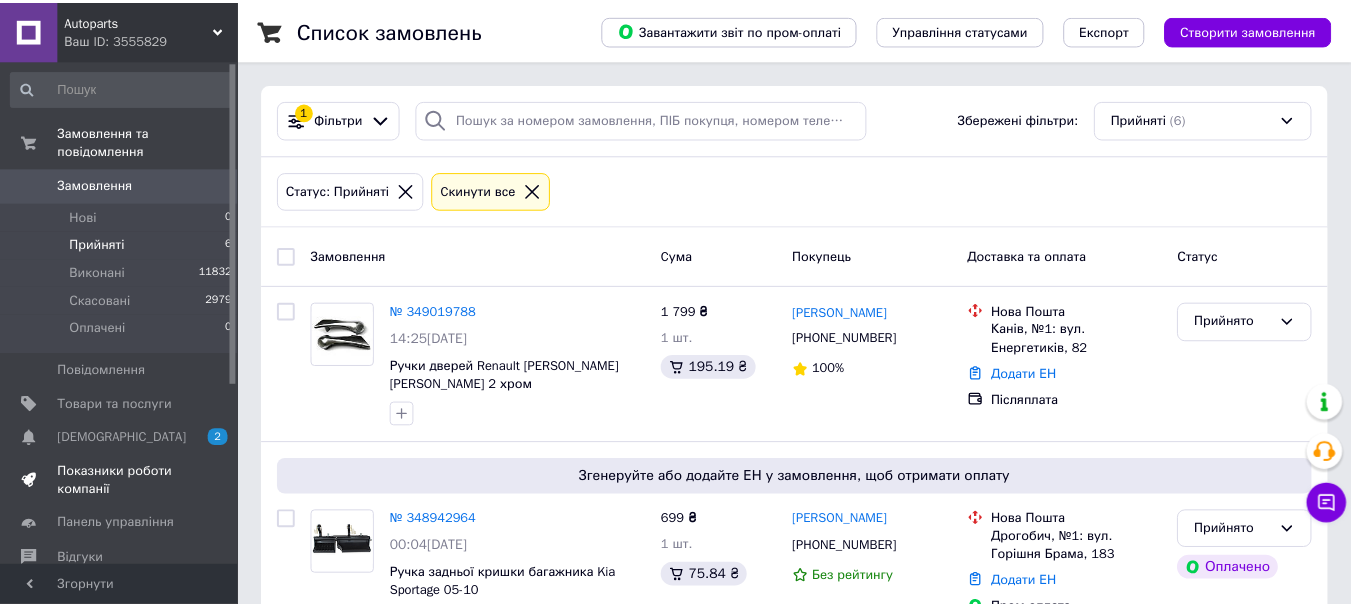 scroll, scrollTop: 0, scrollLeft: 0, axis: both 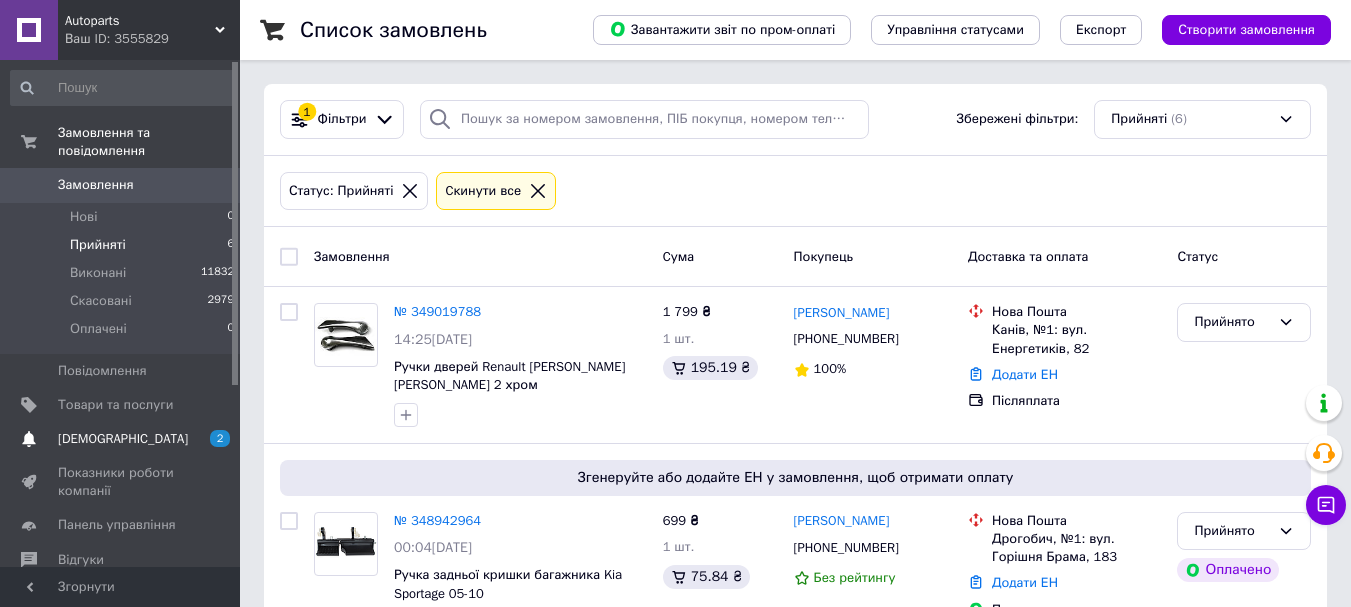 click on "[DEMOGRAPHIC_DATA]" at bounding box center [121, 439] 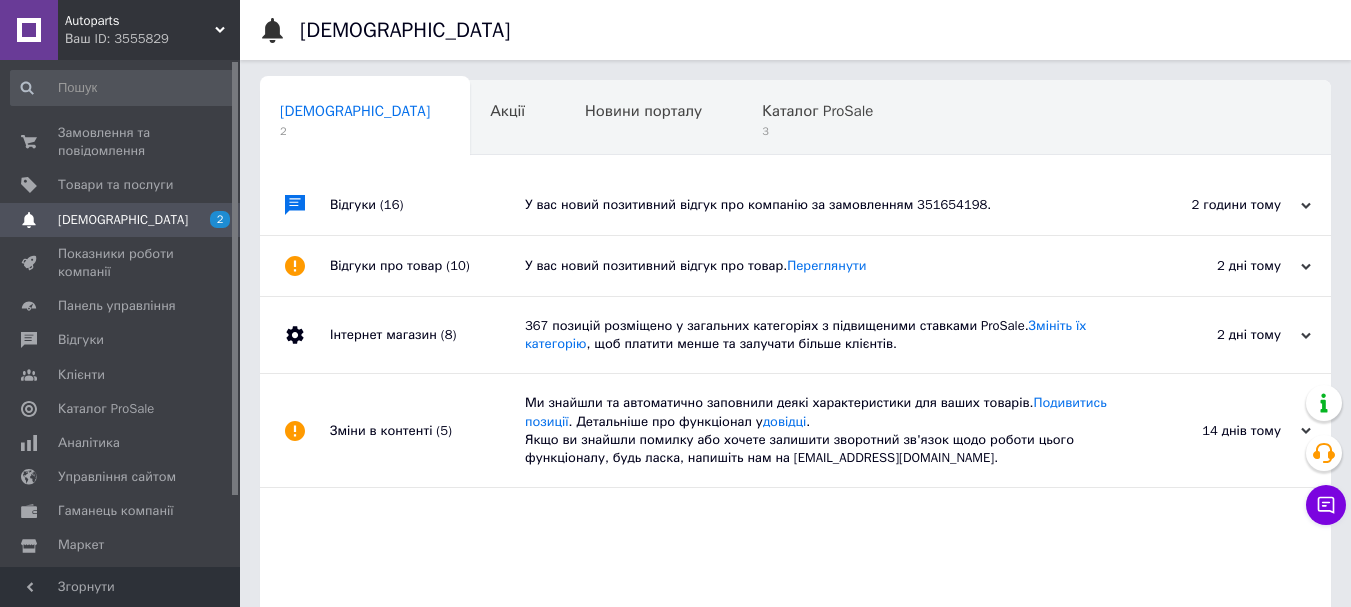 click on "2 години тому" at bounding box center (1211, 205) 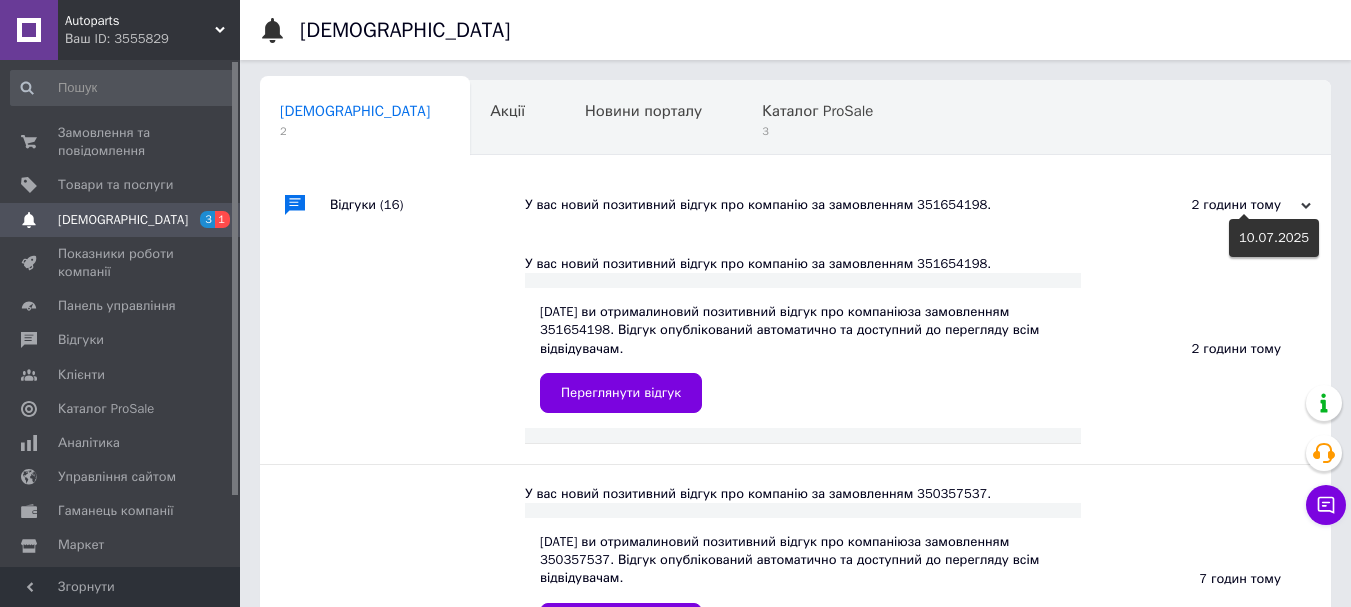 click 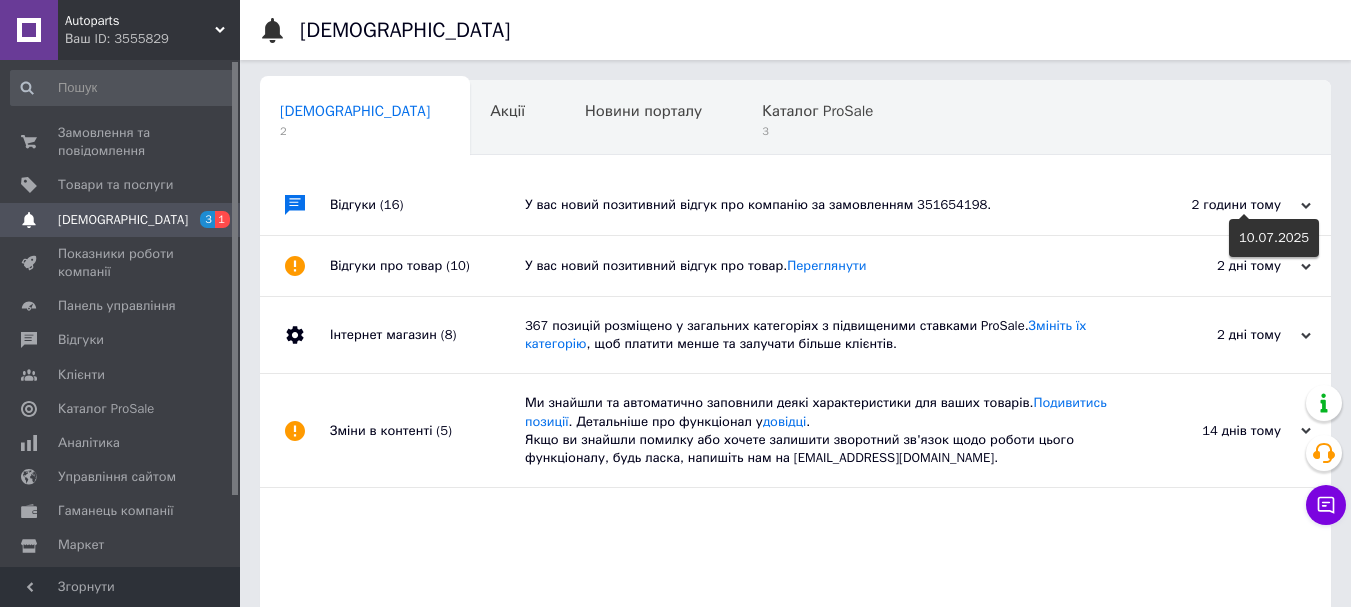 click 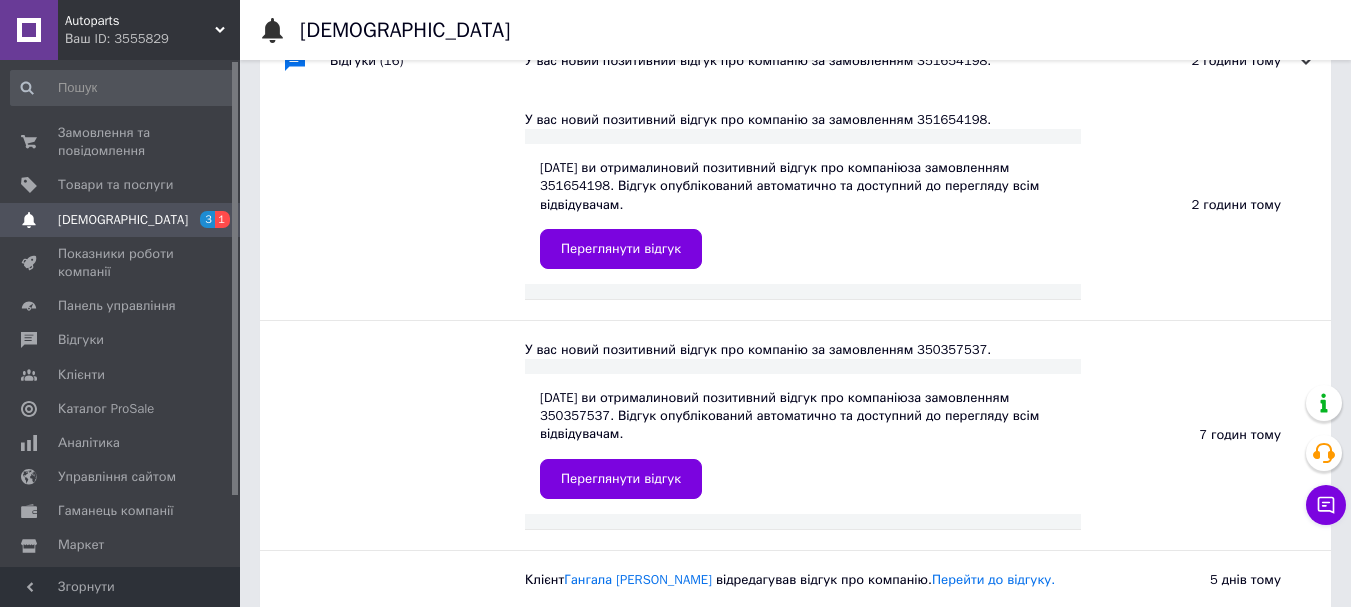 scroll, scrollTop: 0, scrollLeft: 0, axis: both 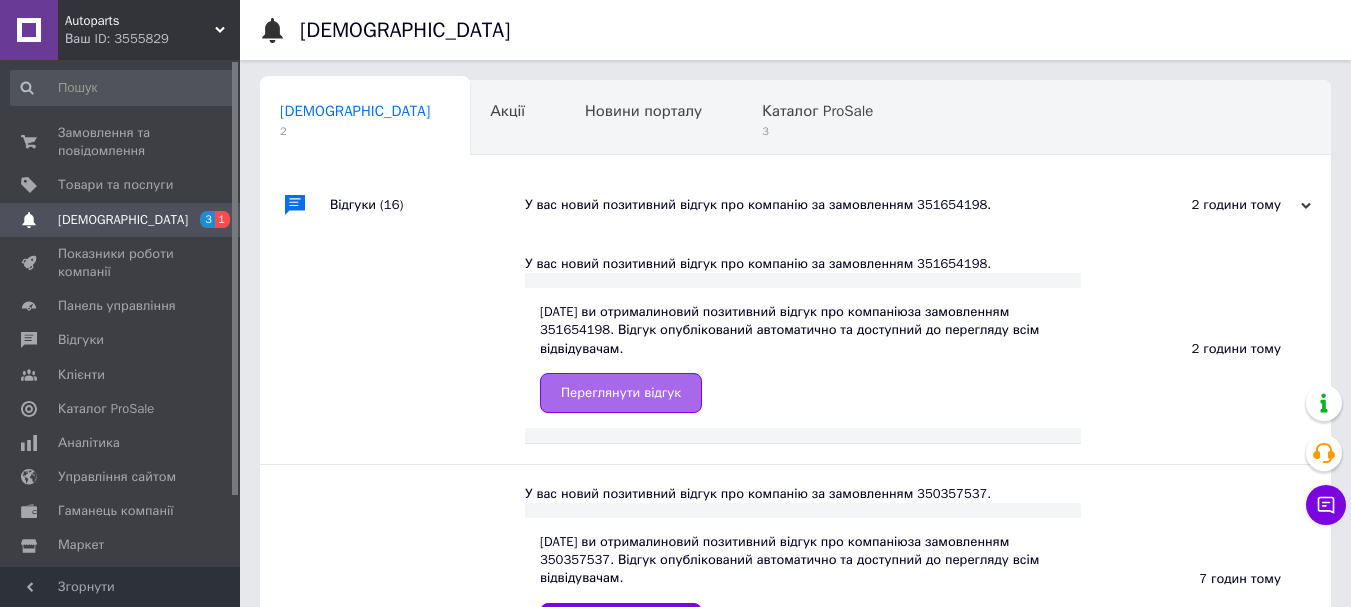 click on "Переглянути відгук" at bounding box center (621, 393) 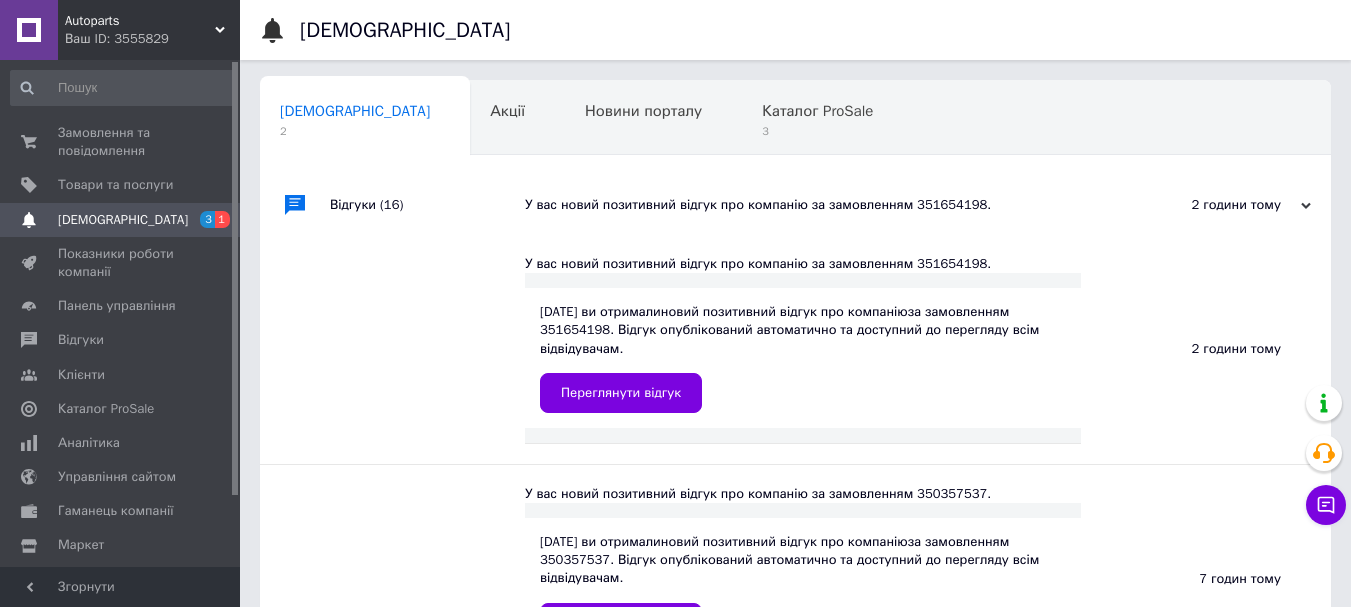scroll, scrollTop: 200, scrollLeft: 0, axis: vertical 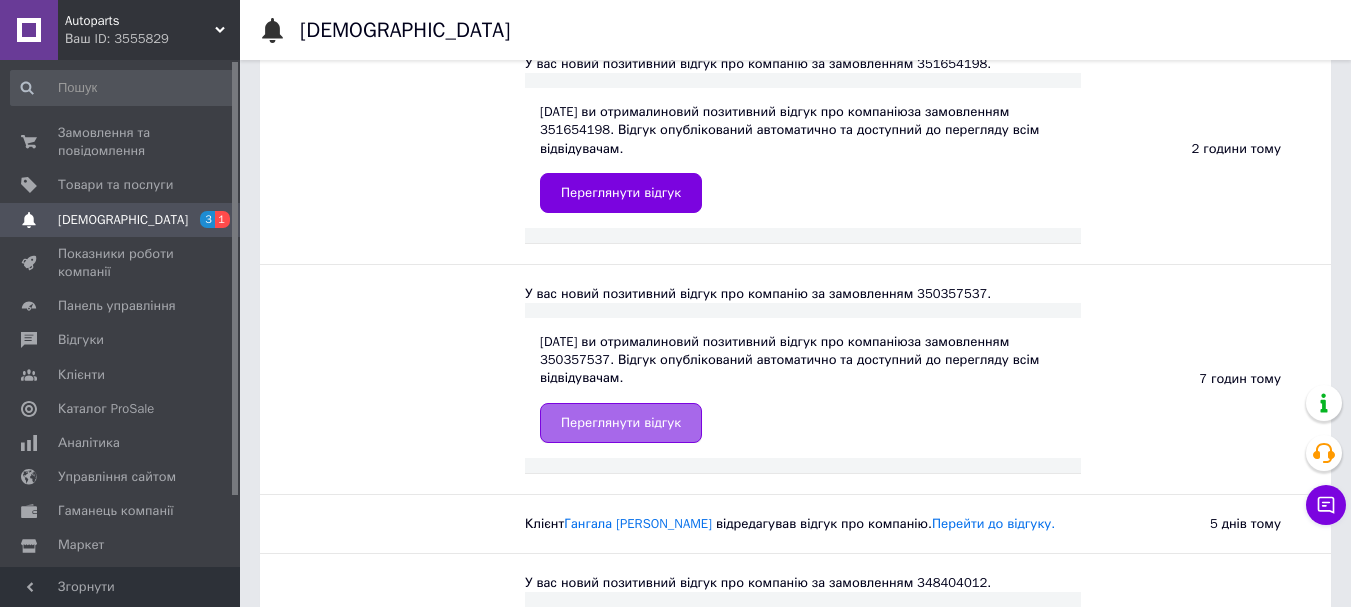 click on "Переглянути відгук" at bounding box center (621, 423) 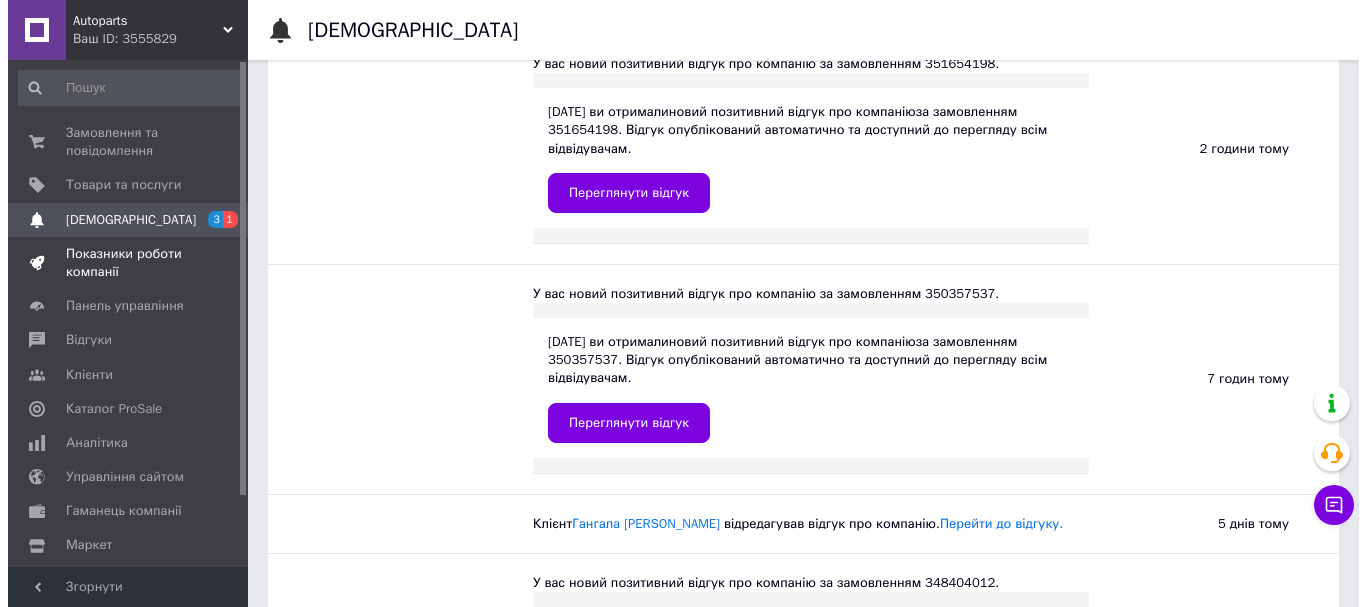 scroll, scrollTop: 0, scrollLeft: 0, axis: both 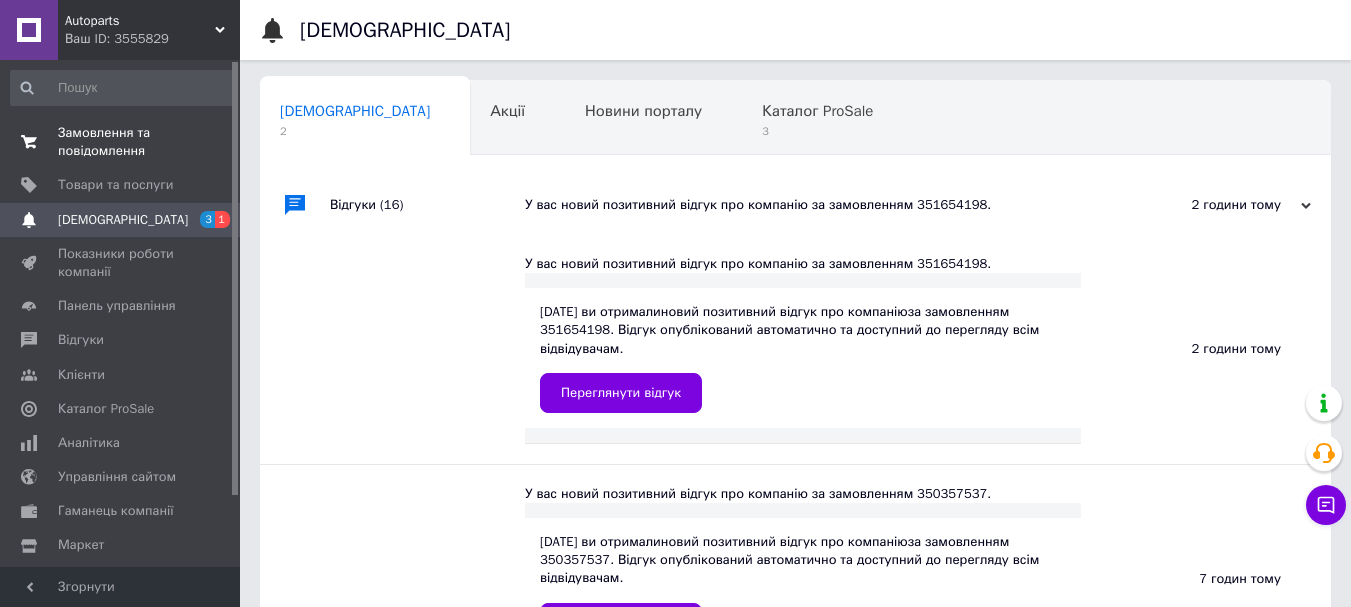 click on "Замовлення та повідомлення" at bounding box center [121, 142] 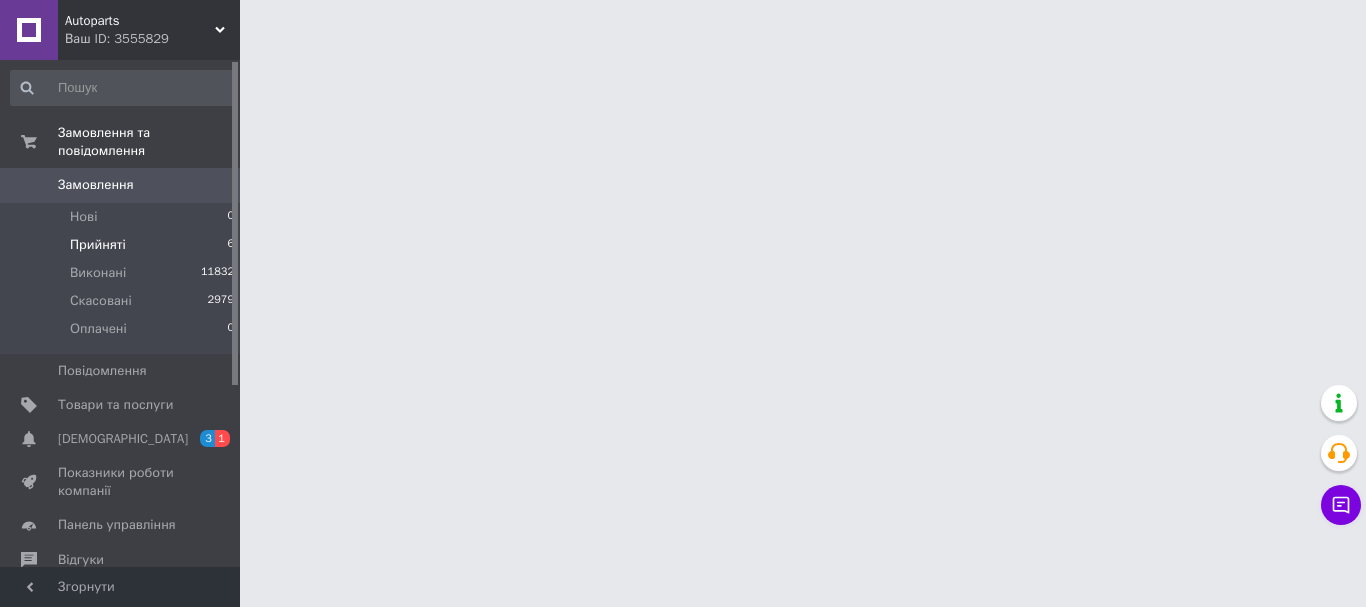 click on "Прийняті 6" at bounding box center [123, 245] 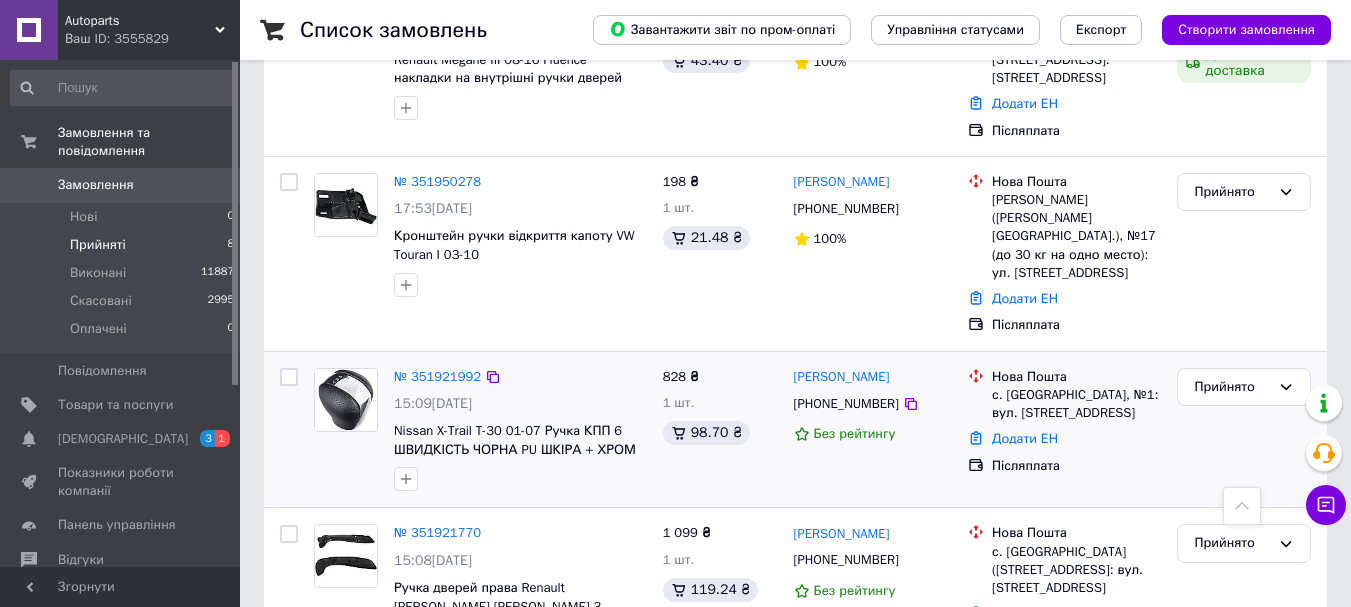 scroll, scrollTop: 1123, scrollLeft: 0, axis: vertical 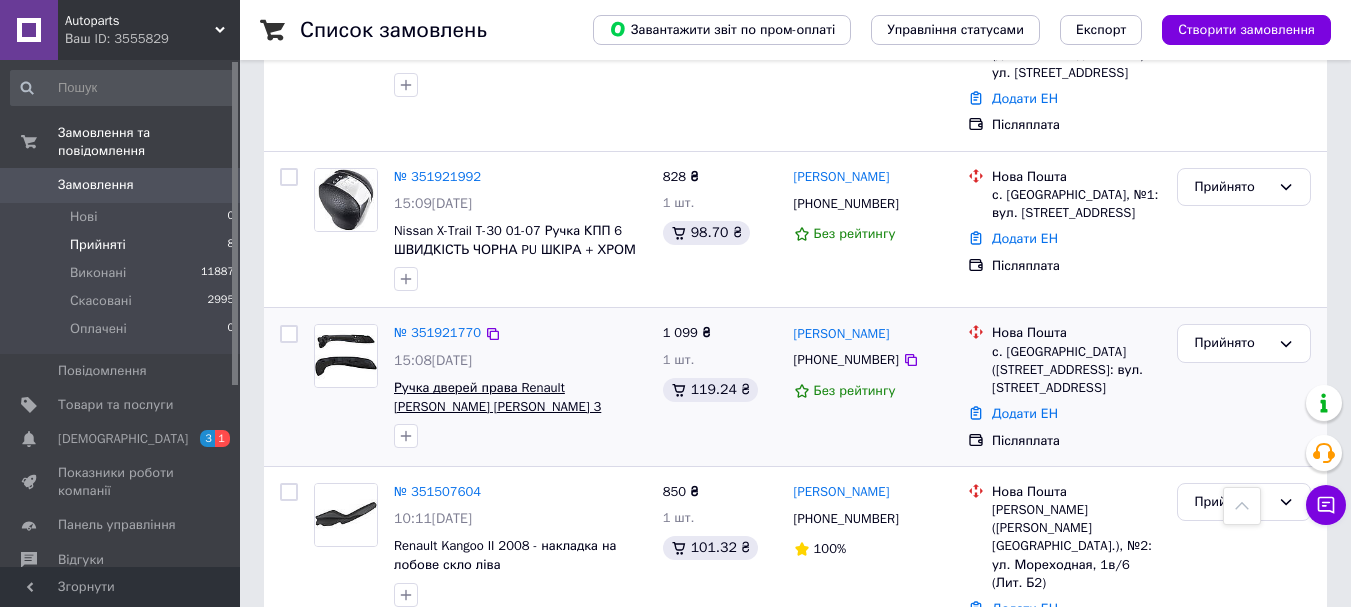 click on "Ручка дверей права Renault [PERSON_NAME] [PERSON_NAME] 3 Fluence чорного кольору 809540001R  809600007R" at bounding box center (512, 415) 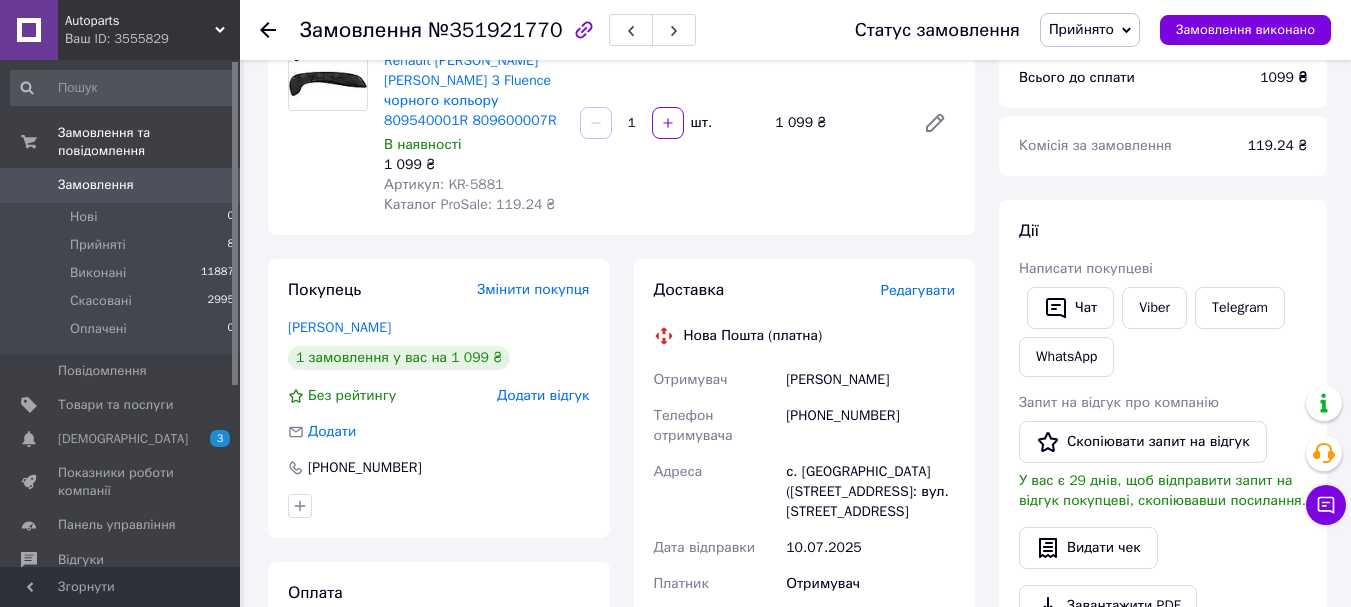 scroll, scrollTop: 0, scrollLeft: 0, axis: both 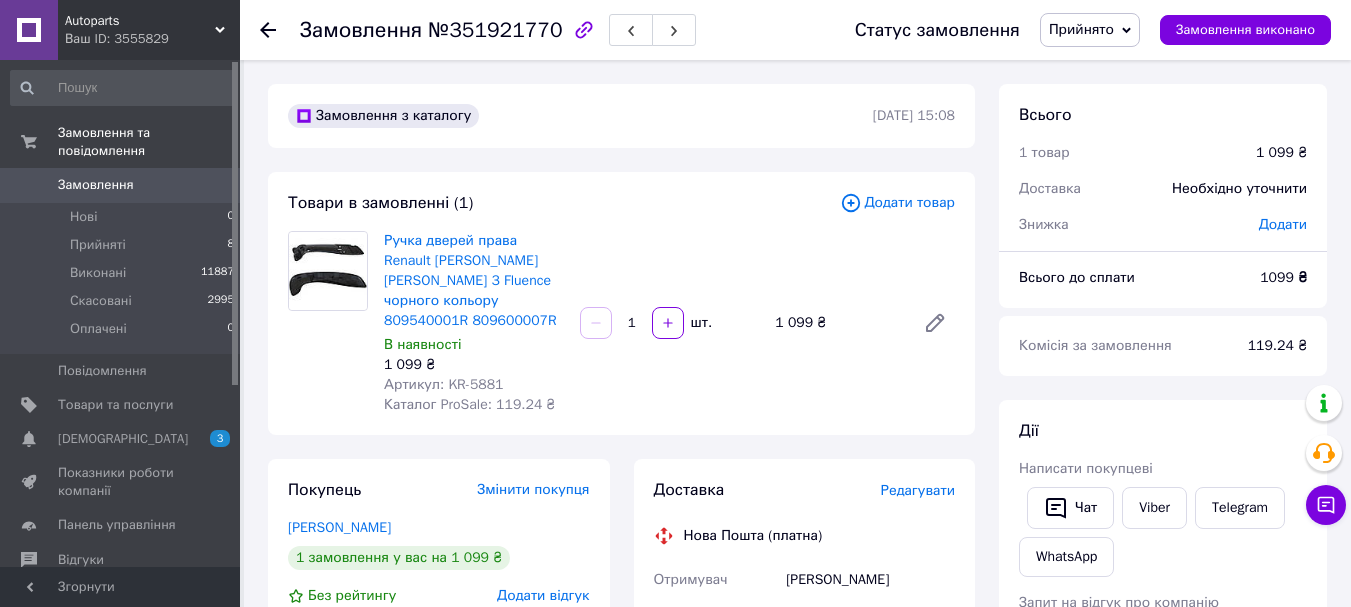 click on "Прийнято" at bounding box center [1081, 29] 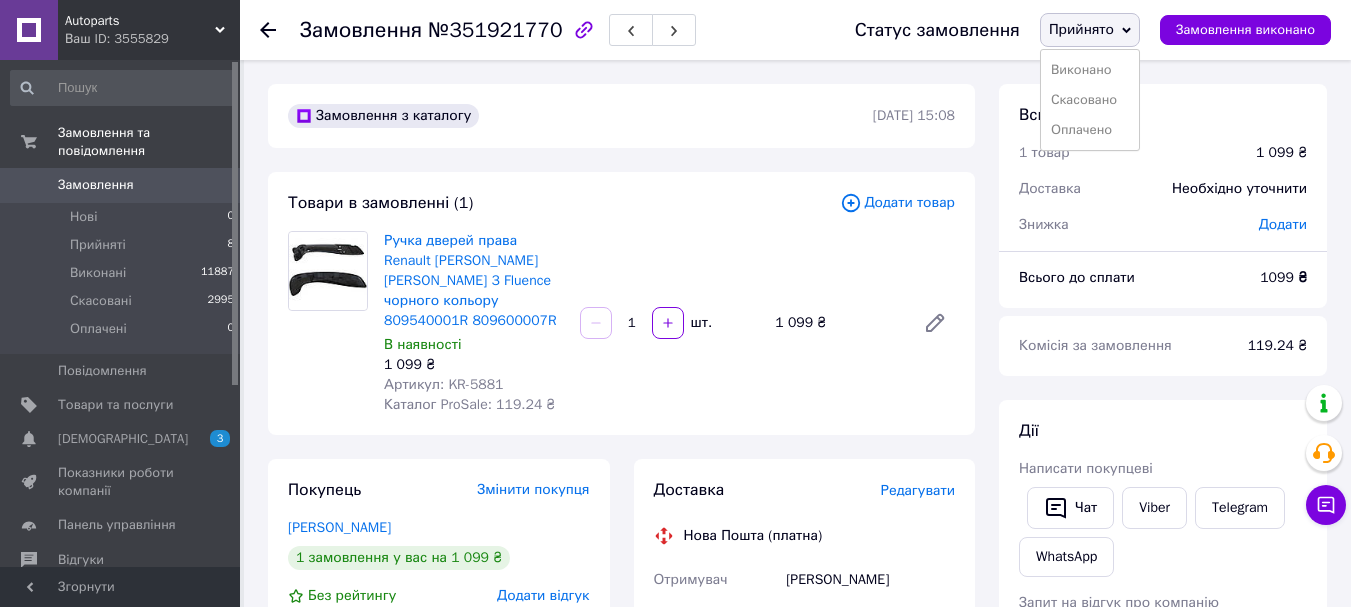click on "Замовлення з каталогу" at bounding box center (578, 116) 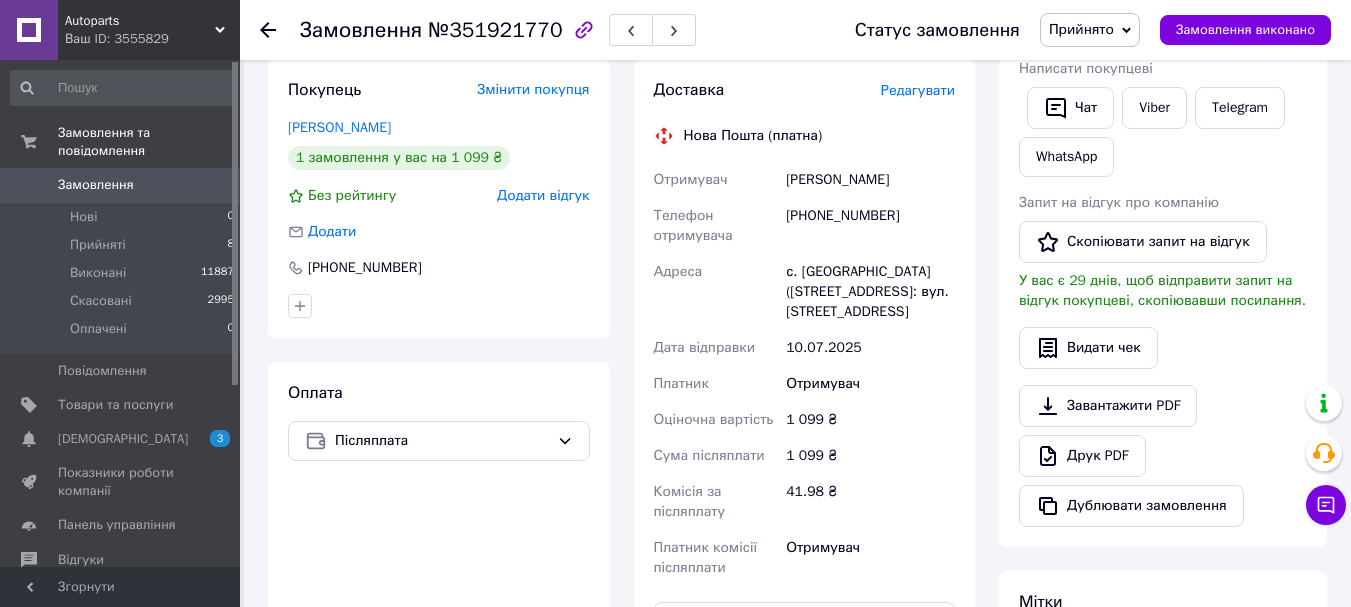 scroll, scrollTop: 700, scrollLeft: 0, axis: vertical 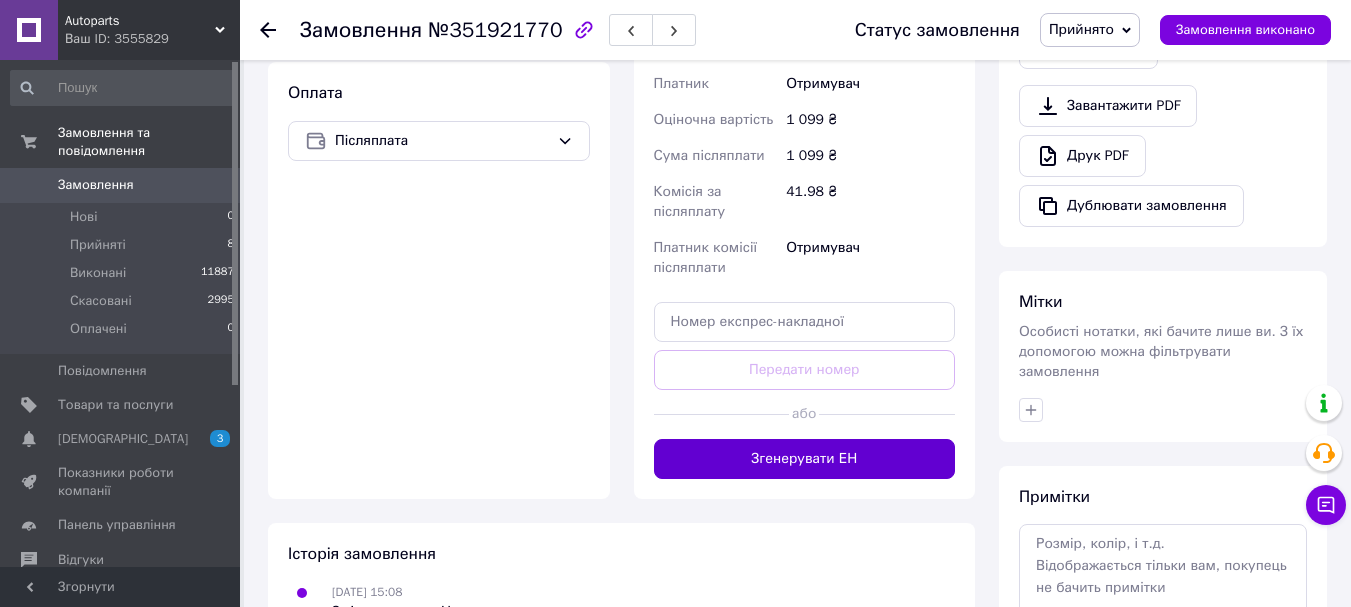click on "Згенерувати ЕН" at bounding box center (805, 459) 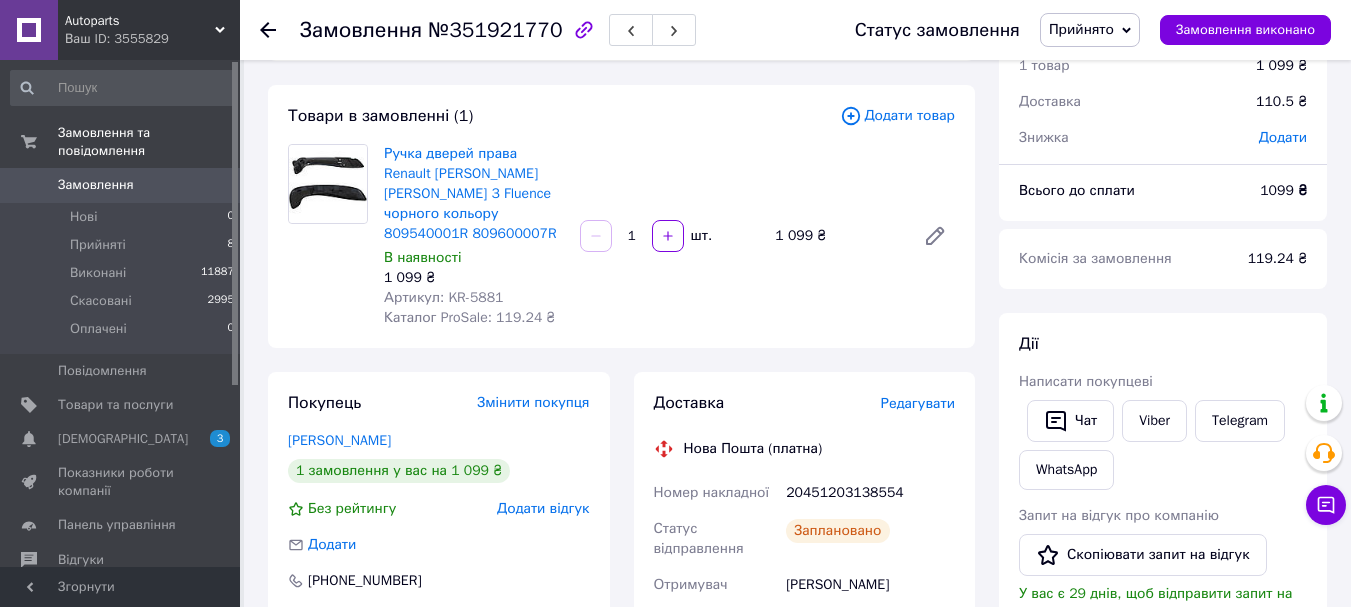 scroll, scrollTop: 0, scrollLeft: 0, axis: both 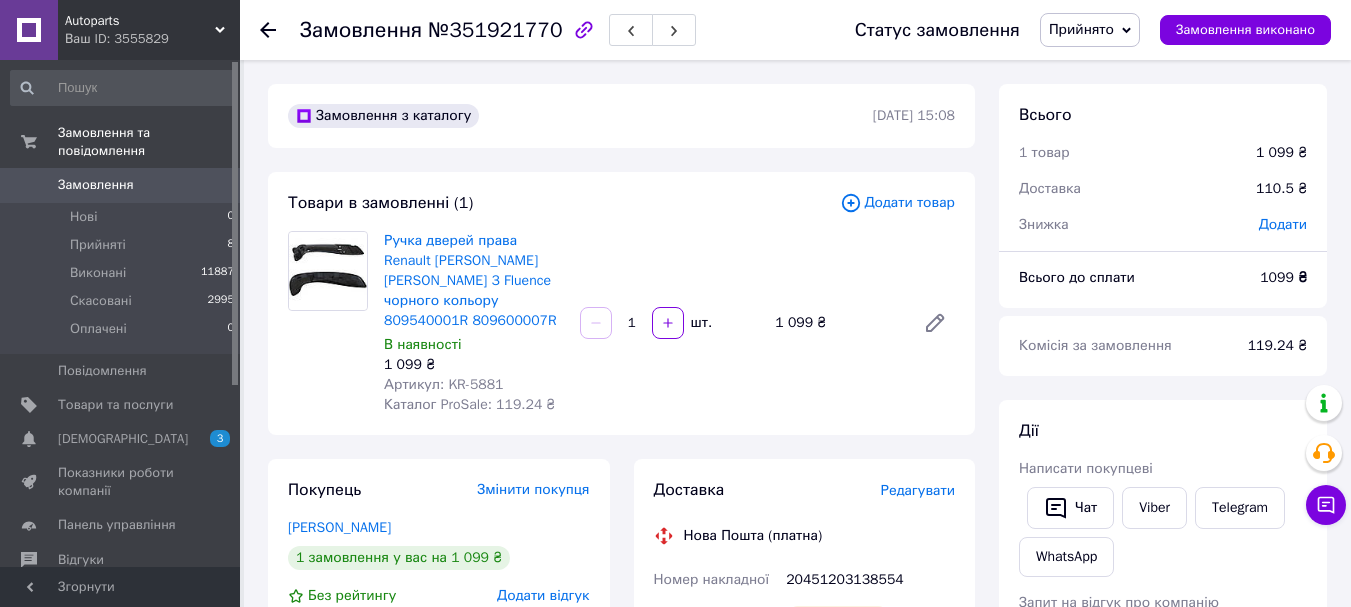 click on "Прийнято" at bounding box center [1081, 29] 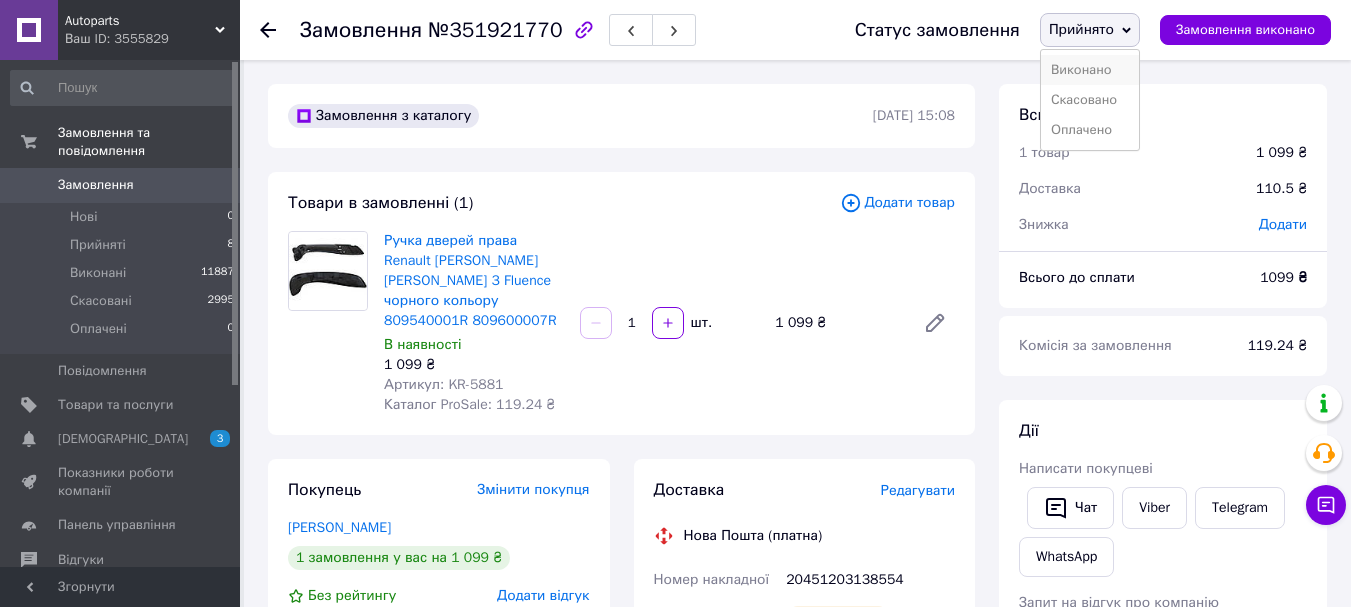 click on "Виконано" at bounding box center [1090, 70] 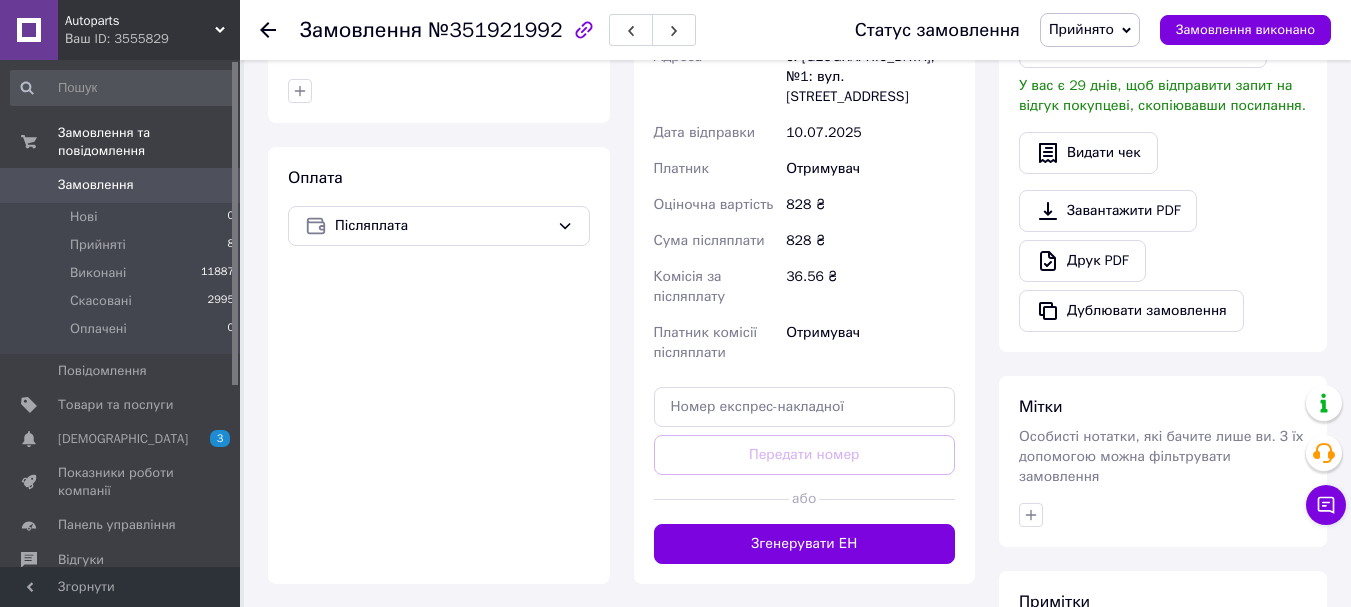 scroll, scrollTop: 600, scrollLeft: 0, axis: vertical 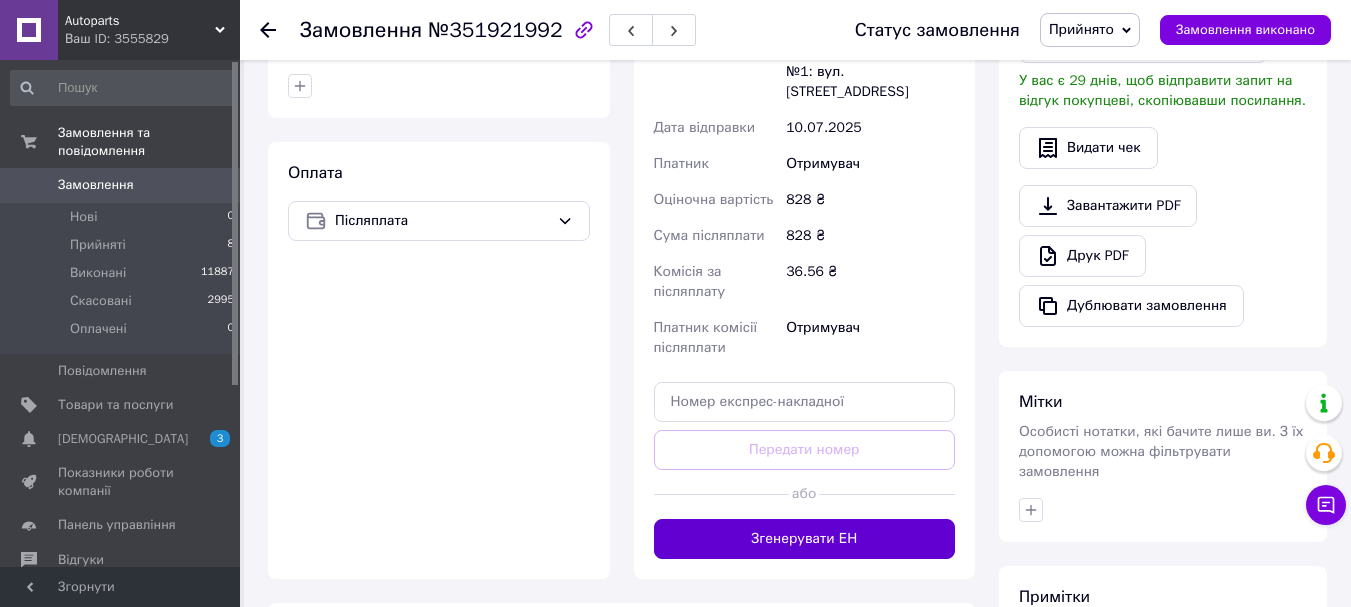 click on "Згенерувати ЕН" at bounding box center [805, 539] 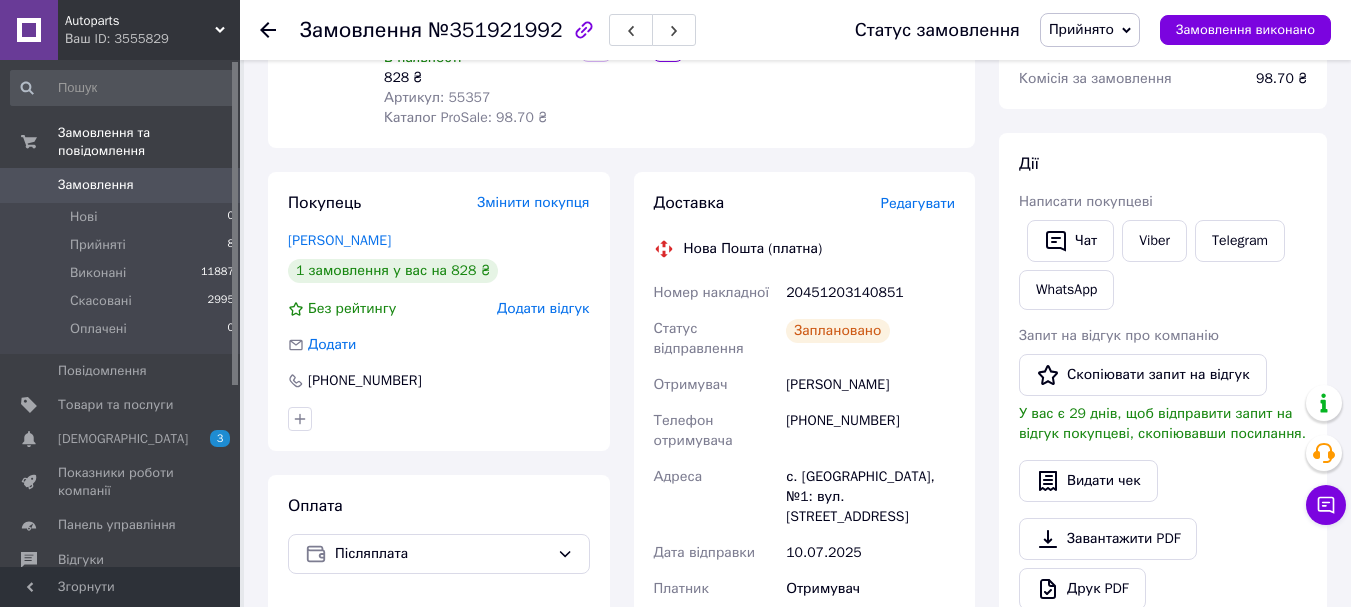 scroll, scrollTop: 0, scrollLeft: 0, axis: both 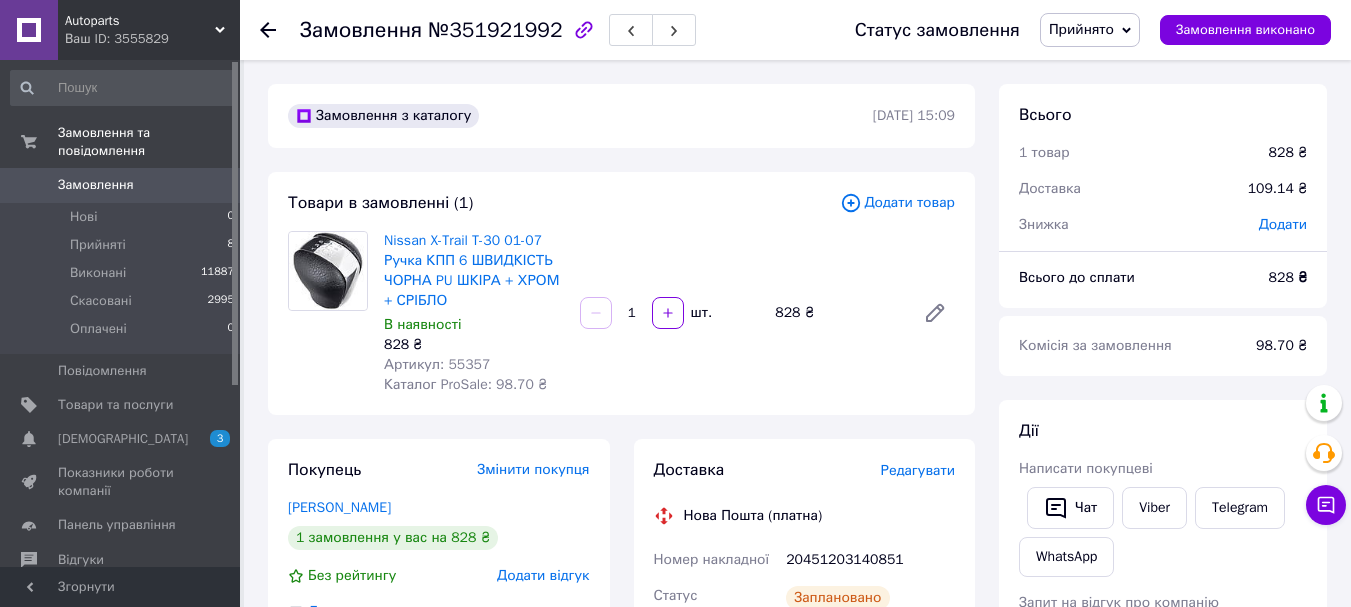 drag, startPoint x: 1071, startPoint y: 30, endPoint x: 1080, endPoint y: 57, distance: 28.460499 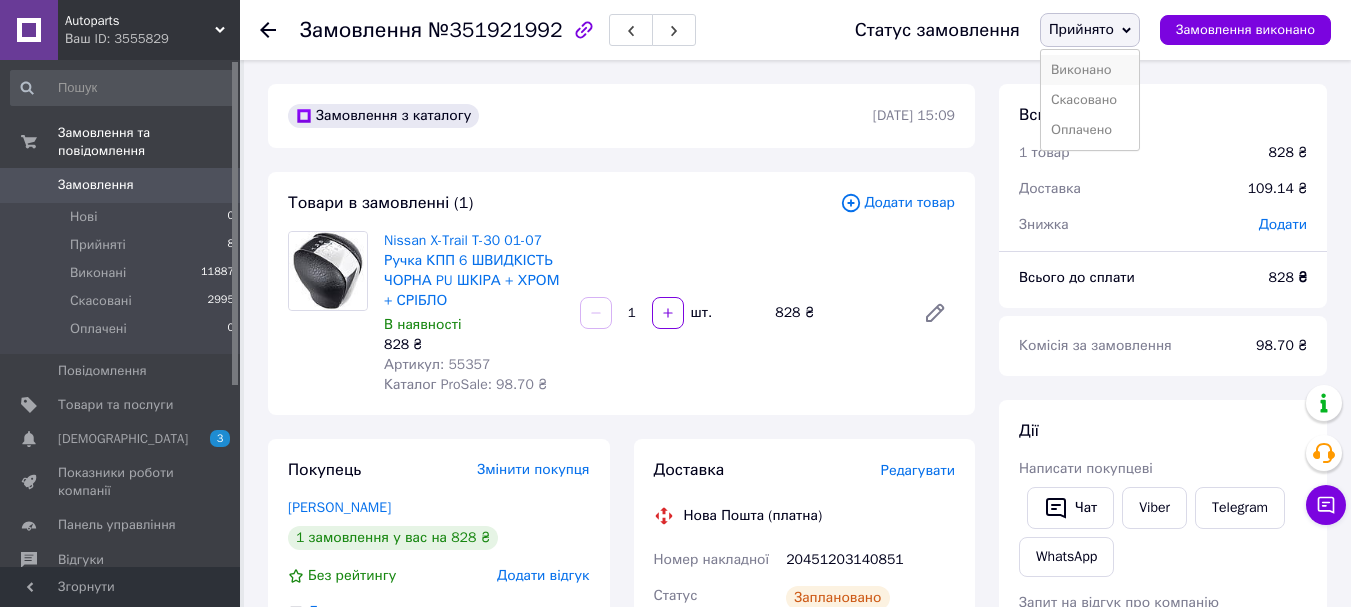 click on "Виконано" at bounding box center [1090, 70] 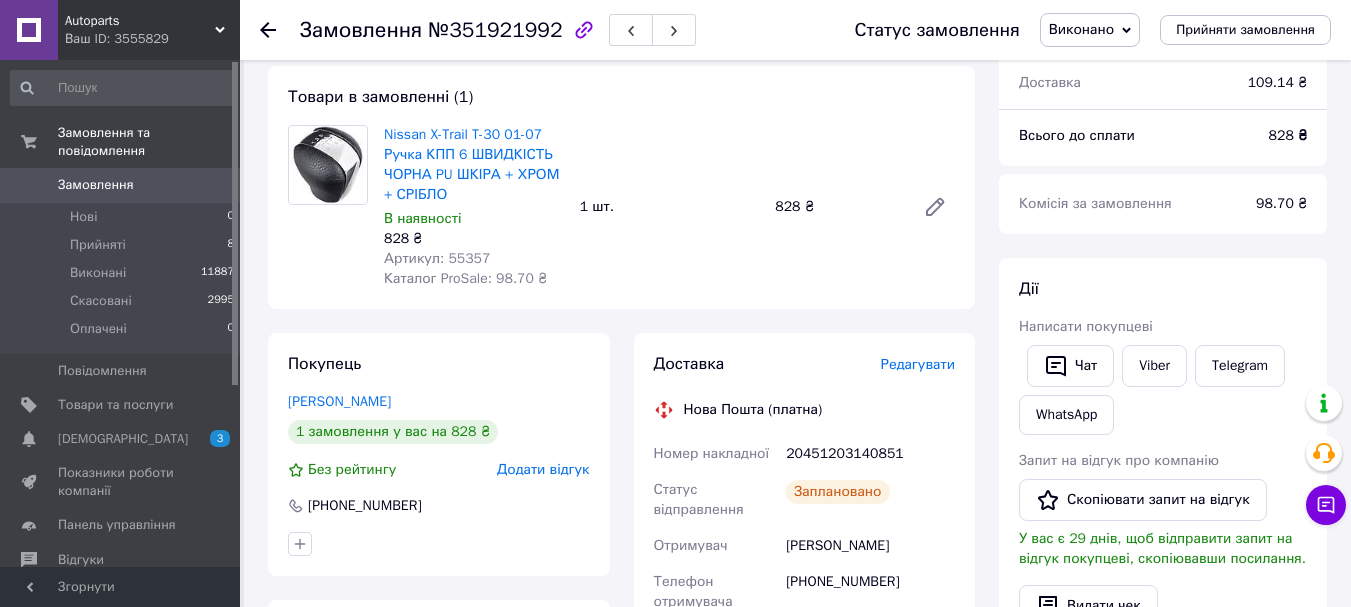 scroll, scrollTop: 0, scrollLeft: 0, axis: both 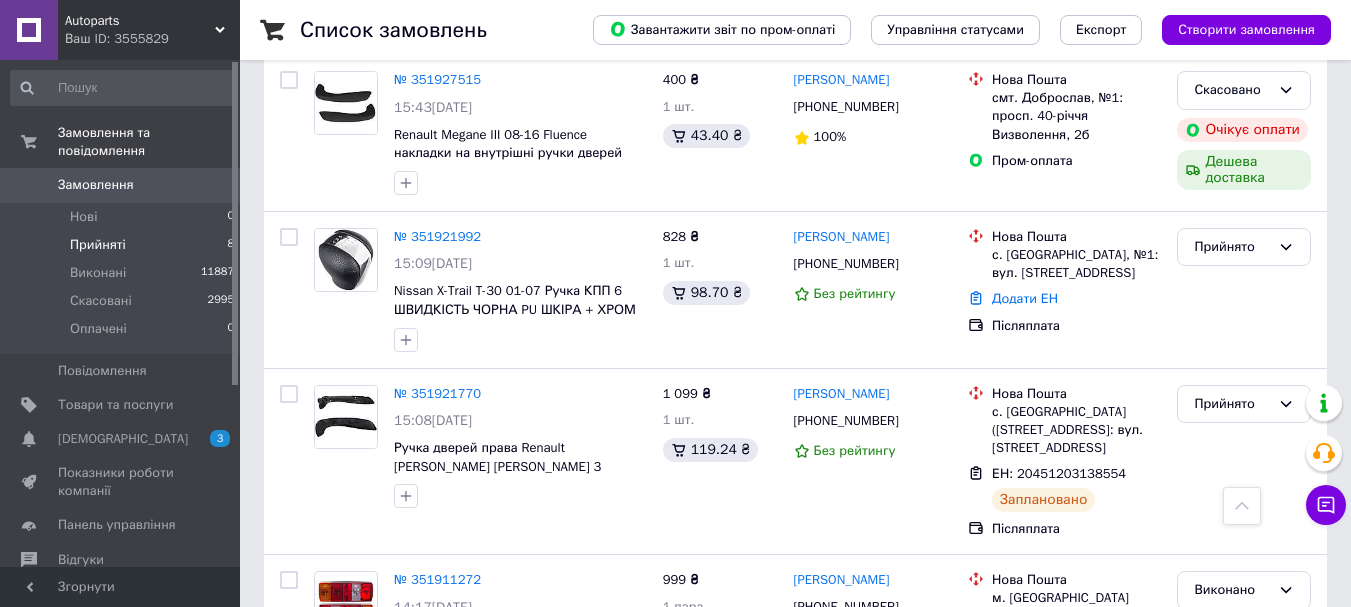 click on "Прийняті 8" at bounding box center (123, 245) 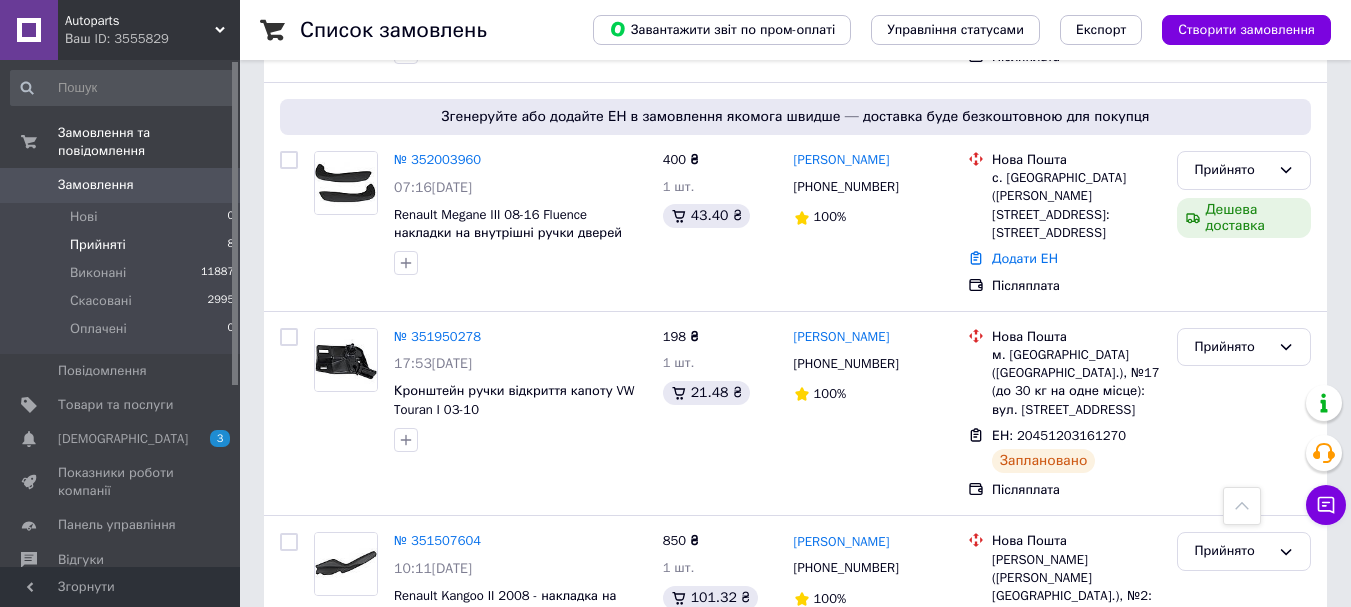 scroll, scrollTop: 799, scrollLeft: 0, axis: vertical 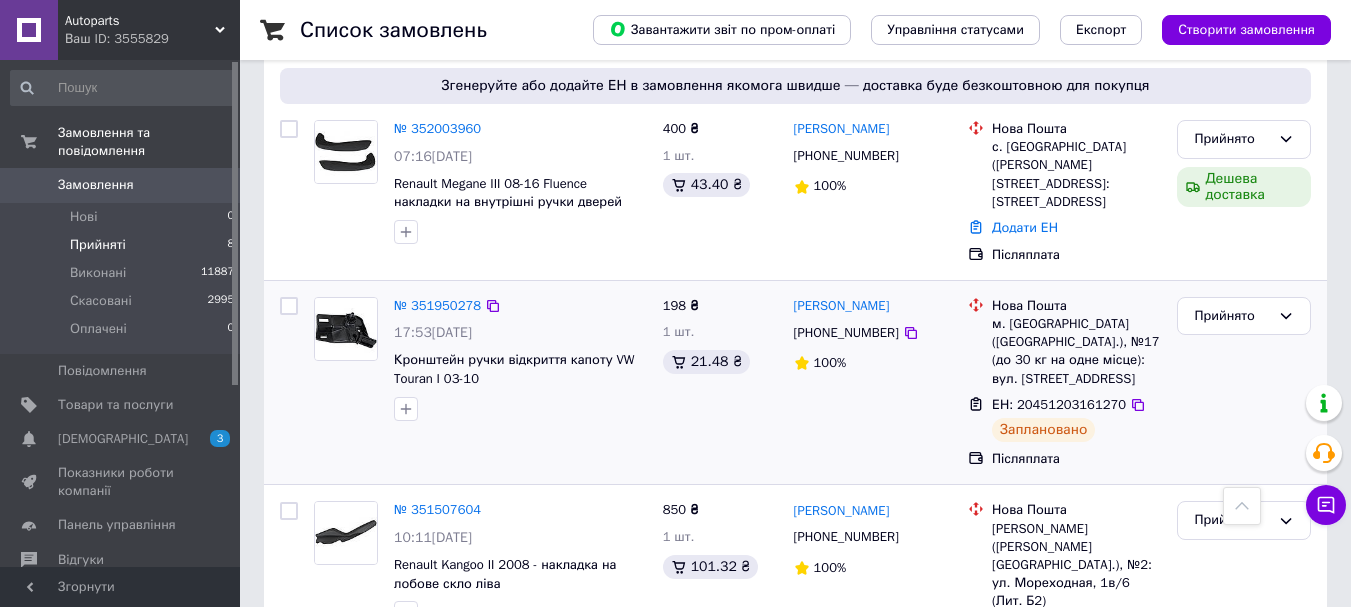 drag, startPoint x: 581, startPoint y: 322, endPoint x: 547, endPoint y: 327, distance: 34.36568 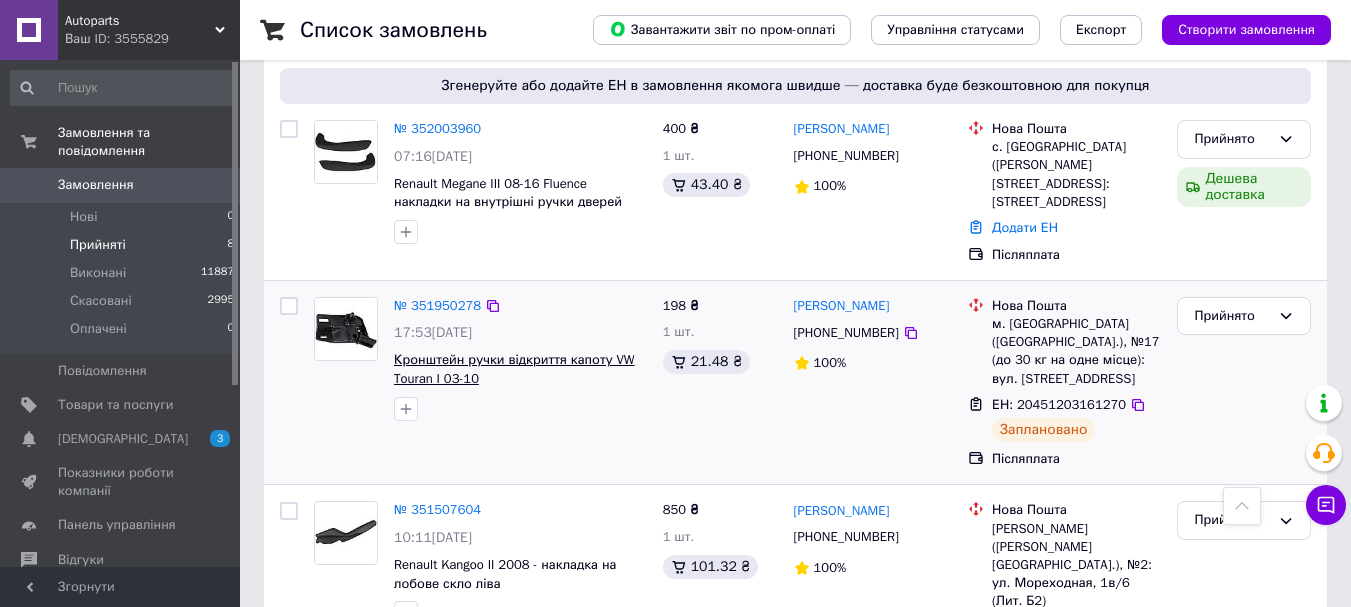 click on "Кронштейн ручки відкриття капоту VW Touran I 03-10" at bounding box center [514, 369] 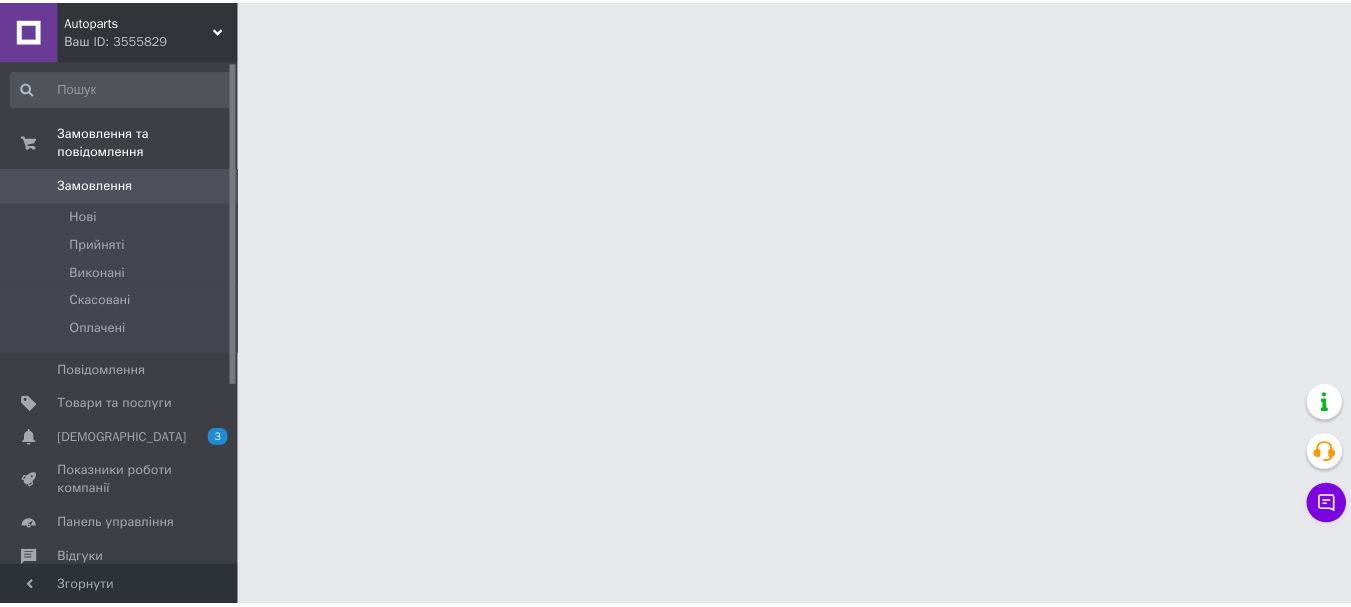 scroll, scrollTop: 0, scrollLeft: 0, axis: both 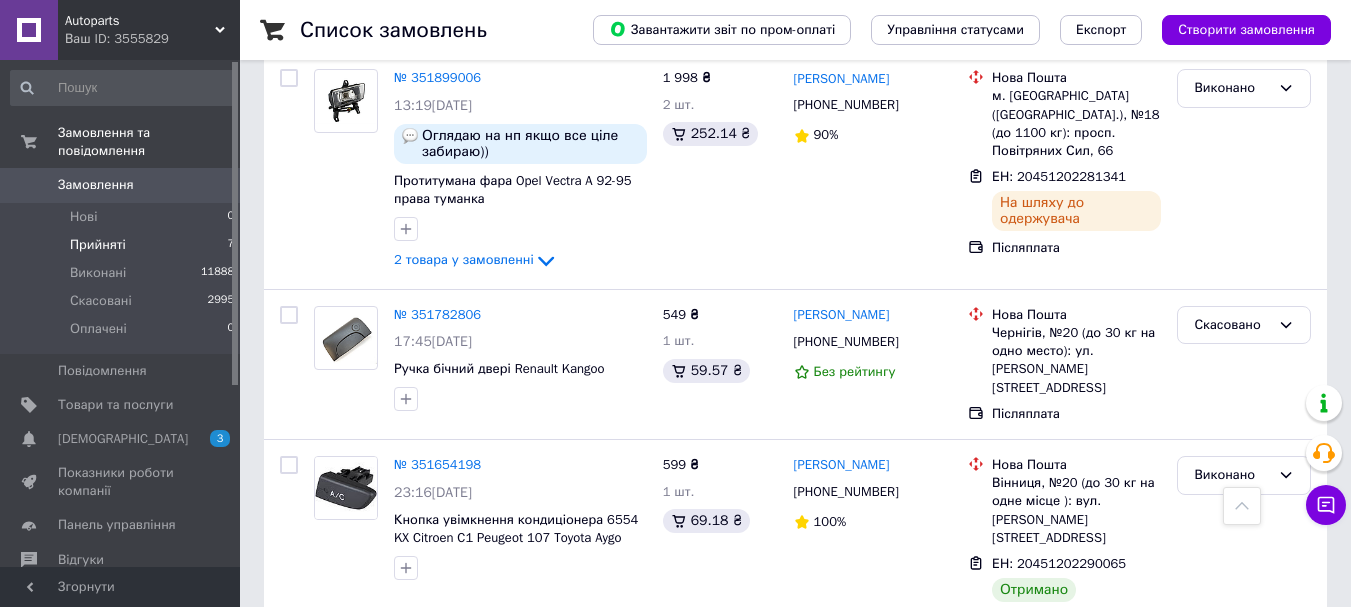 click on "Прийняті" at bounding box center (98, 245) 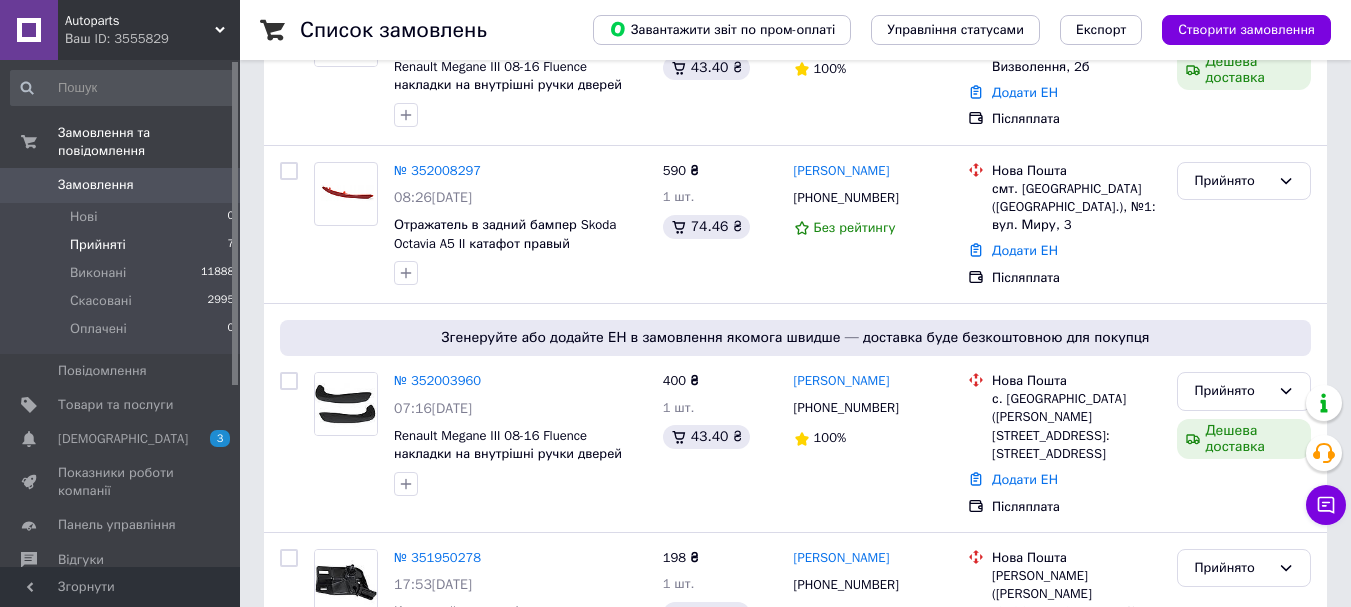 scroll, scrollTop: 789, scrollLeft: 0, axis: vertical 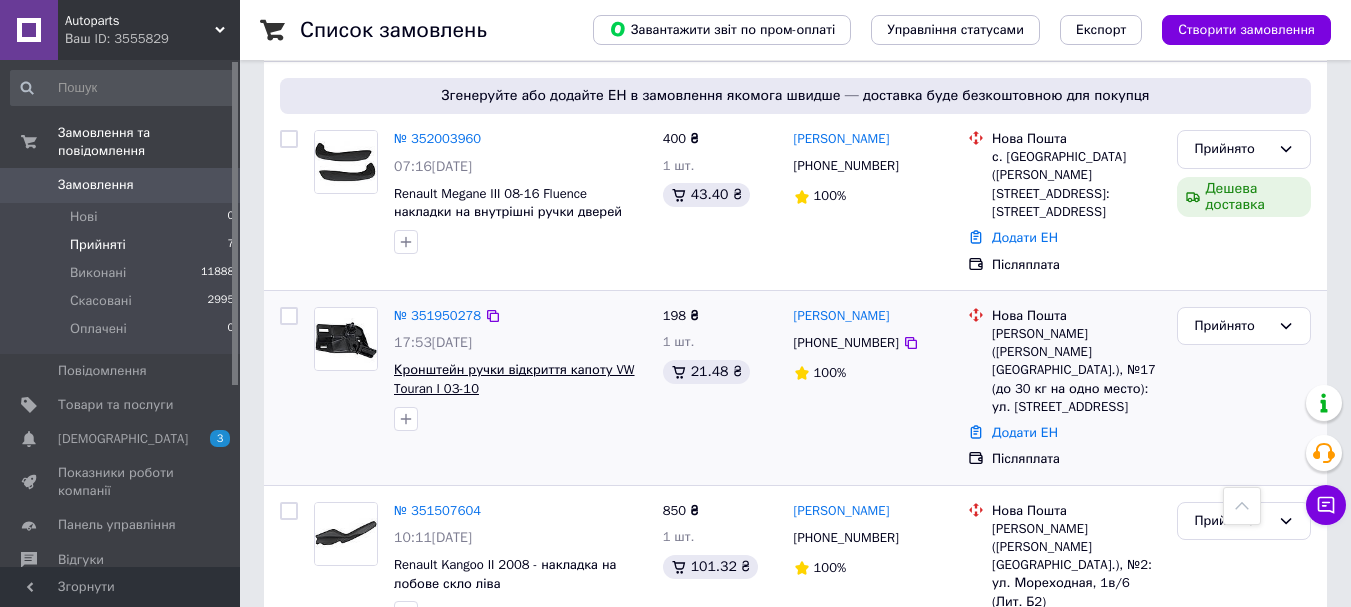 click on "Кронштейн ручки відкриття капоту VW Touran I 03-10" at bounding box center [514, 379] 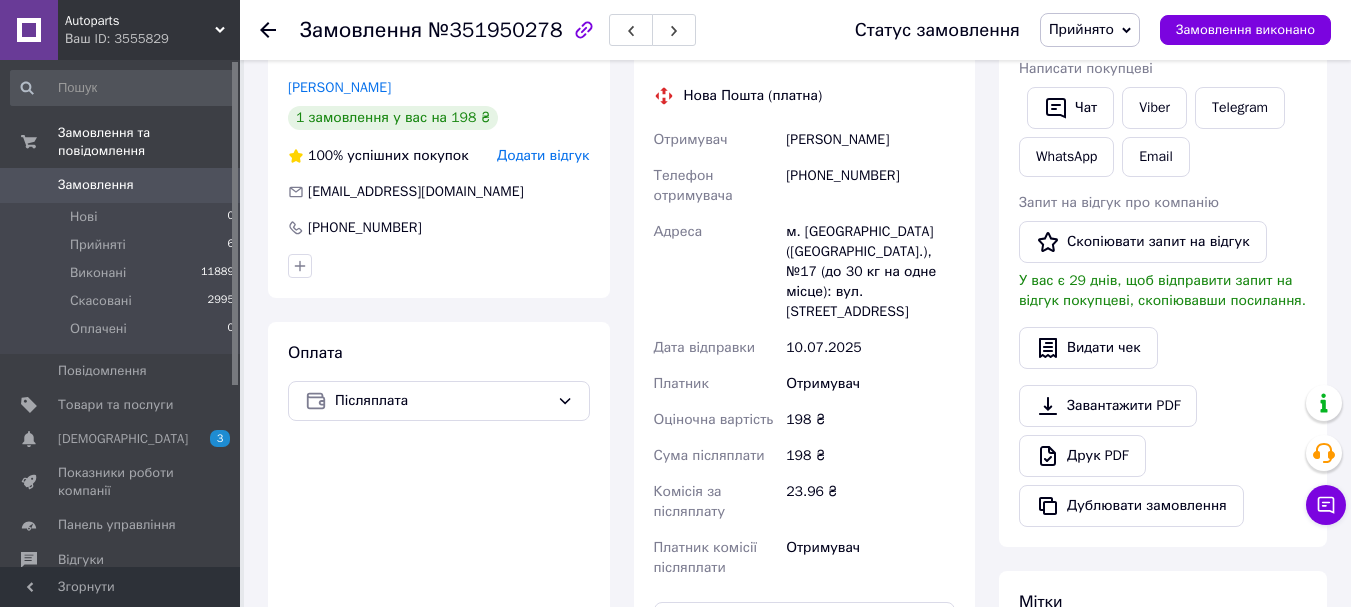scroll, scrollTop: 800, scrollLeft: 0, axis: vertical 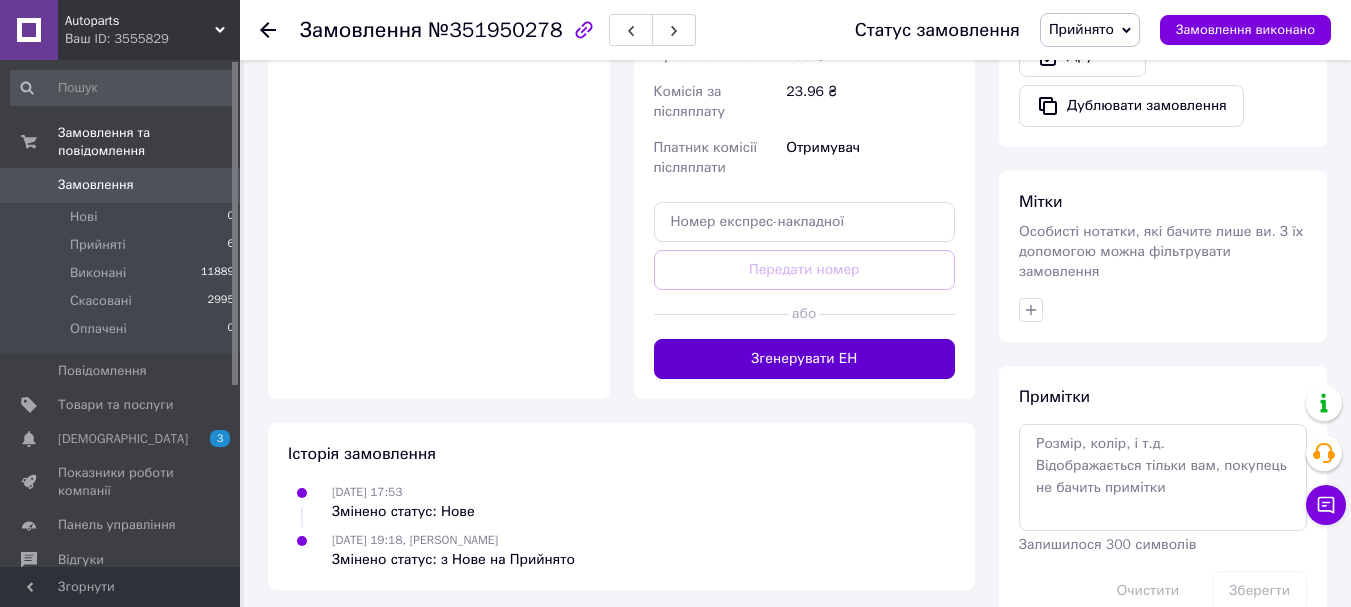 click on "Згенерувати ЕН" at bounding box center (805, 359) 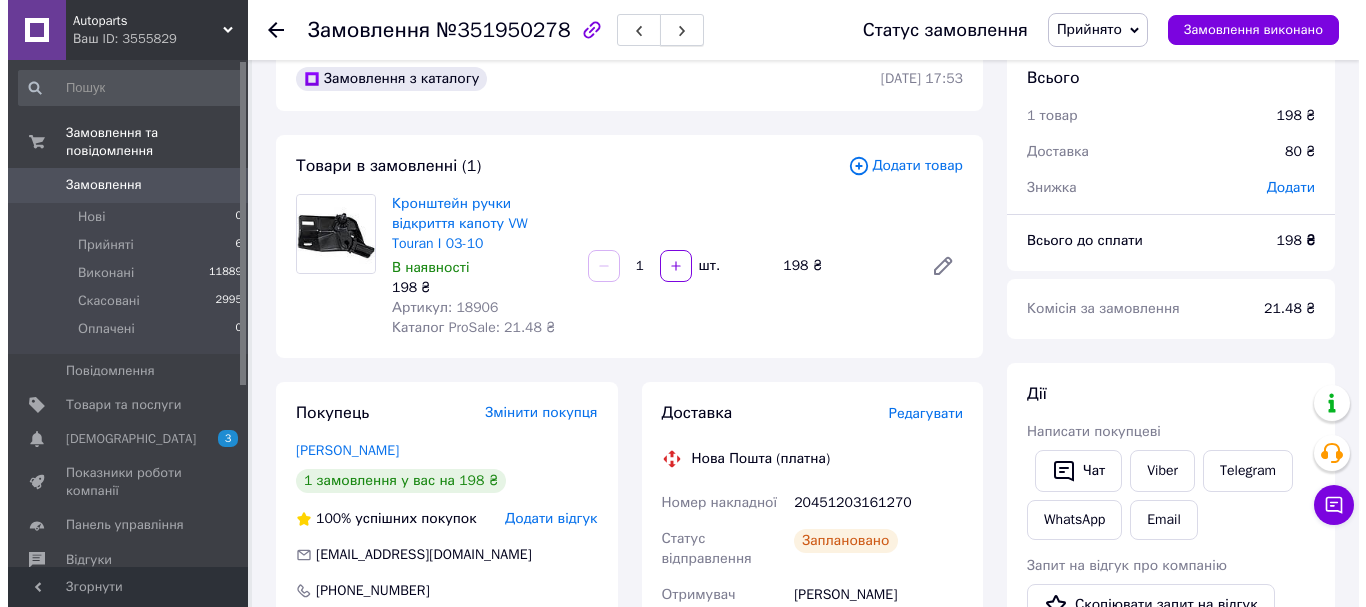 scroll, scrollTop: 0, scrollLeft: 0, axis: both 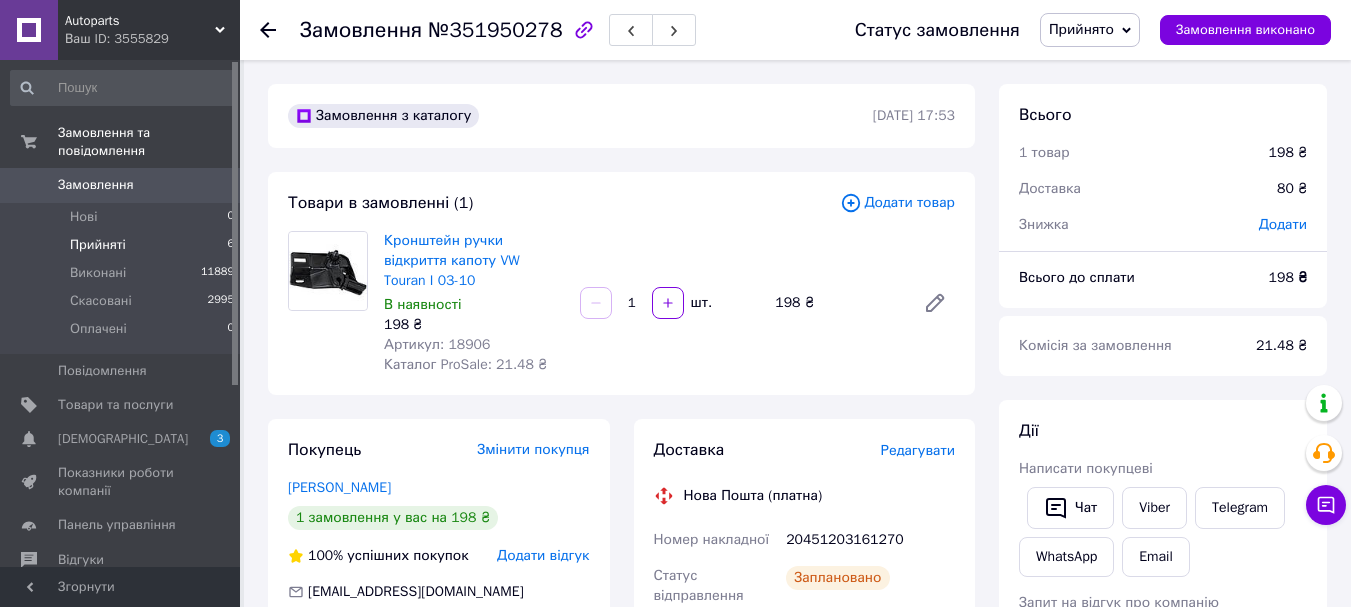 click on "Прийняті 6" at bounding box center [123, 245] 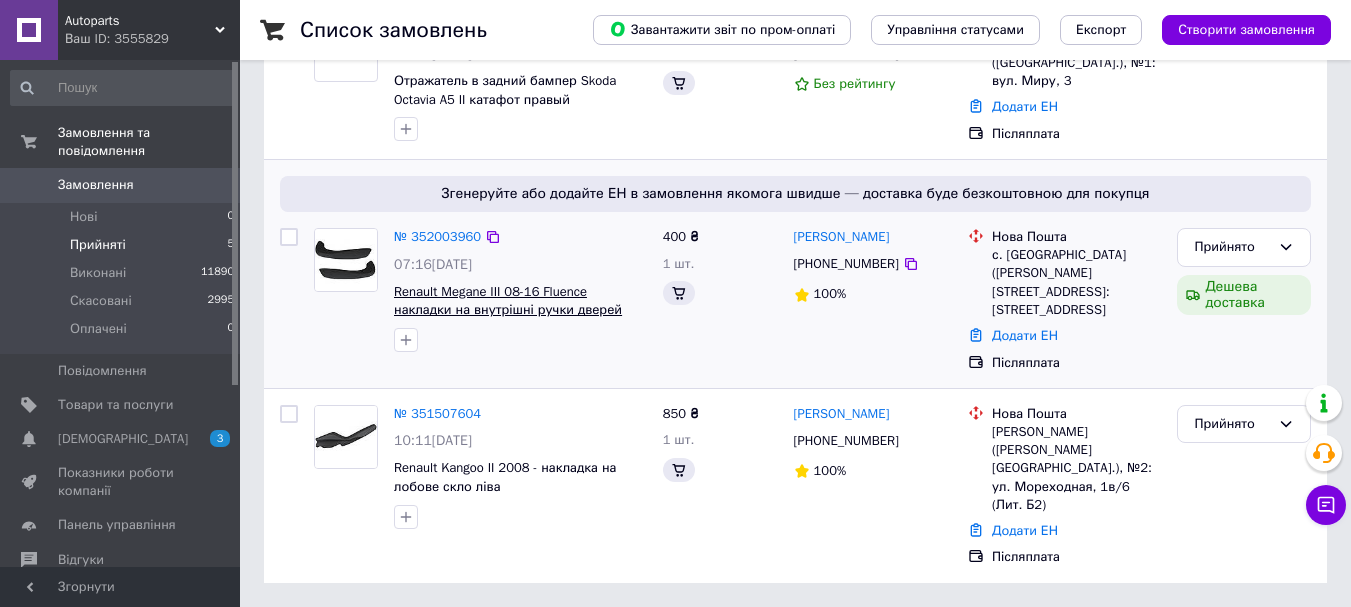 scroll, scrollTop: 0, scrollLeft: 0, axis: both 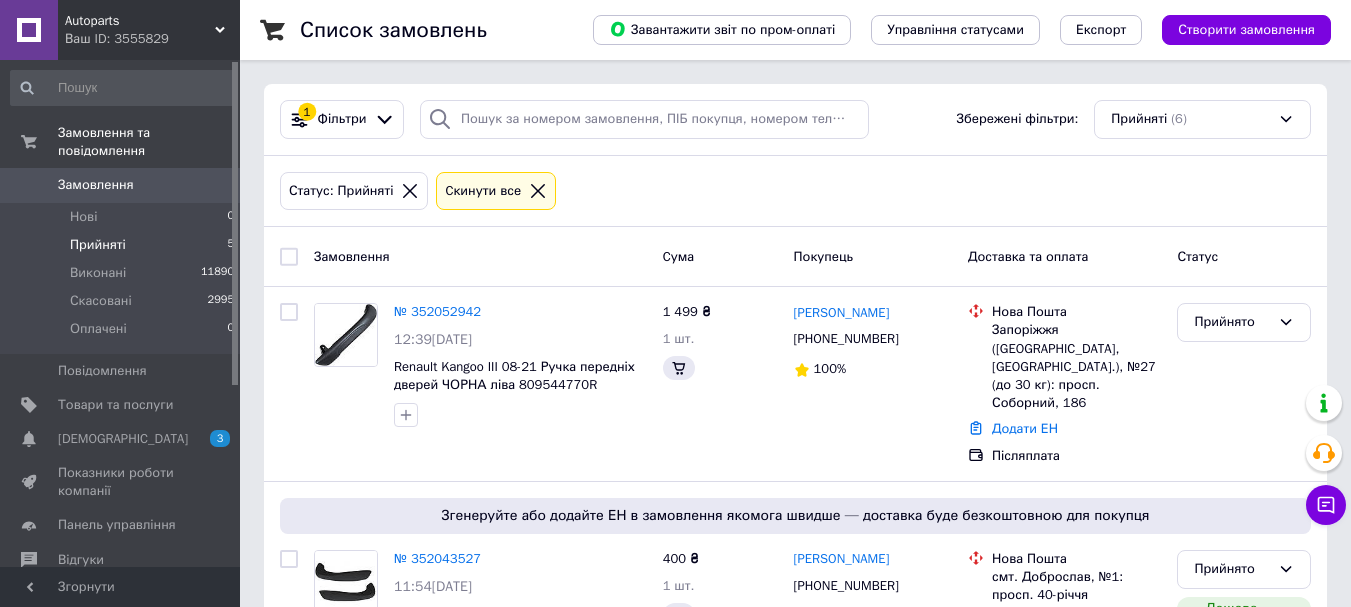 click on "Замовлення" at bounding box center [480, 256] 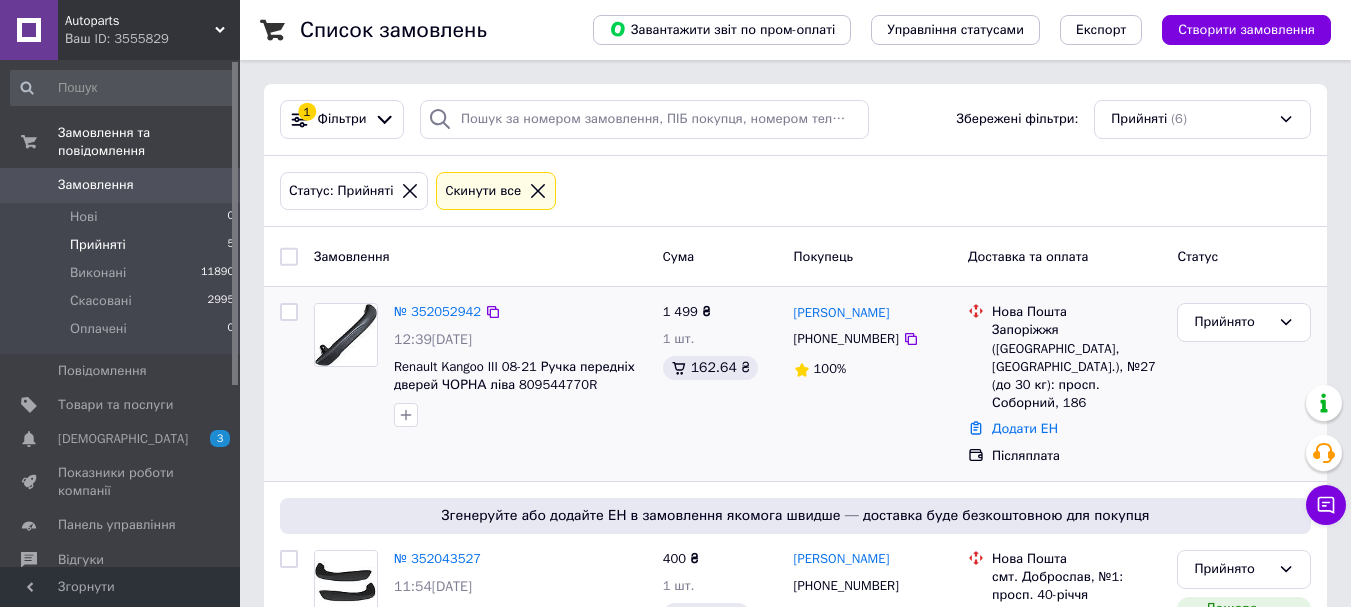 scroll, scrollTop: 613, scrollLeft: 0, axis: vertical 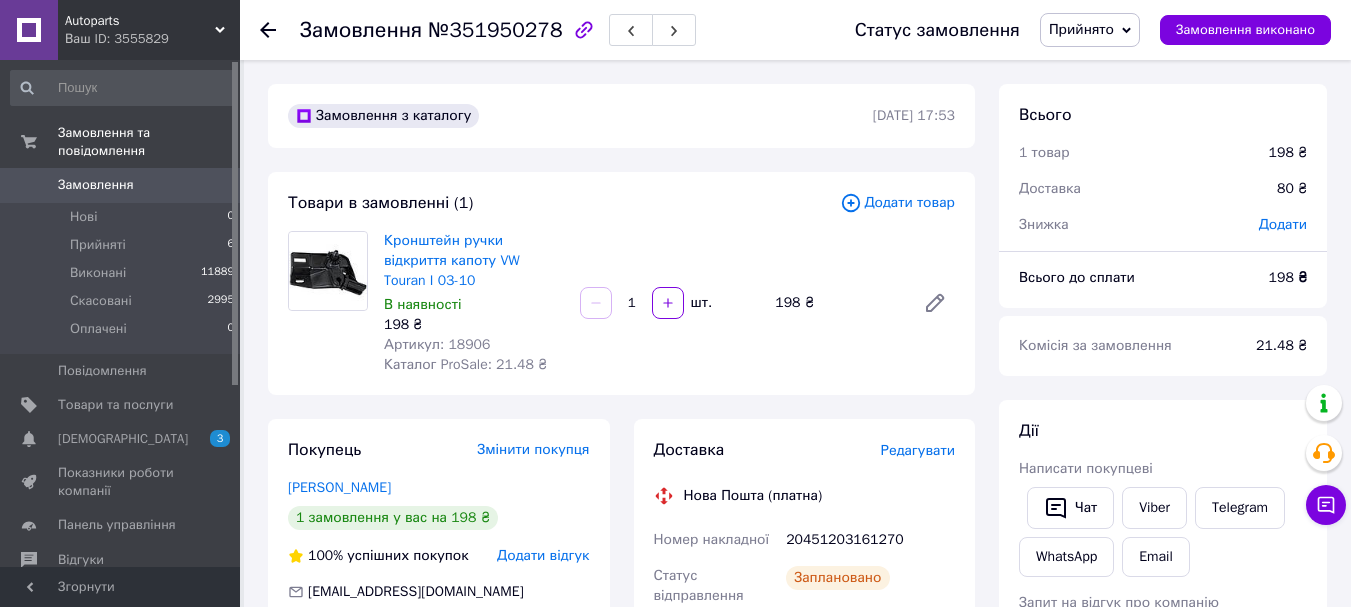 drag, startPoint x: 1065, startPoint y: 24, endPoint x: 1090, endPoint y: 64, distance: 47.169907 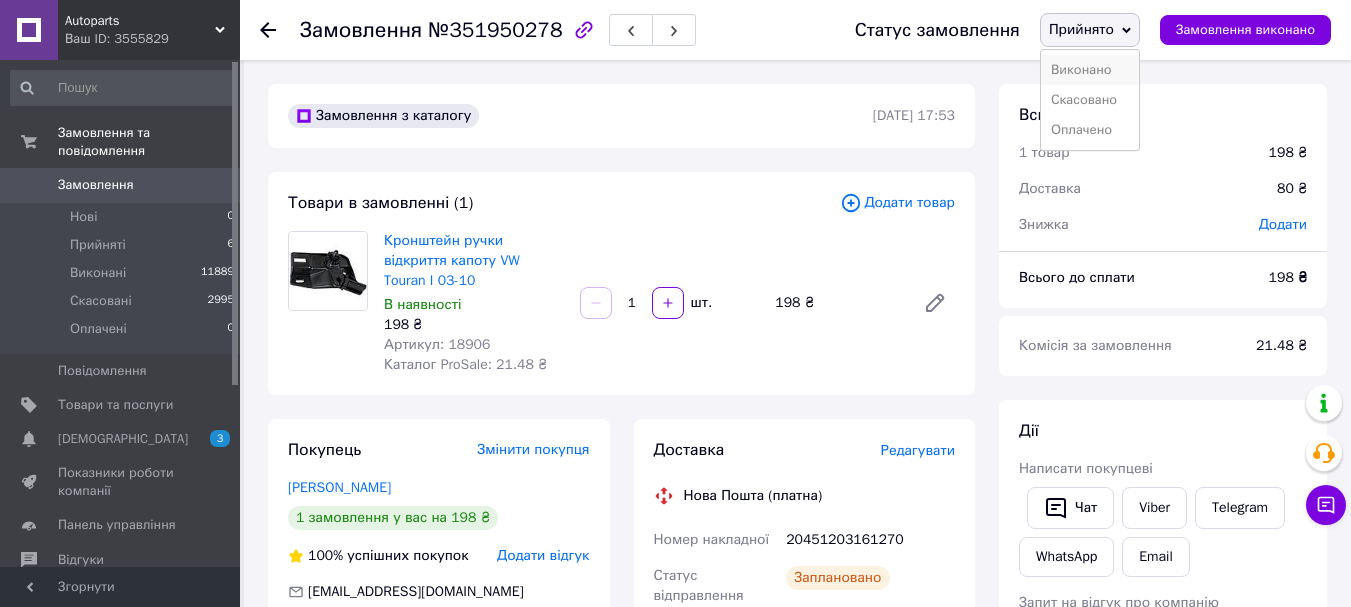 click on "Виконано" at bounding box center [1090, 70] 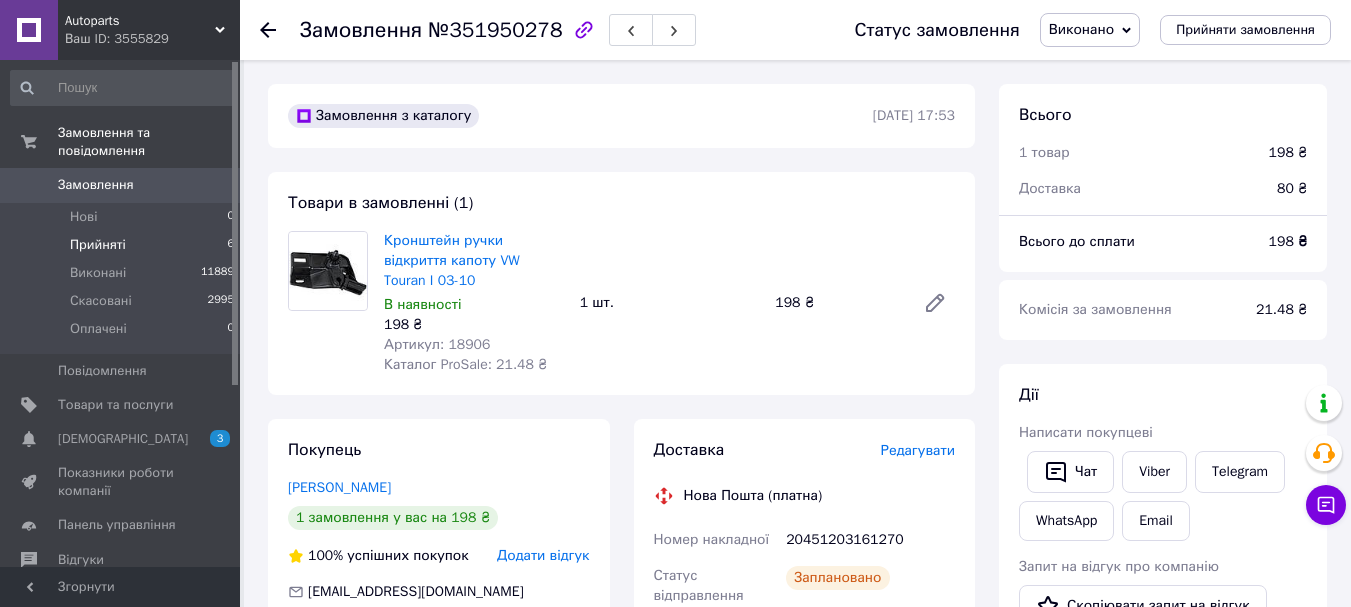click on "Прийняті 6" at bounding box center (123, 245) 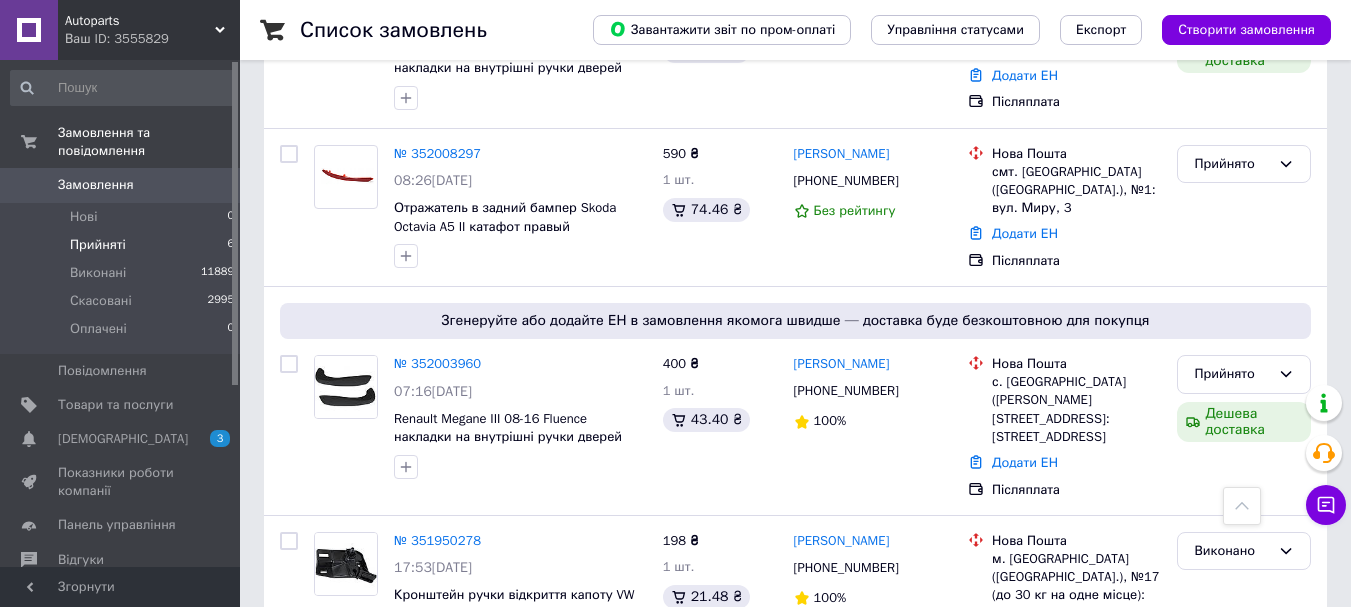 scroll, scrollTop: 499, scrollLeft: 0, axis: vertical 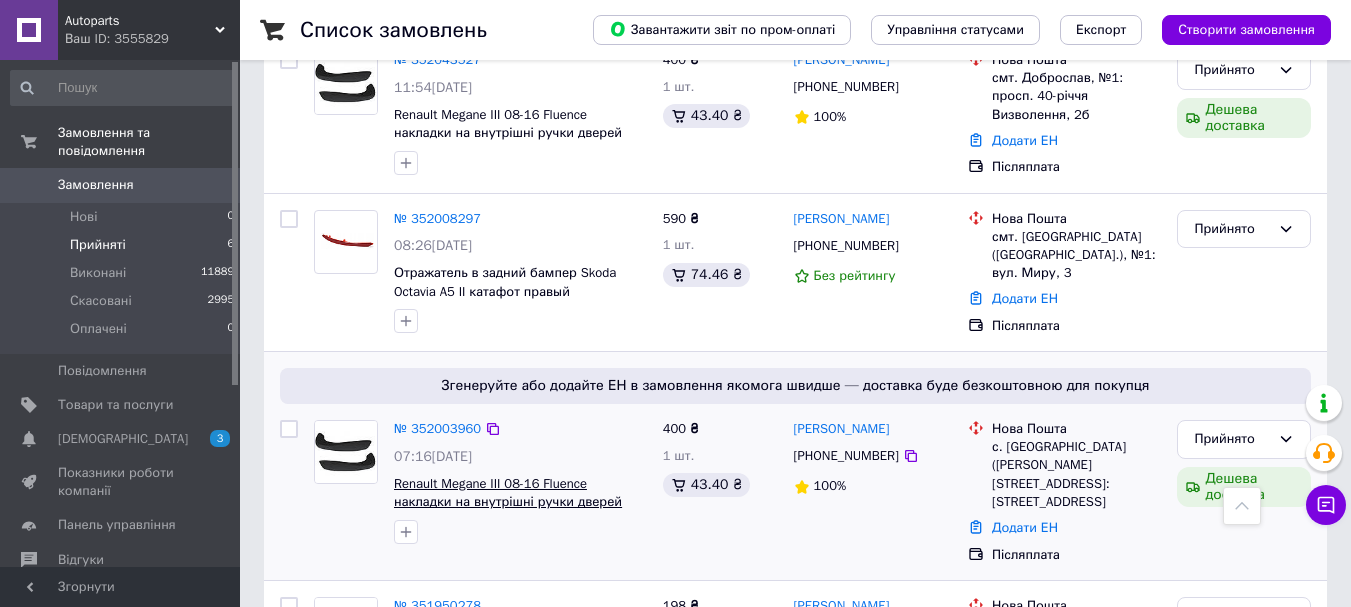 click on "Renault Megane III 08-16 Fluence накладки на внутрішні ручки дверей MAT BLACK передня 809540001R  809600007R" at bounding box center [508, 511] 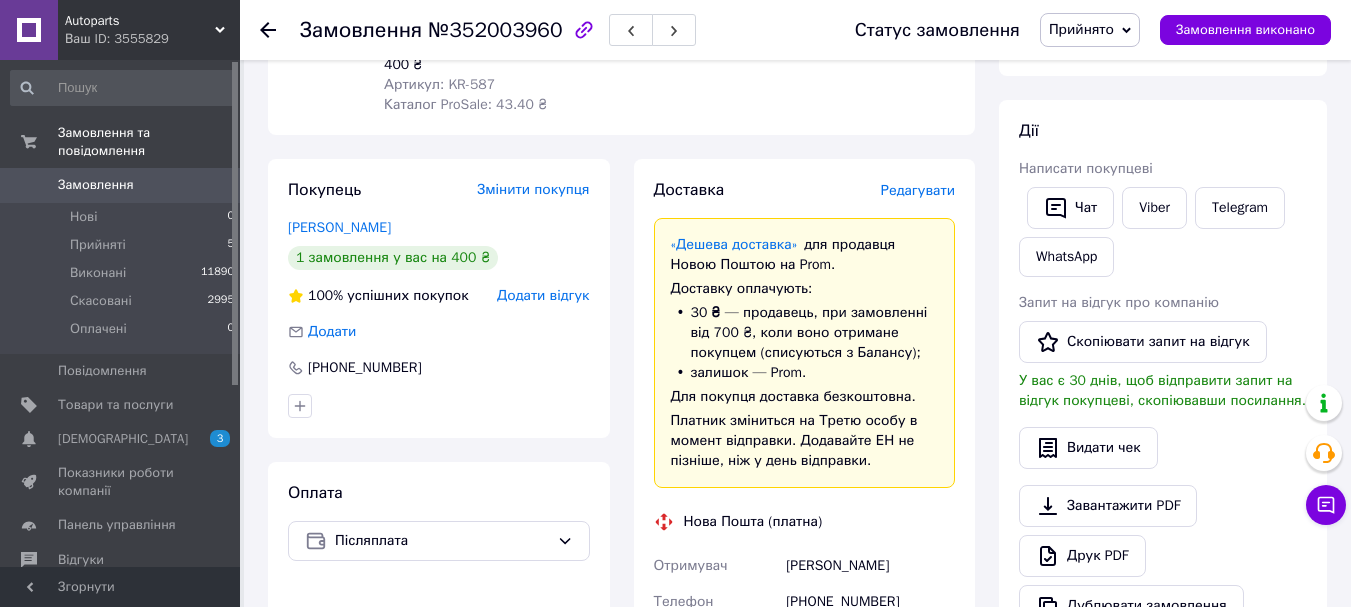 scroll, scrollTop: 0, scrollLeft: 0, axis: both 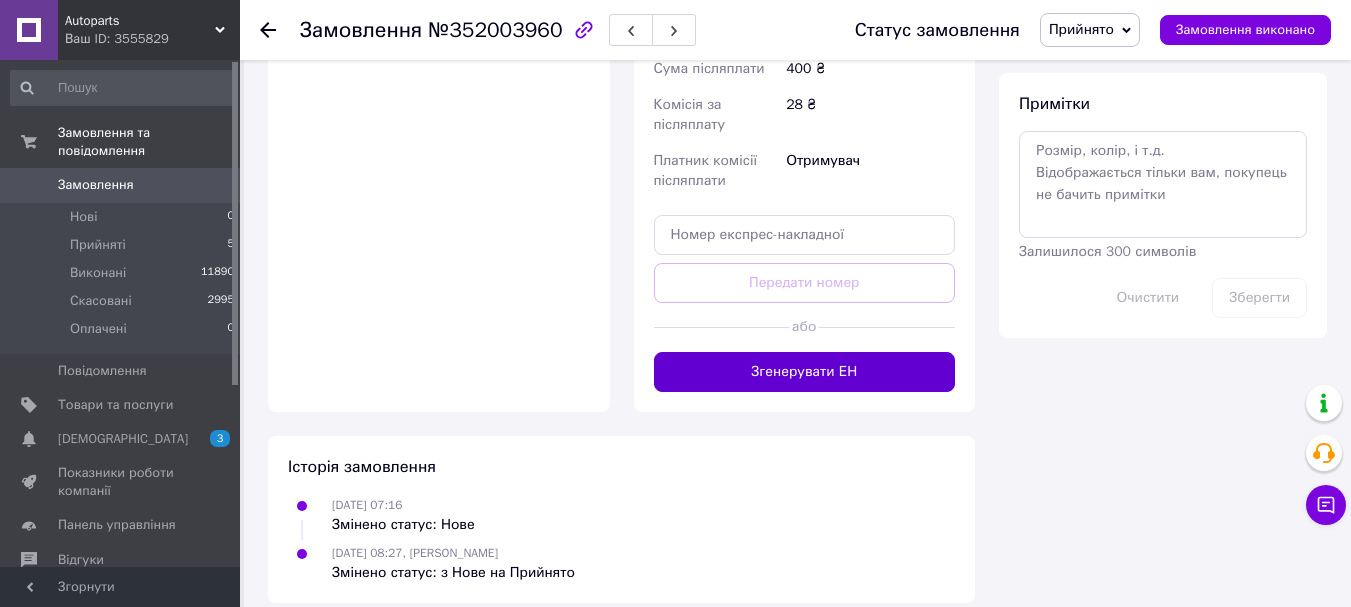 click on "Згенерувати ЕН" at bounding box center (805, 372) 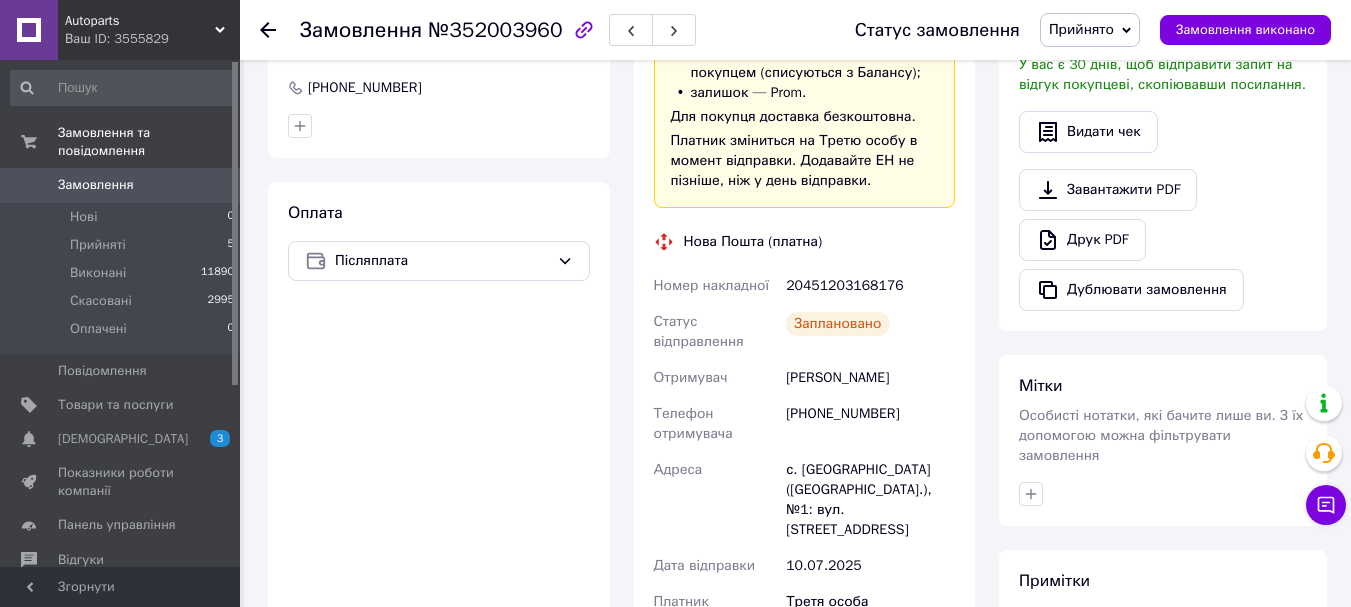 scroll, scrollTop: 500, scrollLeft: 0, axis: vertical 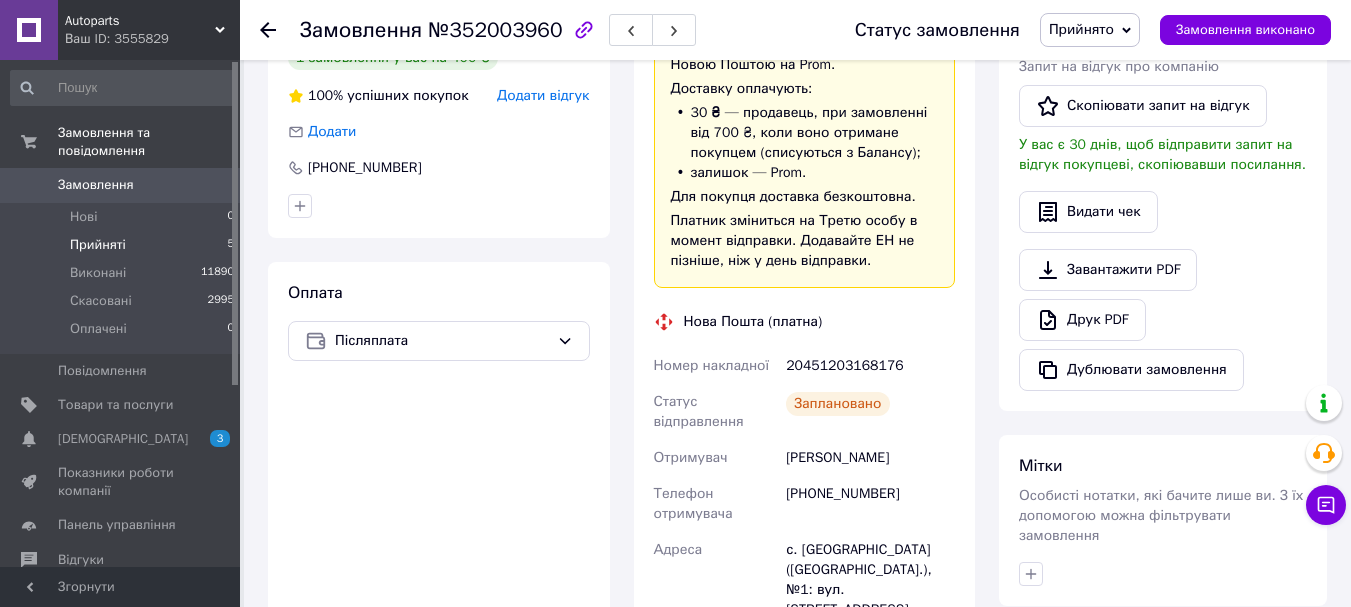 click on "Прийняті 5" at bounding box center (123, 245) 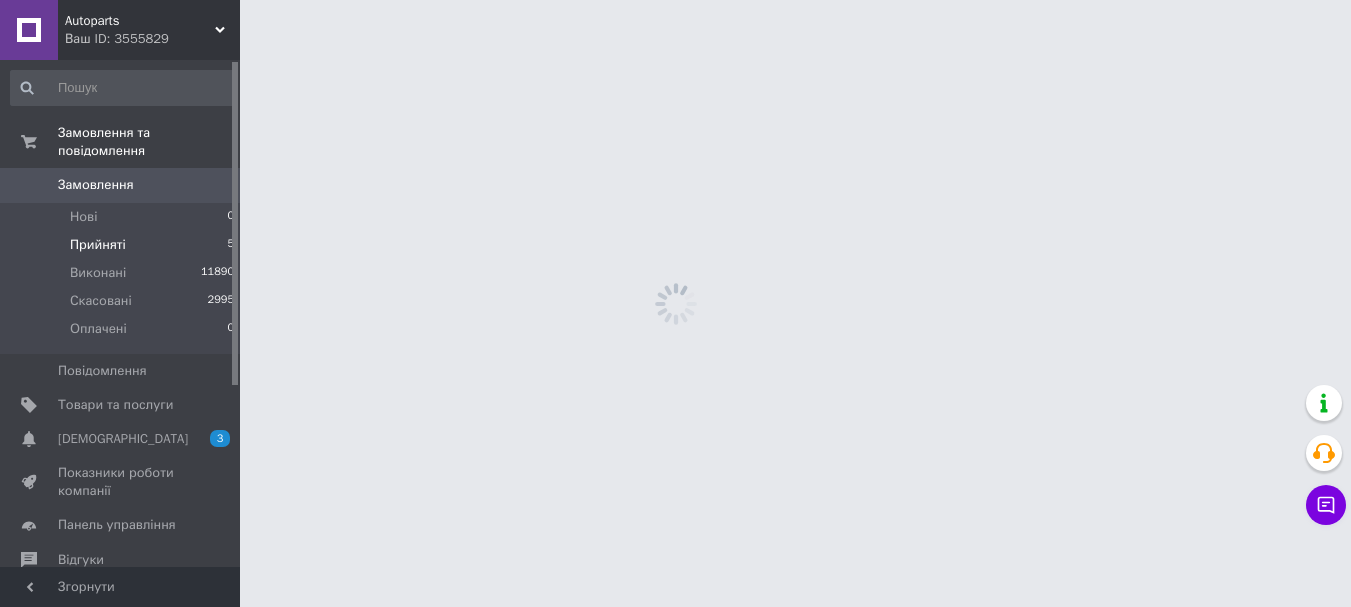 scroll, scrollTop: 0, scrollLeft: 0, axis: both 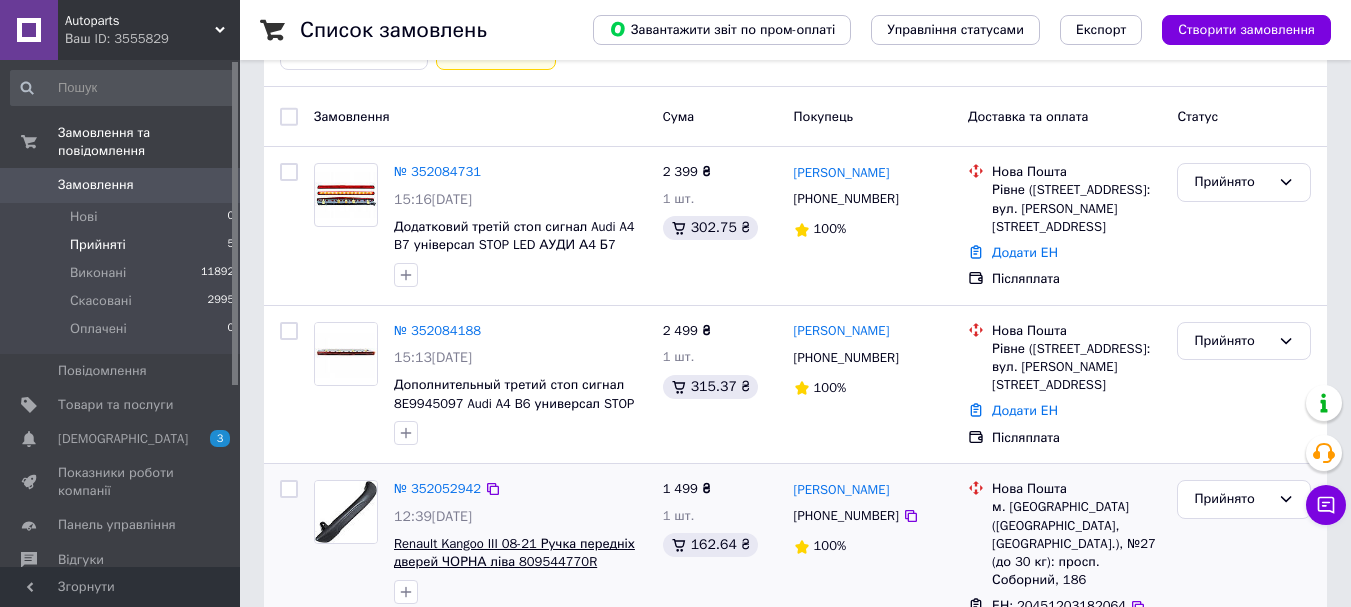 click on "Renault Kangoo III 08-21 Ручка передніх дверей ЧОРНА ліва 809544770R" at bounding box center [514, 553] 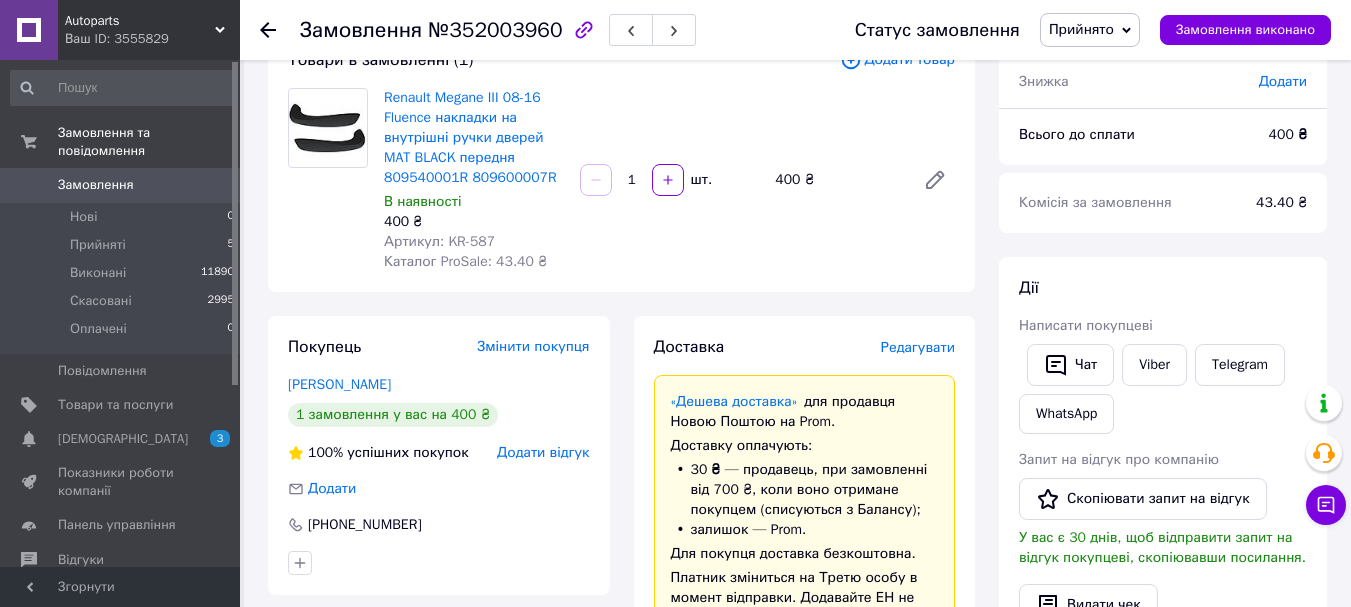 scroll, scrollTop: 107, scrollLeft: 0, axis: vertical 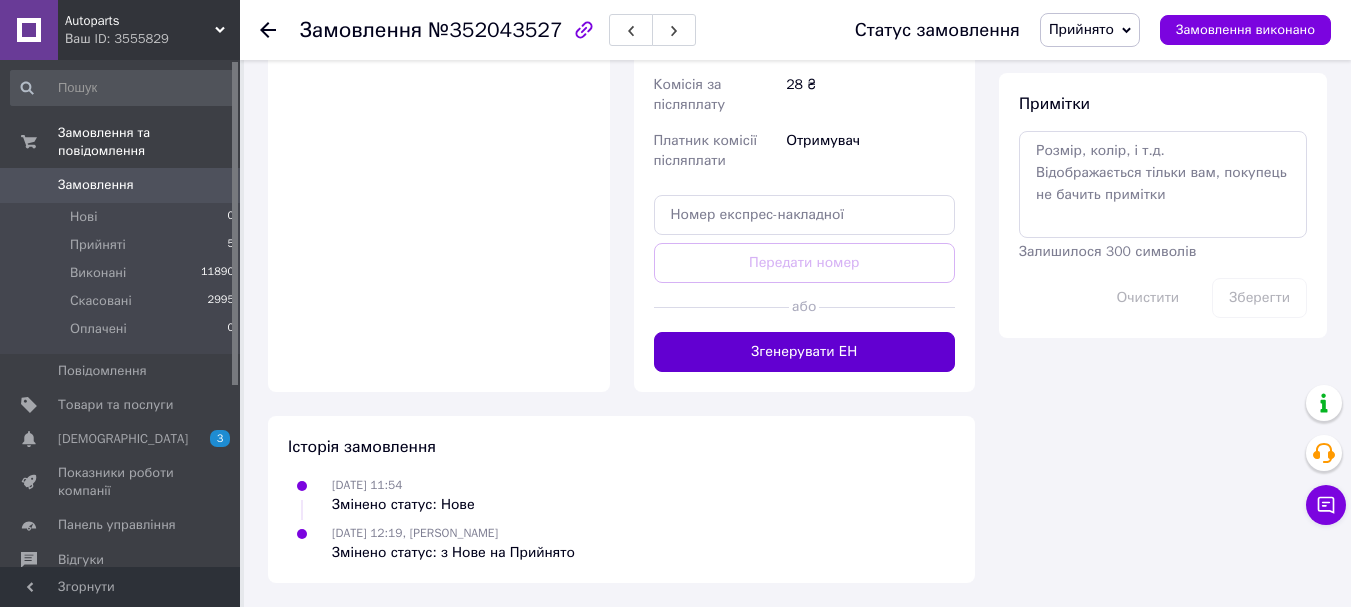 click on "Згенерувати ЕН" at bounding box center [805, 352] 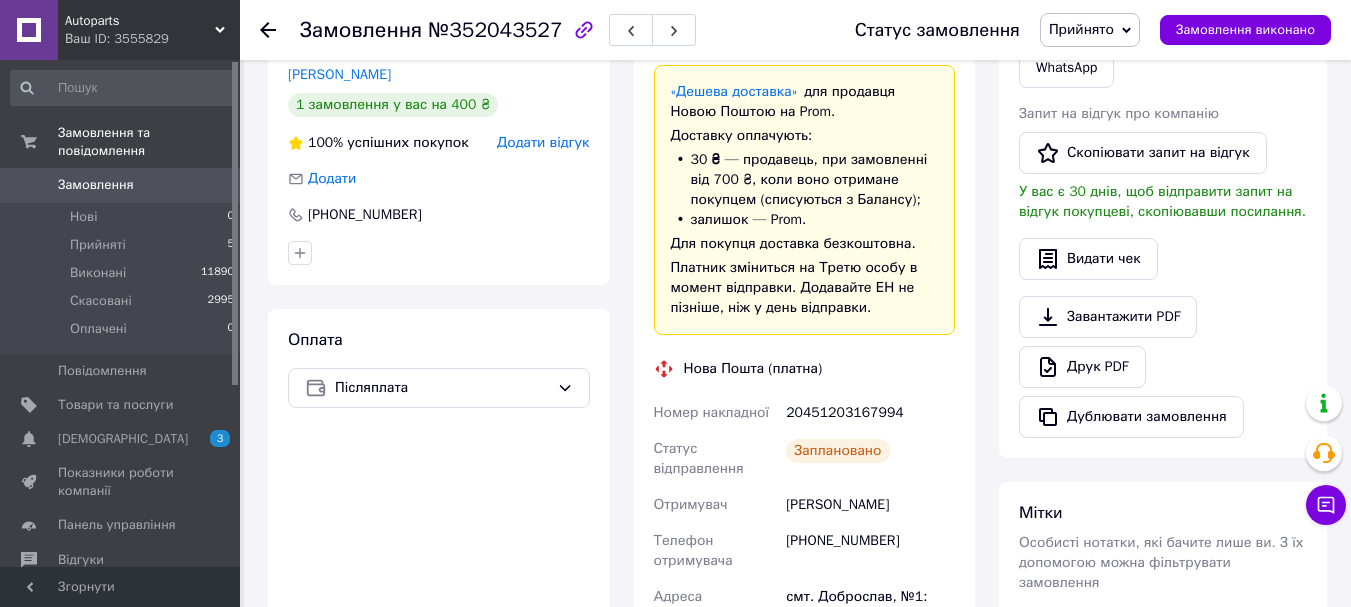 scroll, scrollTop: 500, scrollLeft: 0, axis: vertical 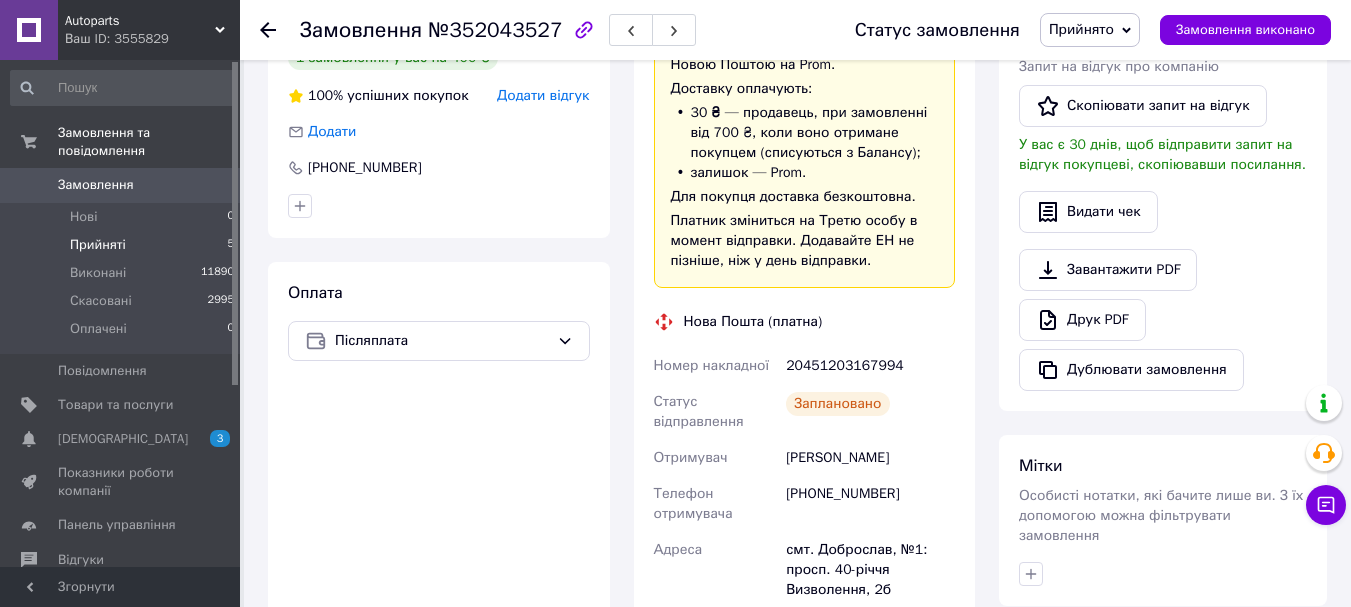 click on "Прийняті" at bounding box center [98, 245] 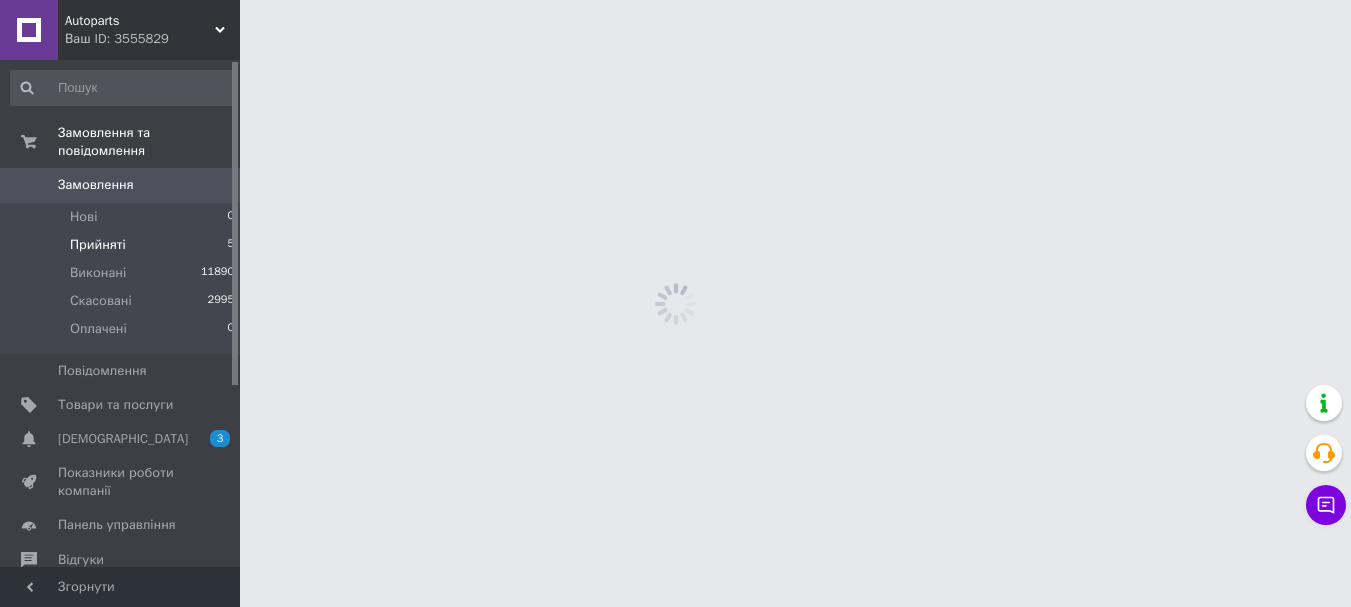 scroll, scrollTop: 0, scrollLeft: 0, axis: both 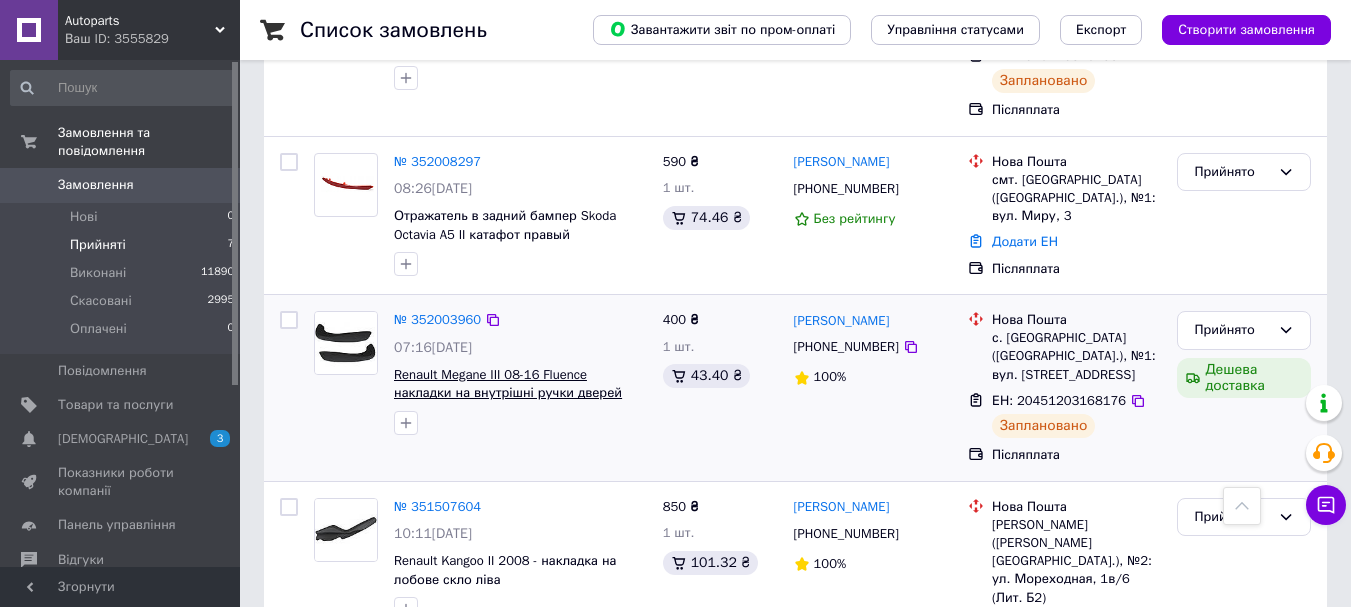 click on "Renault Megane III 08-16 Fluence накладки на внутрішні ручки дверей MAT BLACK передня 809540001R  809600007R" at bounding box center [508, 402] 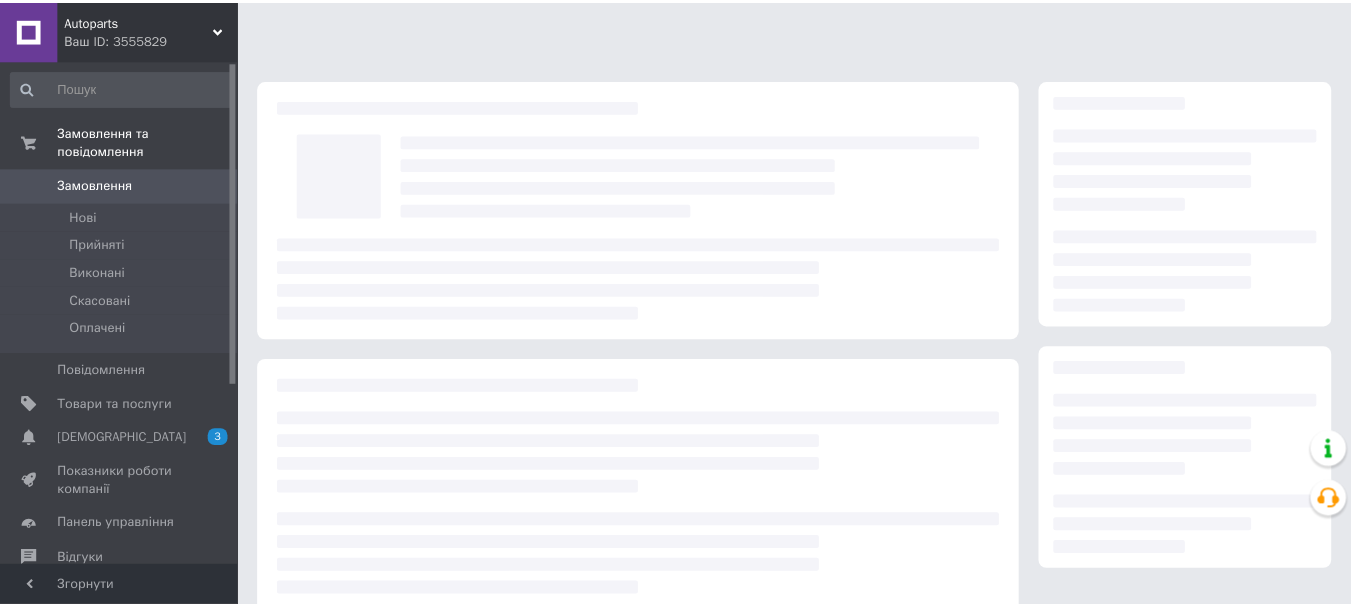 scroll, scrollTop: 0, scrollLeft: 0, axis: both 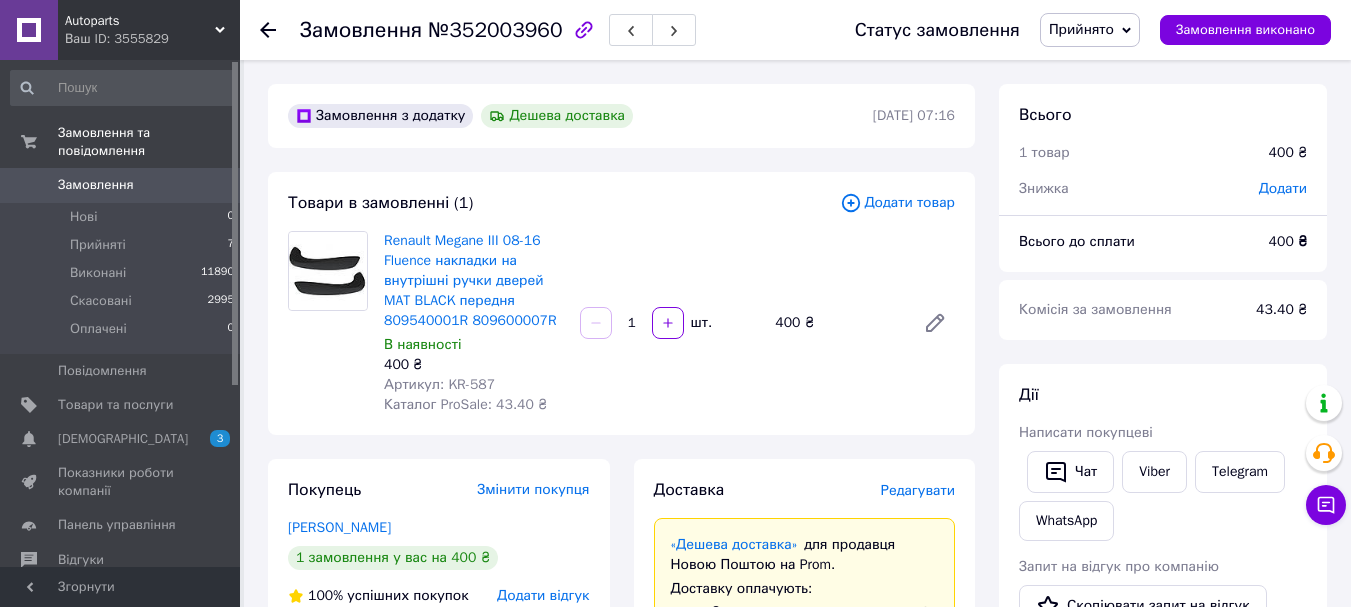 click on "Статус замовлення Прийнято Виконано Скасовано Оплачено Замовлення виконано" at bounding box center [1073, 30] 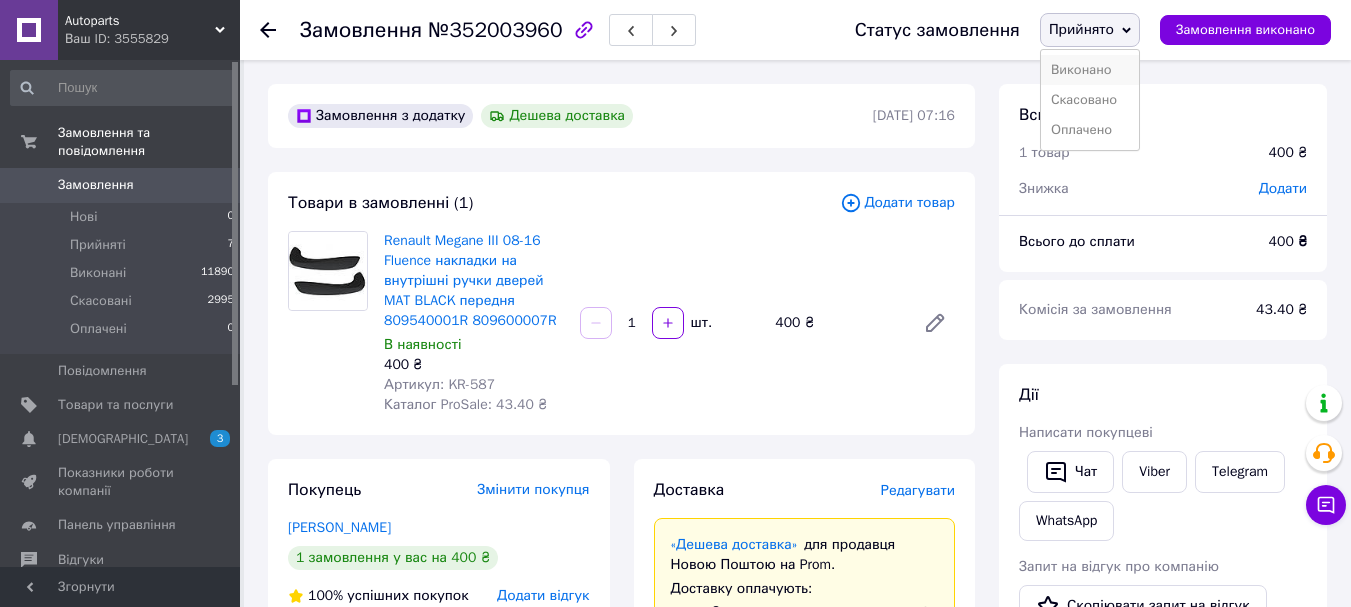 click on "Виконано" at bounding box center [1090, 70] 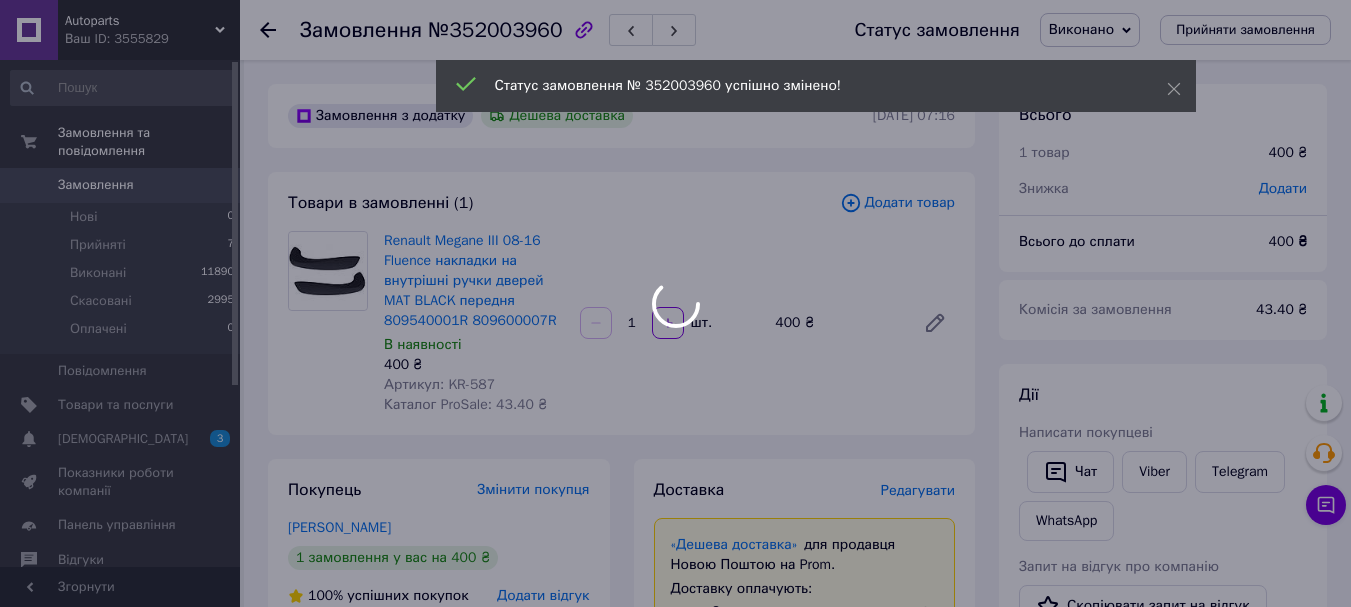 click at bounding box center [675, 303] 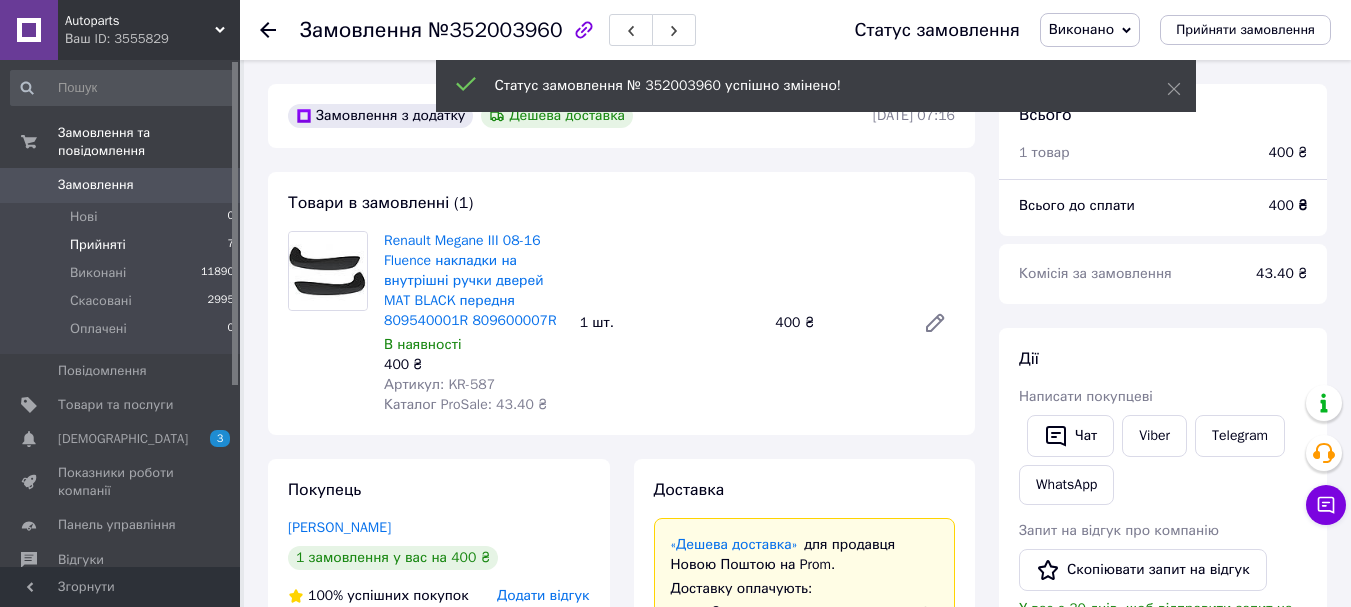 click on "Прийняті" at bounding box center [98, 245] 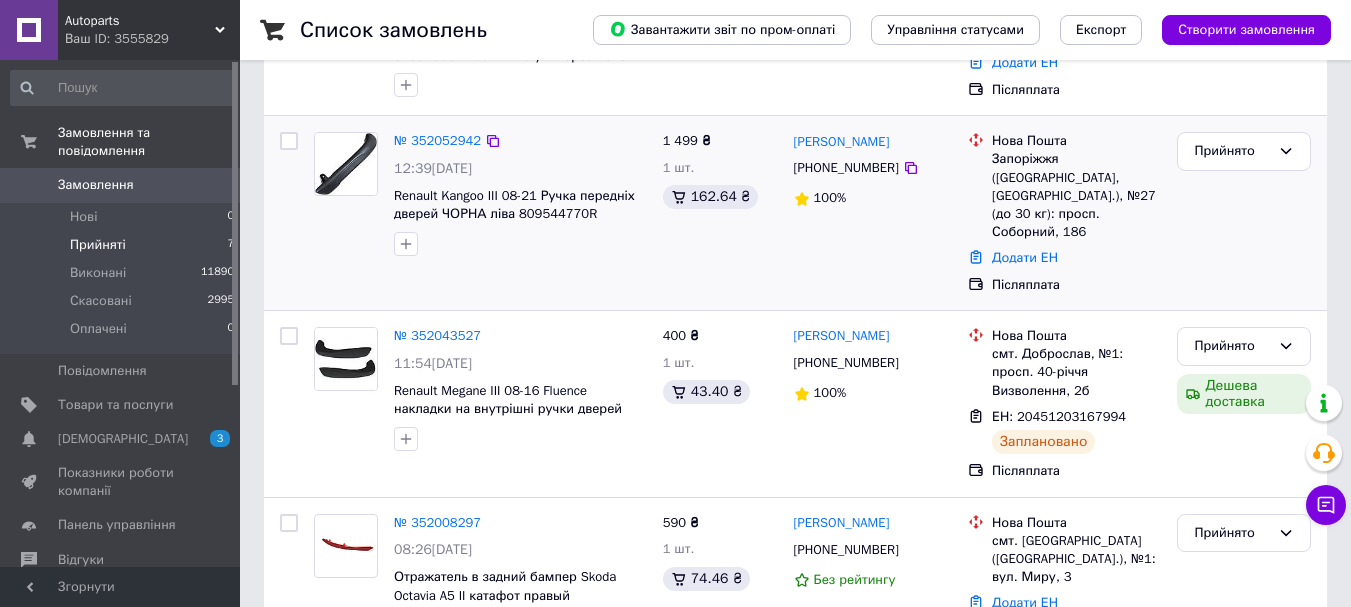 scroll, scrollTop: 500, scrollLeft: 0, axis: vertical 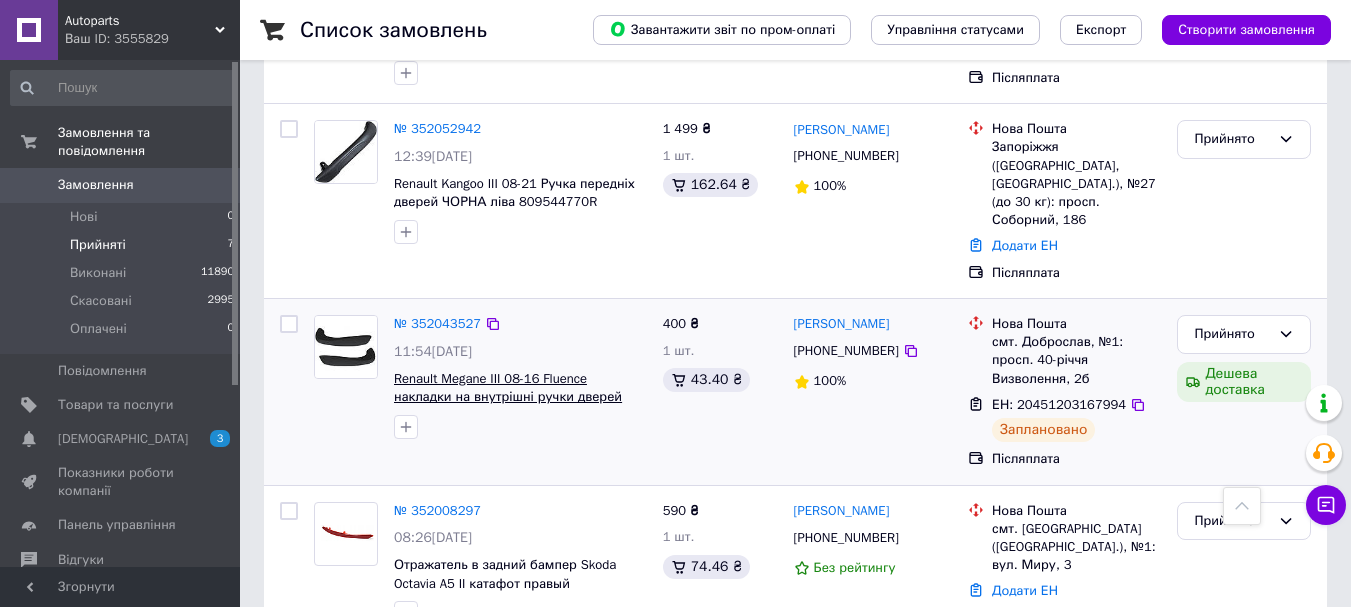 click on "Renault Megane III 08-16 Fluence накладки на внутрішні ручки дверей MAT BLACK передня 809540001R  809600007R" at bounding box center (508, 406) 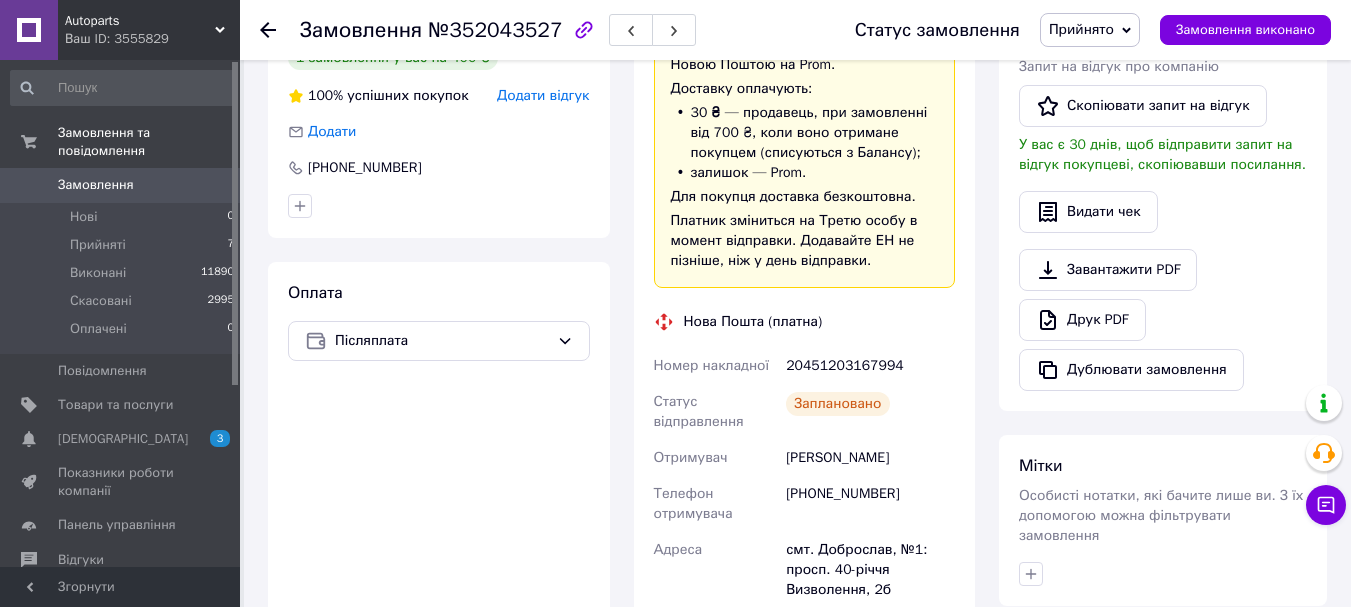 scroll, scrollTop: 0, scrollLeft: 0, axis: both 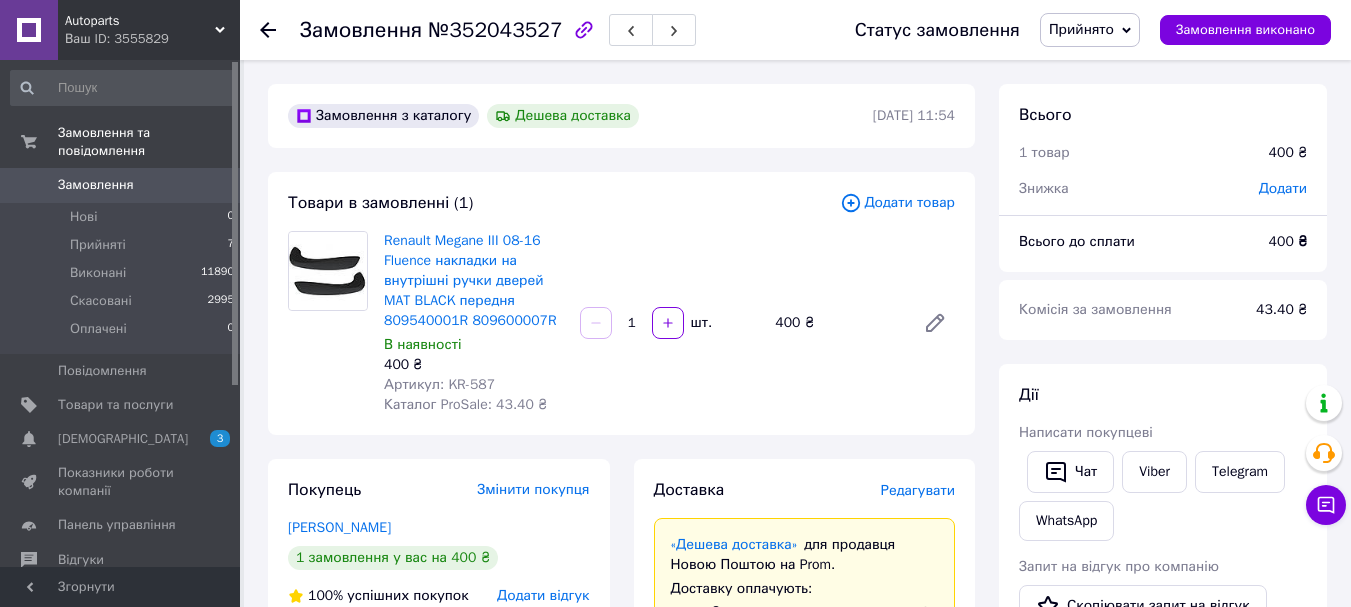 click on "Прийнято" at bounding box center (1081, 29) 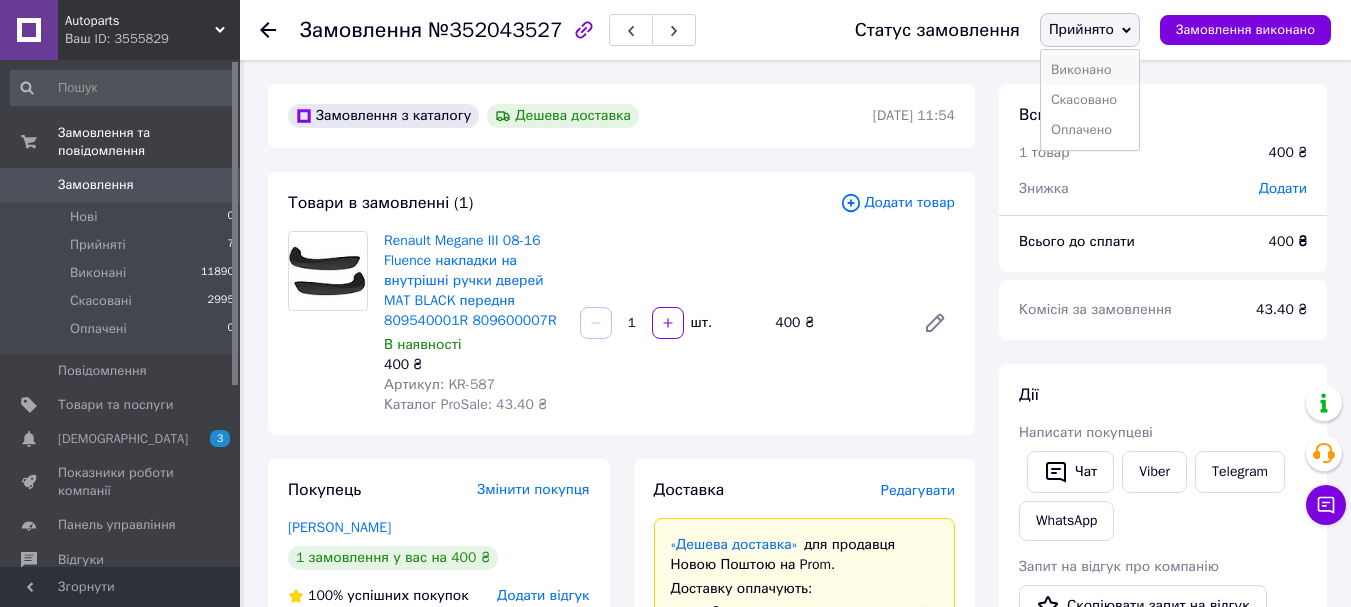 click on "Виконано" at bounding box center (1090, 70) 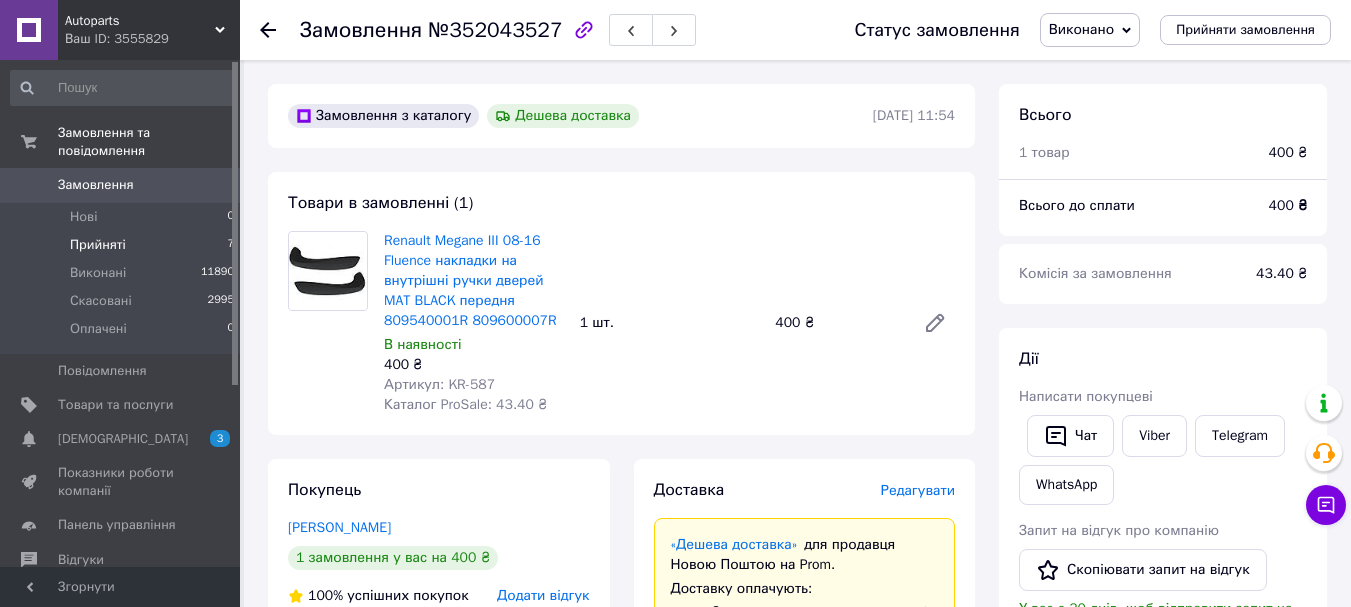 click on "Прийняті 7" at bounding box center (123, 245) 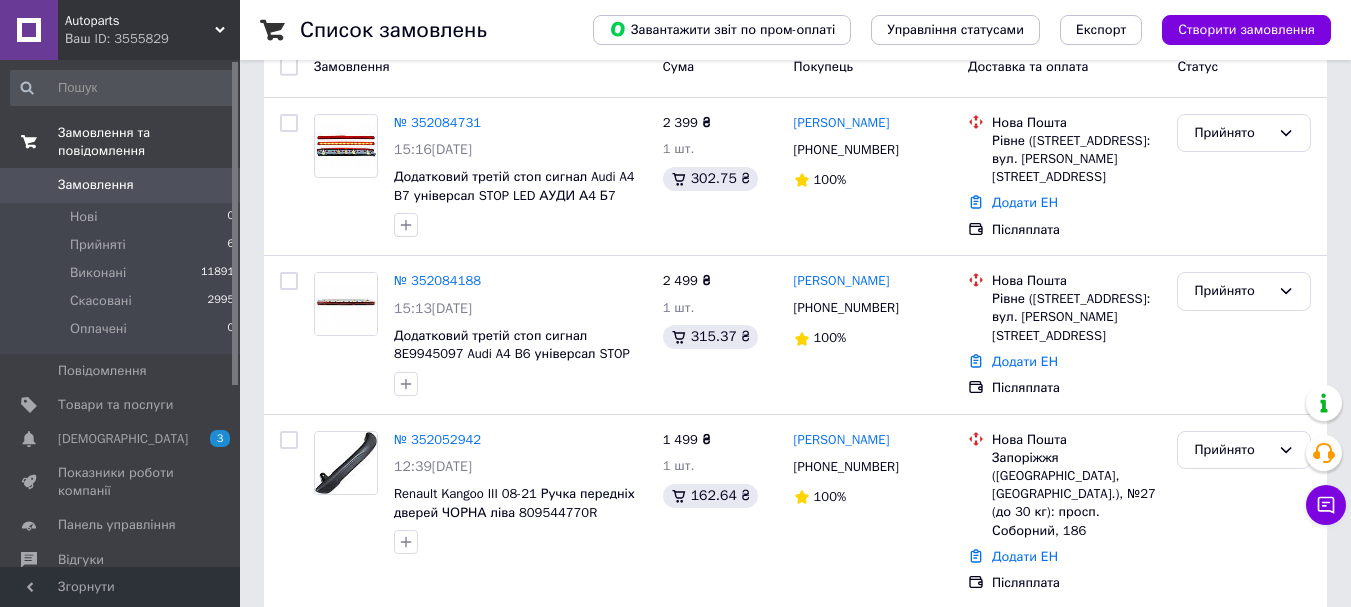 scroll, scrollTop: 100, scrollLeft: 0, axis: vertical 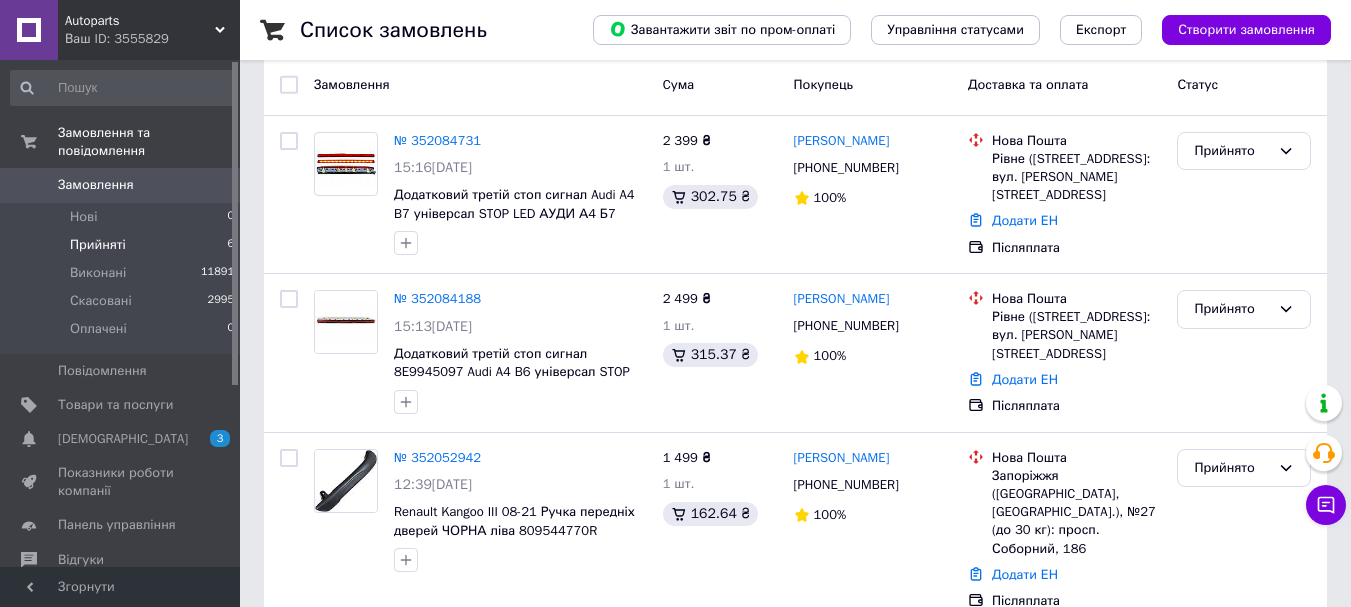 click on "Прийняті 6" at bounding box center (123, 245) 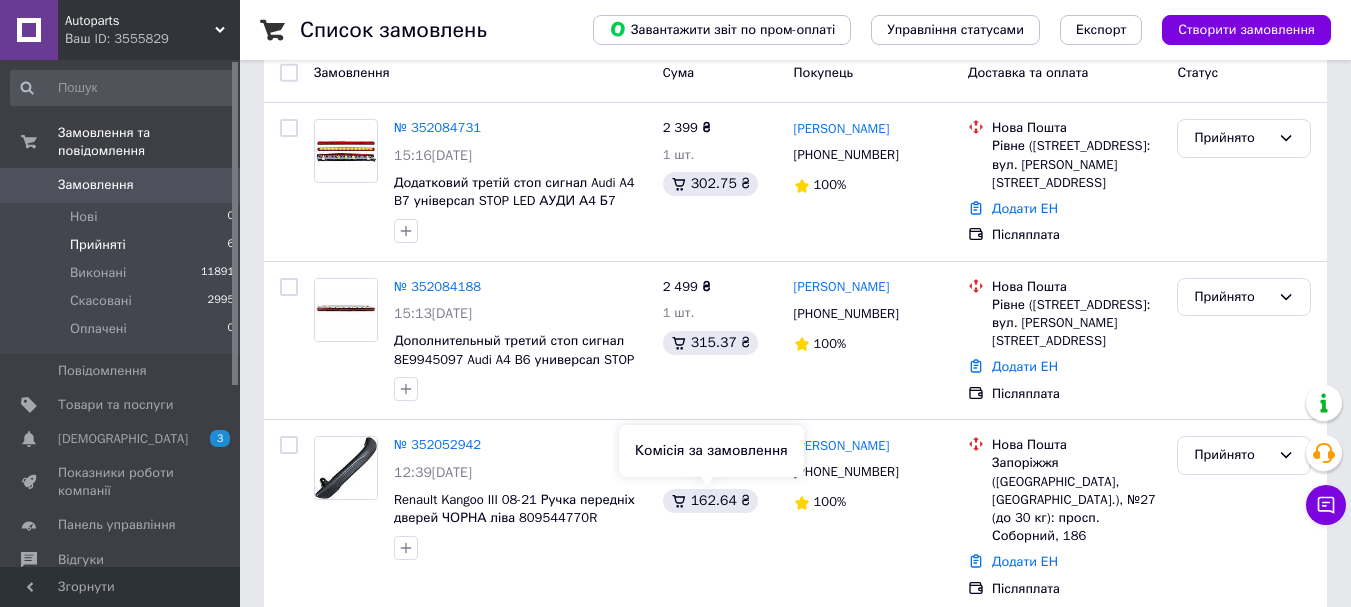 scroll, scrollTop: 49, scrollLeft: 0, axis: vertical 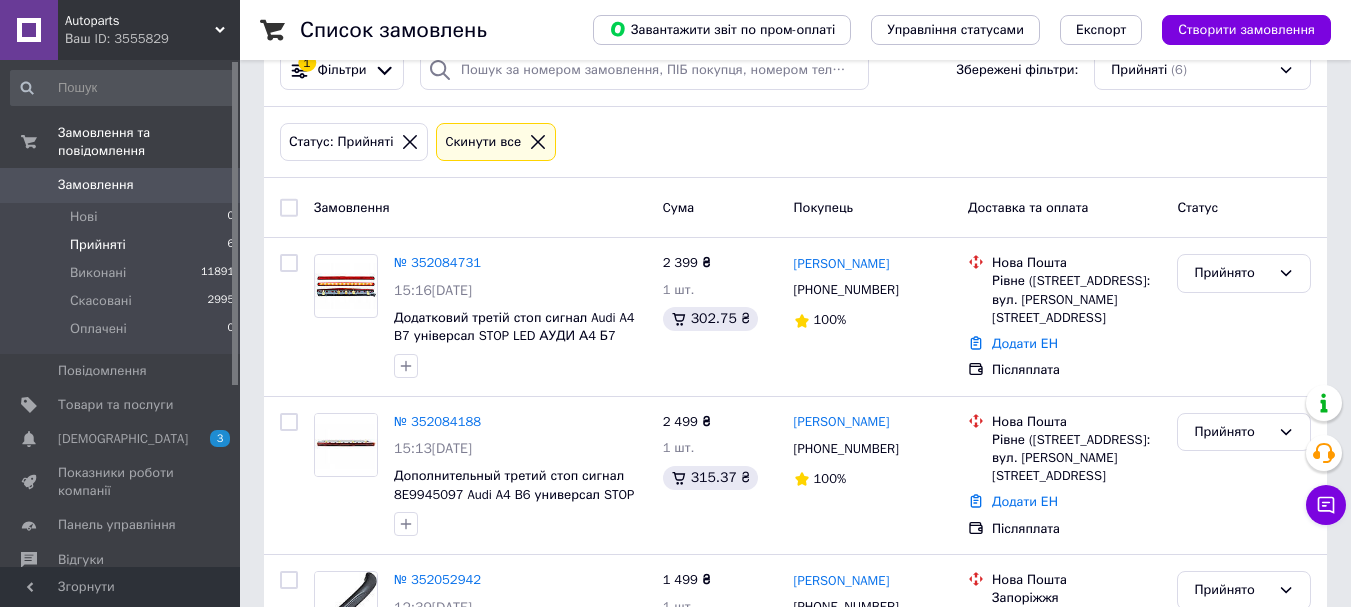 click on "Прийняті" at bounding box center (98, 245) 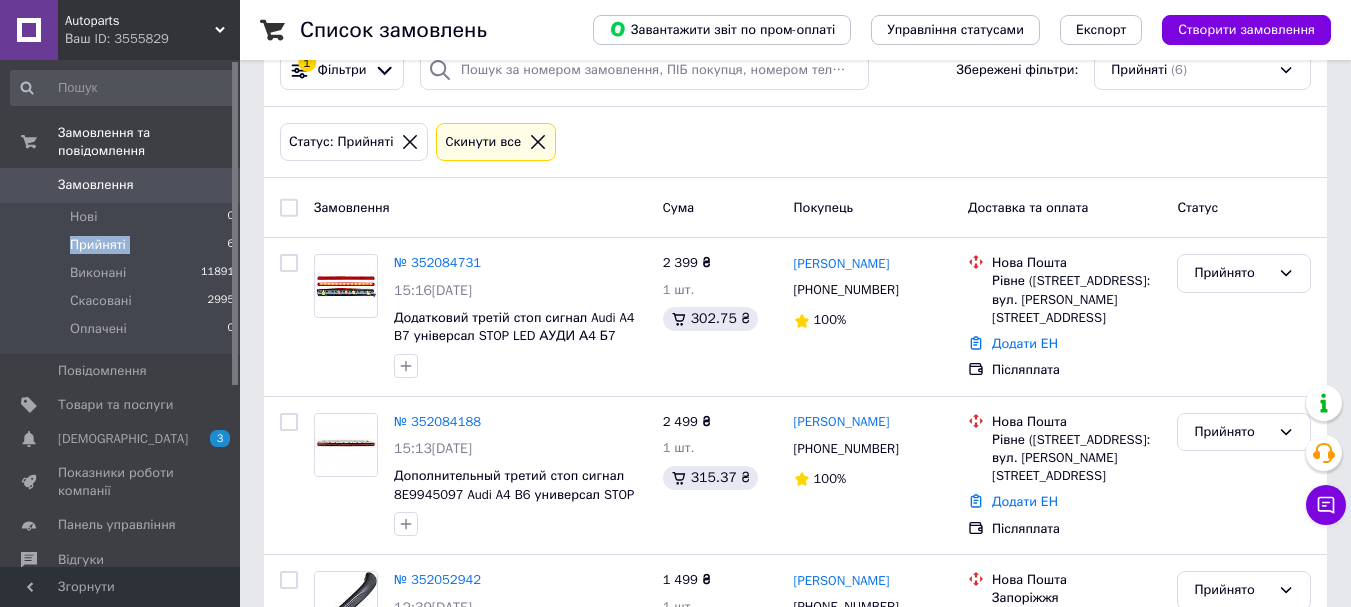 click on "Прийняті" at bounding box center [98, 245] 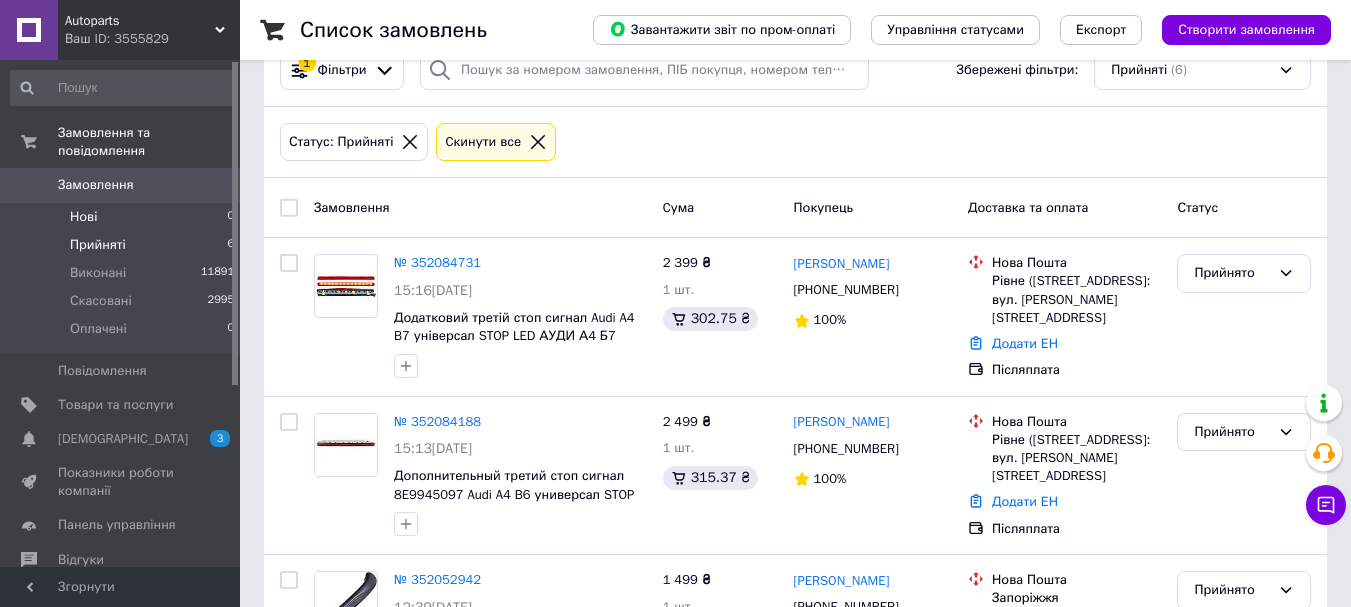 click on "Нові 0" at bounding box center (123, 217) 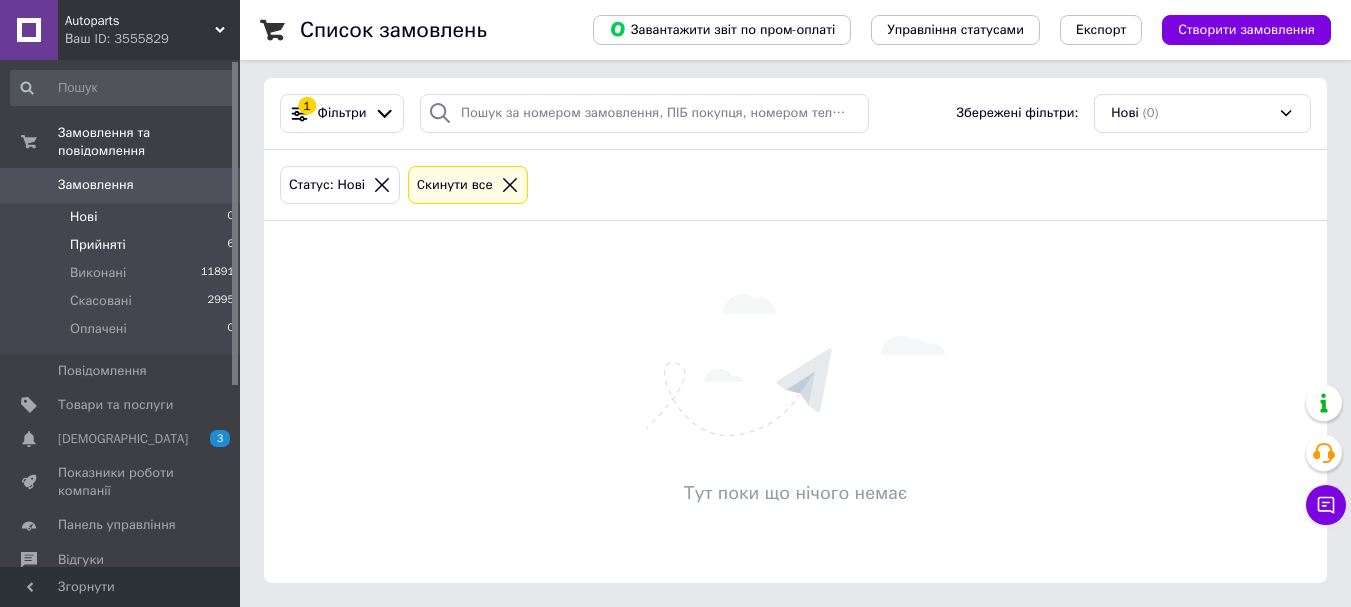 scroll, scrollTop: 0, scrollLeft: 0, axis: both 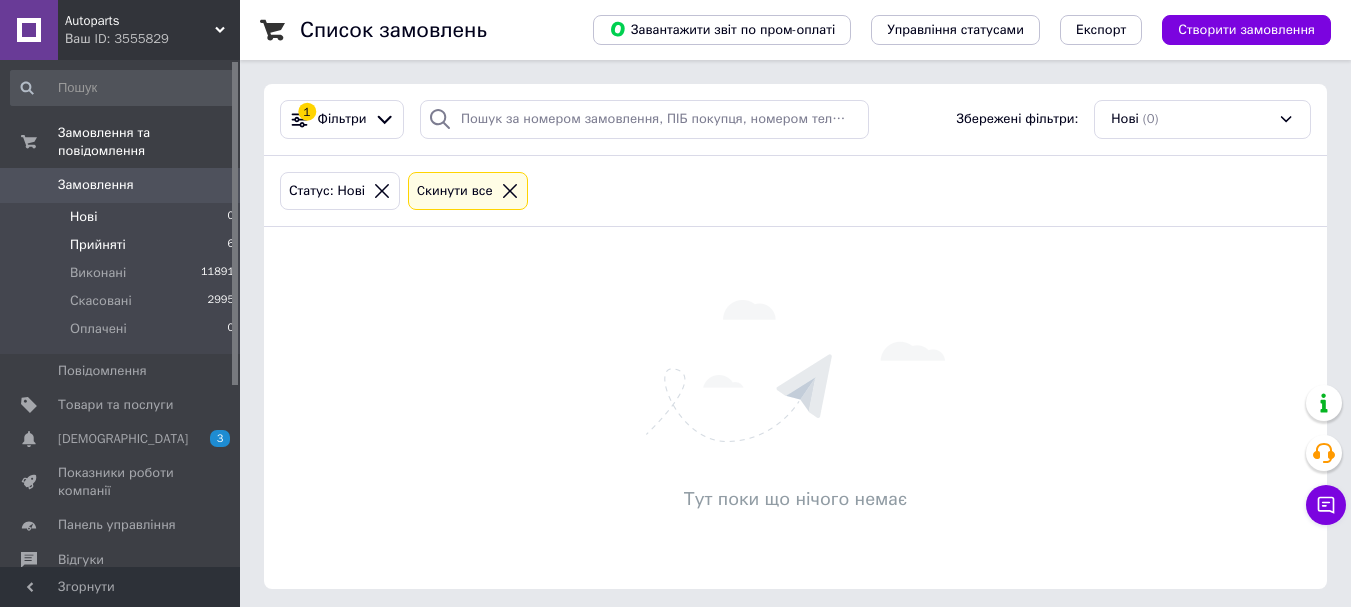 click on "Прийняті" at bounding box center [98, 245] 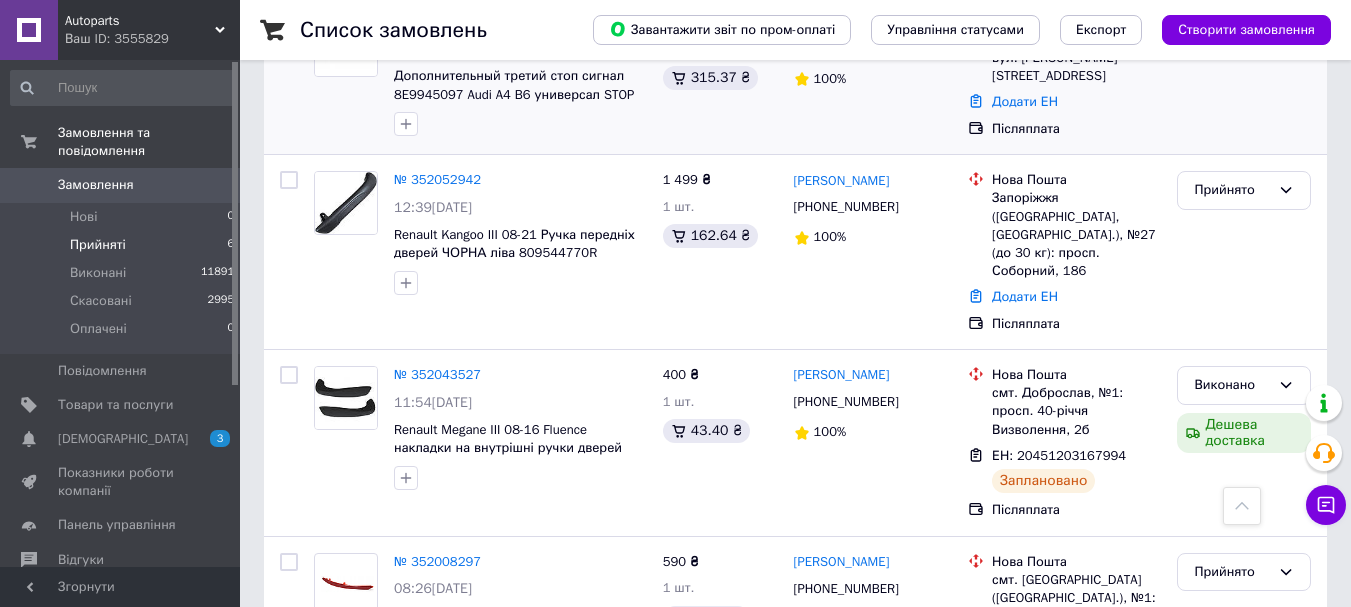 scroll, scrollTop: 249, scrollLeft: 0, axis: vertical 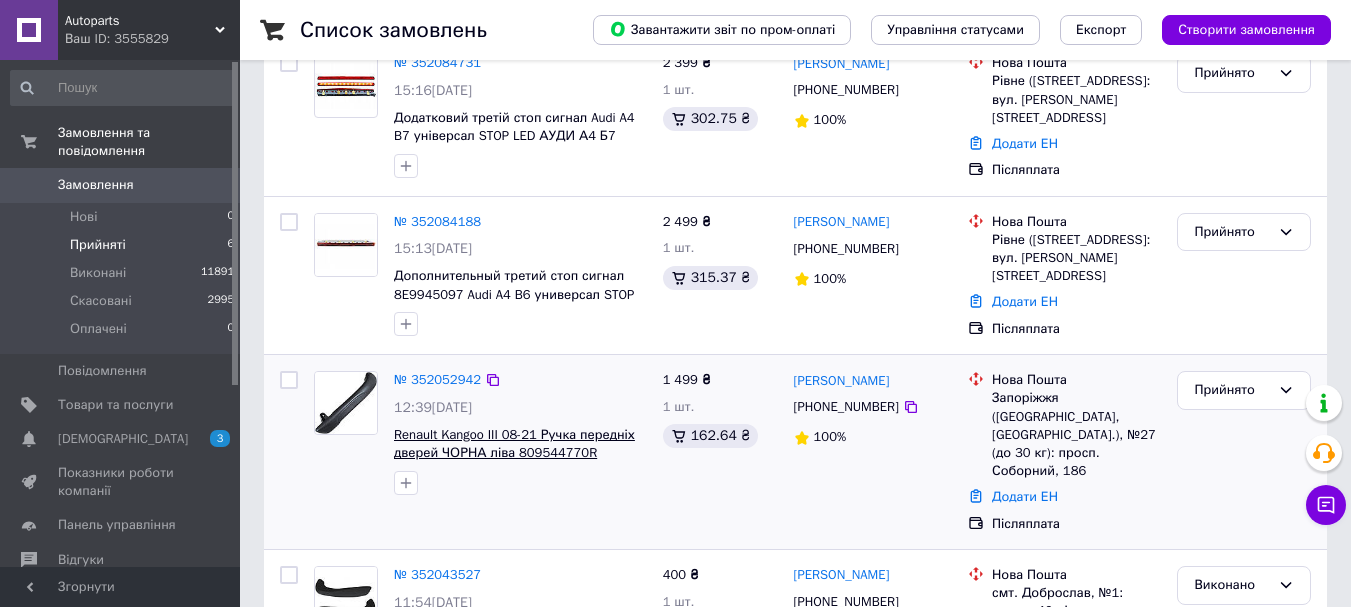 click on "Renault Kangoo III 08-21 Ручка передніх дверей ЧОРНА ліва 809544770R" at bounding box center [514, 444] 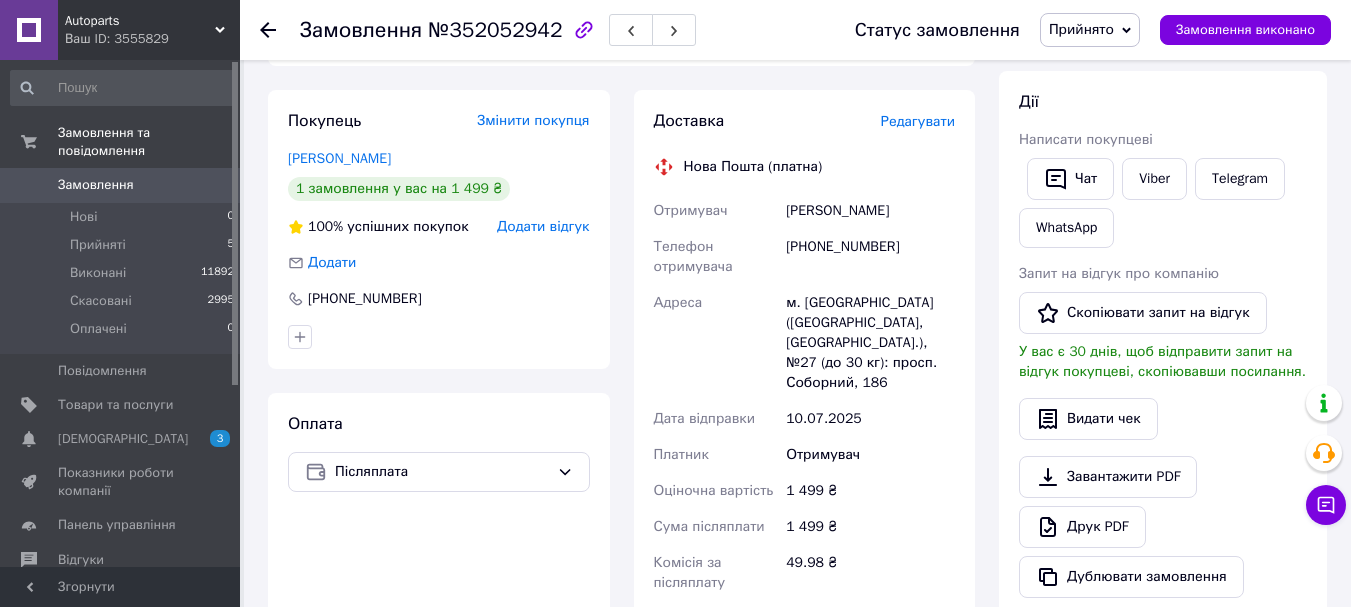 scroll, scrollTop: 400, scrollLeft: 0, axis: vertical 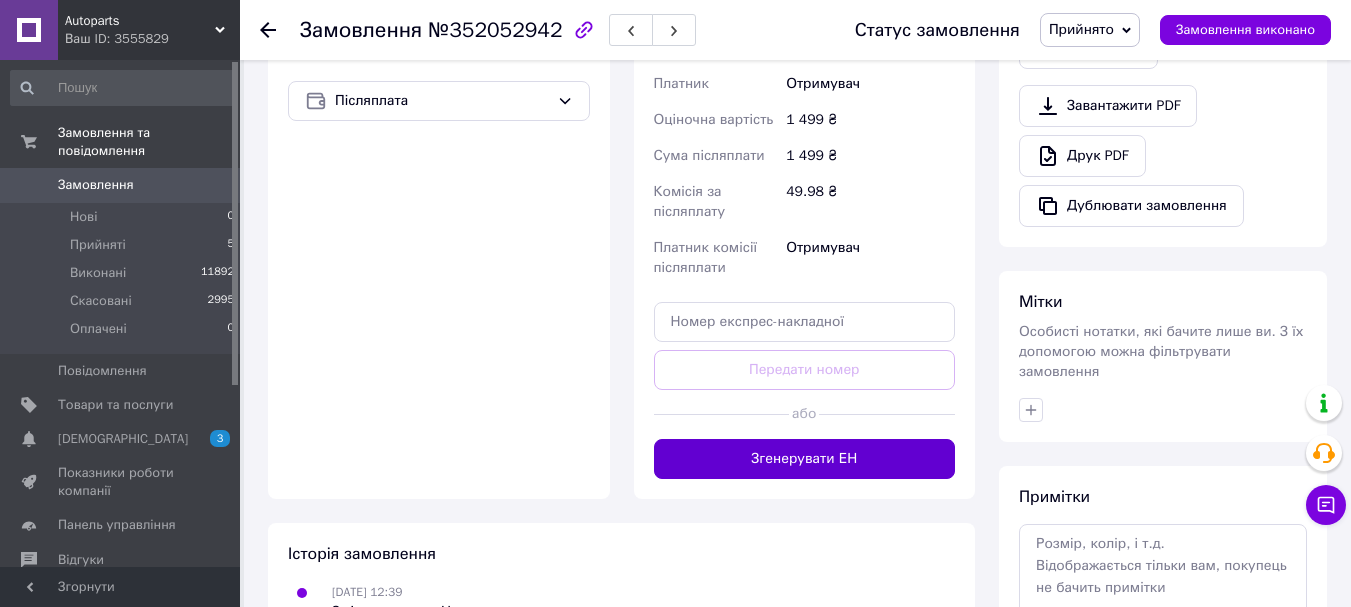 click on "Згенерувати ЕН" at bounding box center (805, 459) 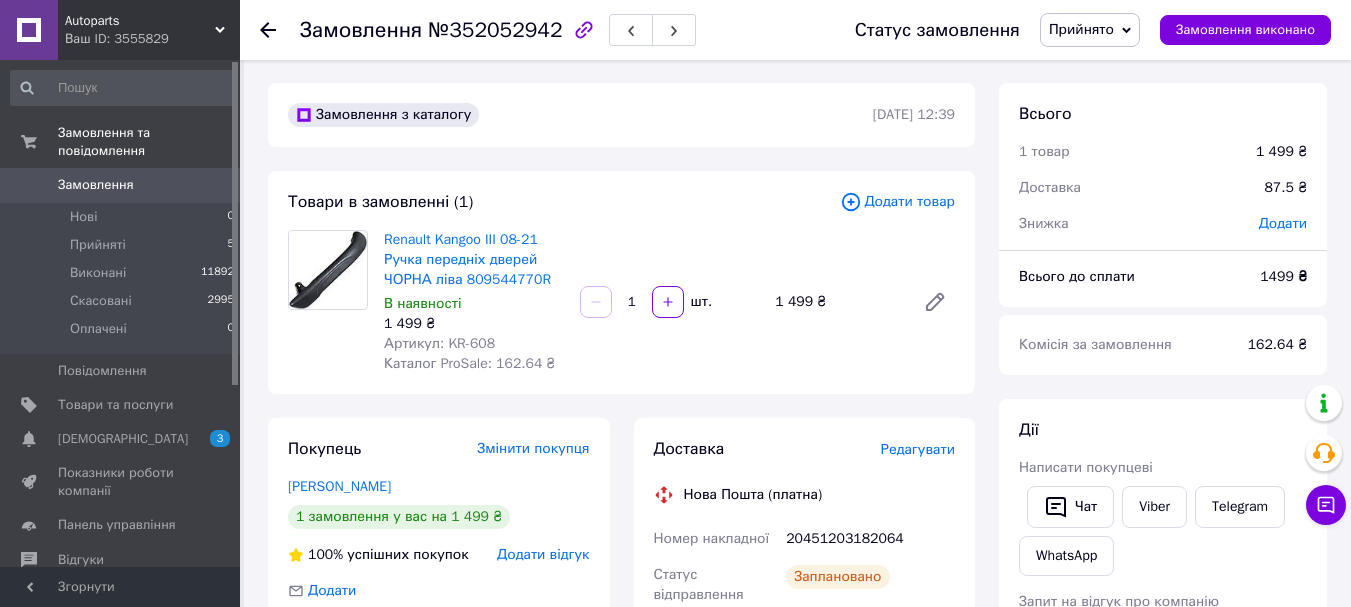 scroll, scrollTop: 0, scrollLeft: 0, axis: both 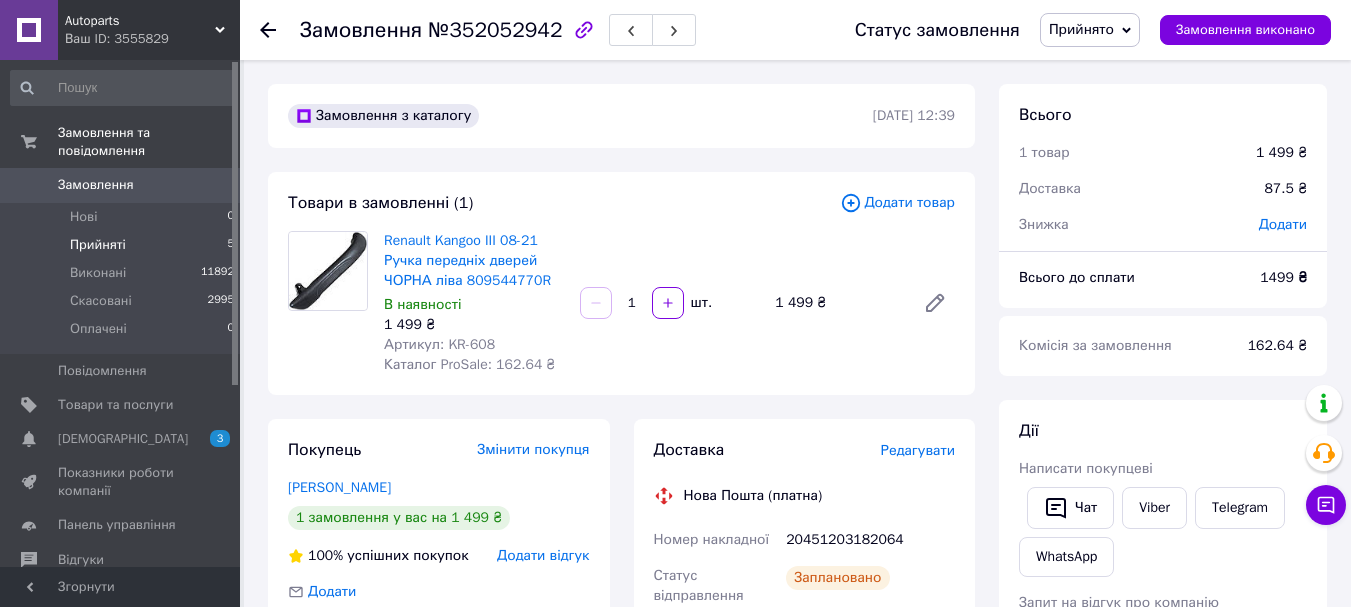 click on "Прийняті 5" at bounding box center [123, 245] 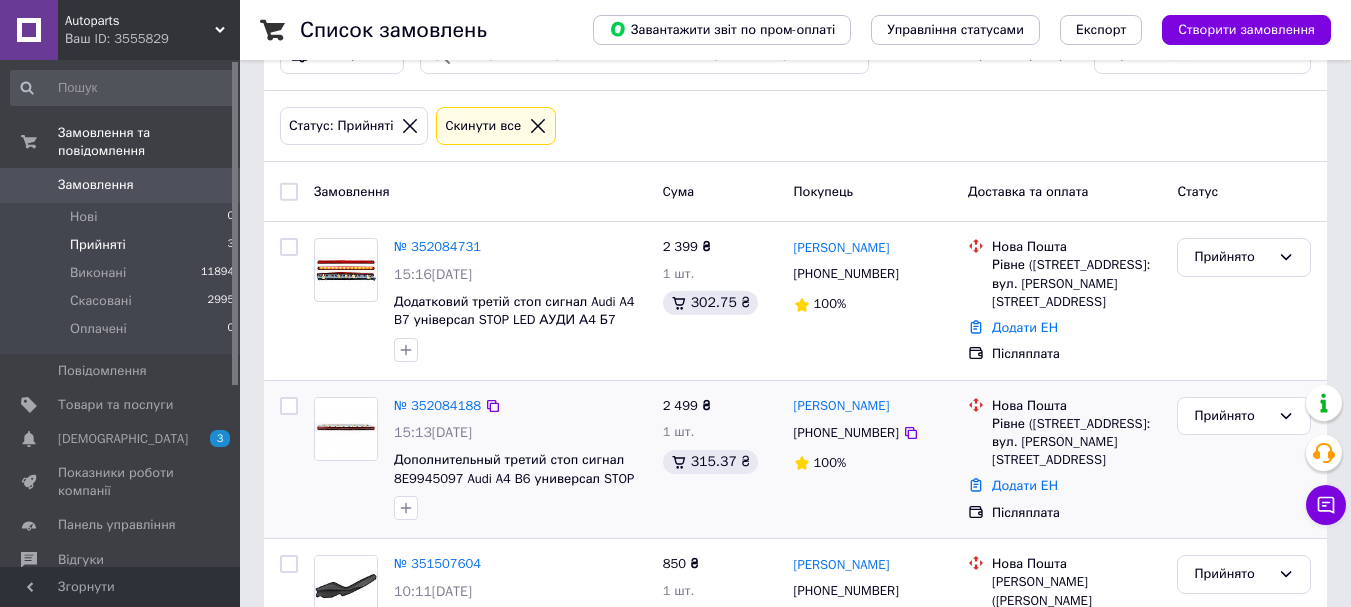 scroll, scrollTop: 100, scrollLeft: 0, axis: vertical 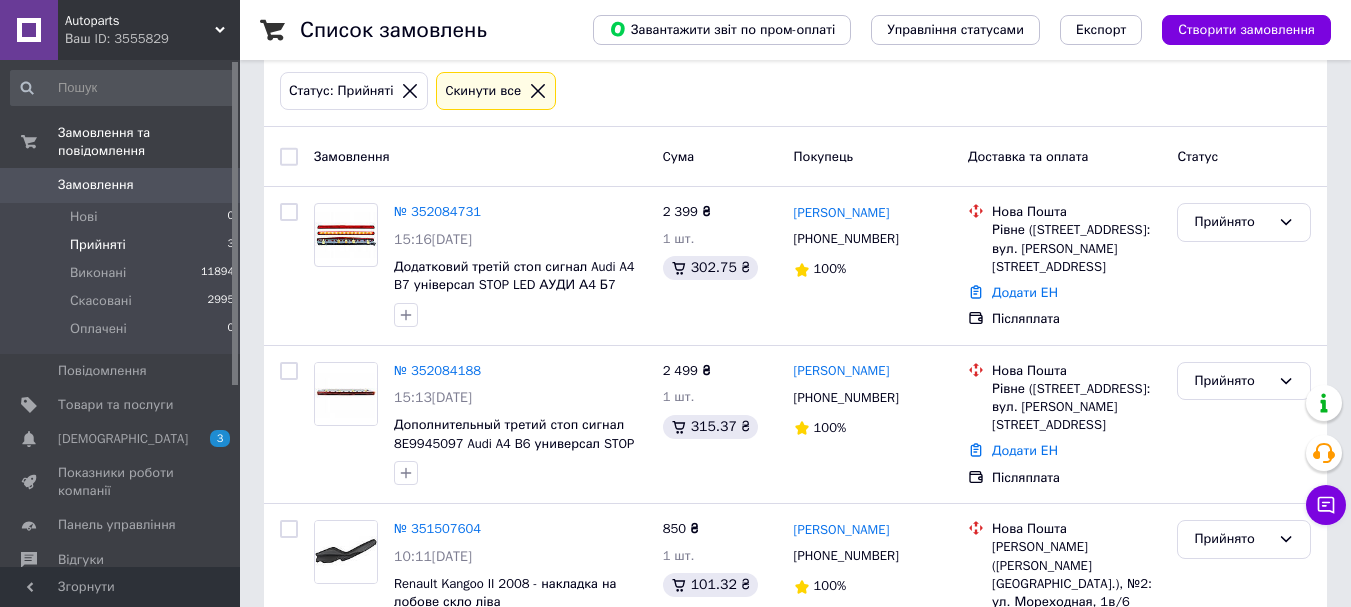 click on "Прийняті 3" at bounding box center [123, 245] 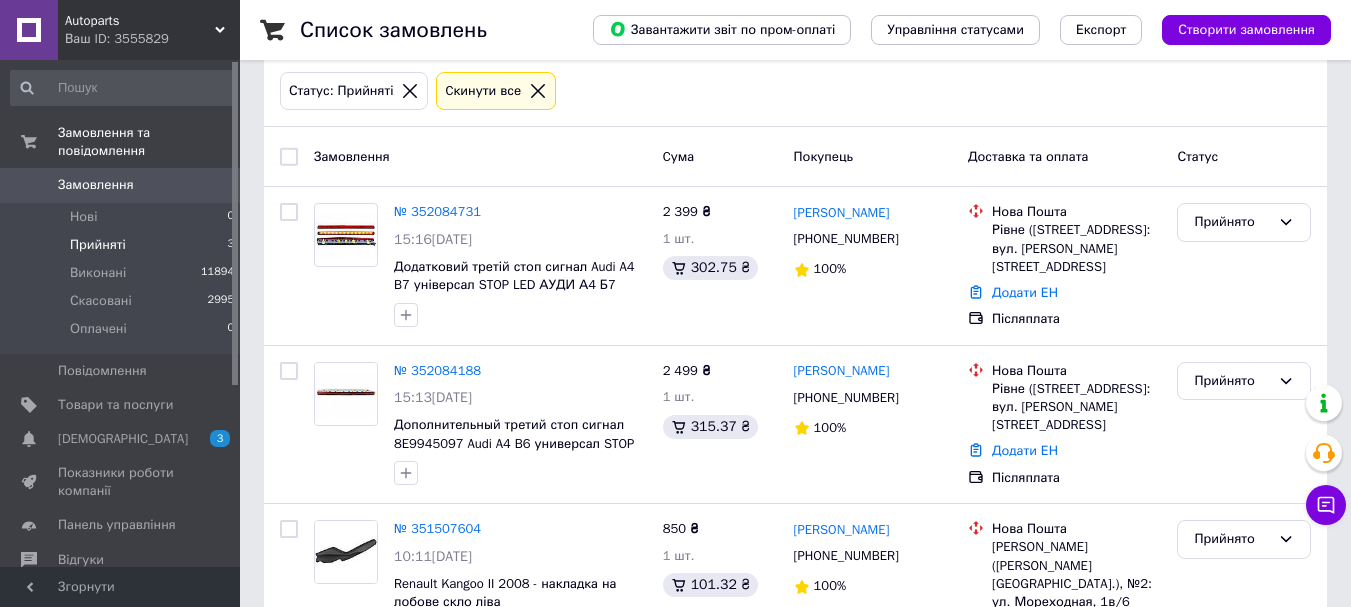 scroll, scrollTop: 0, scrollLeft: 0, axis: both 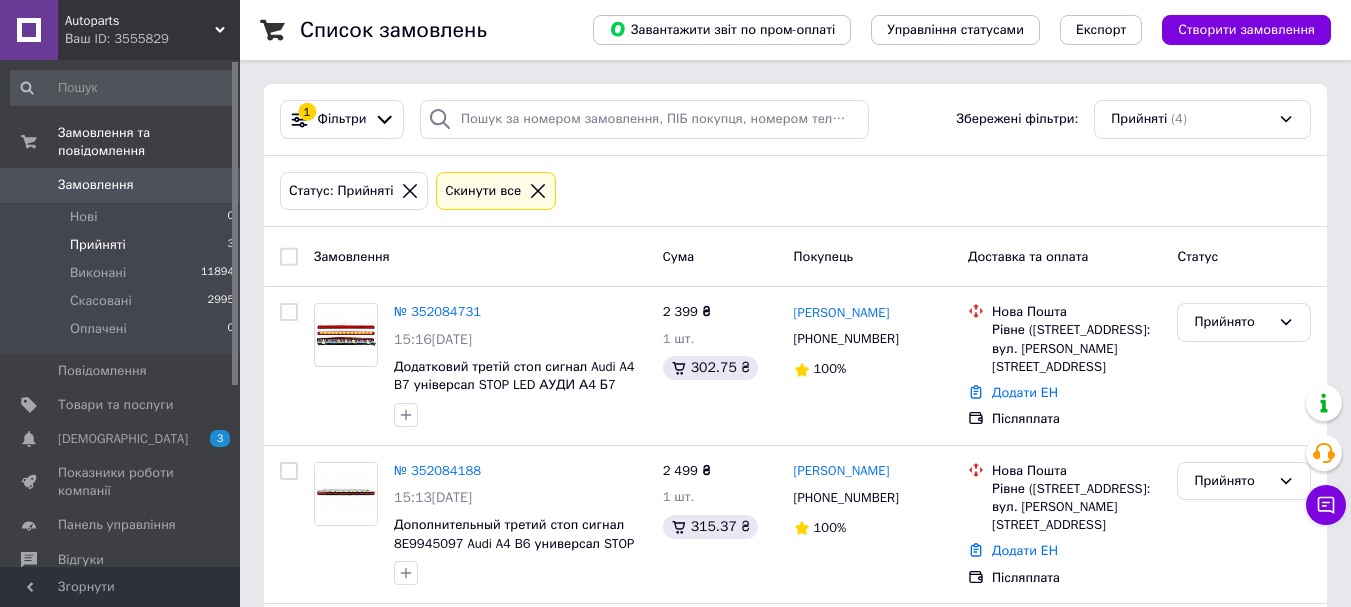 click on "Прийняті 3" at bounding box center [123, 245] 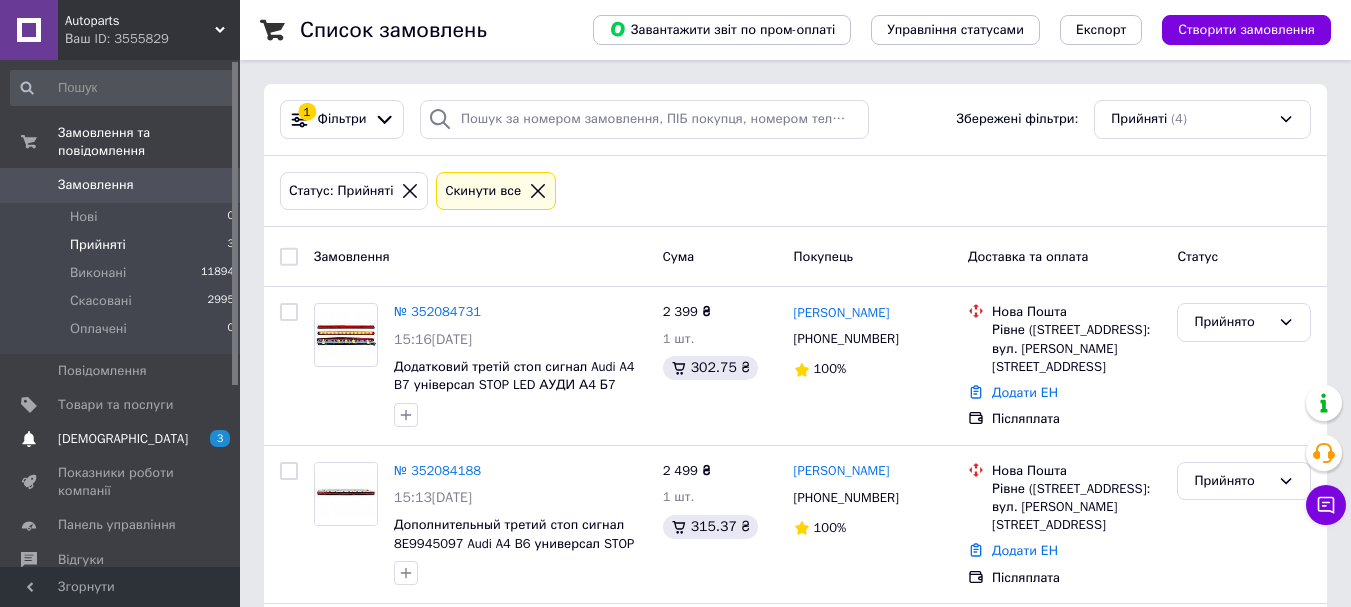click on "[DEMOGRAPHIC_DATA]" at bounding box center [121, 439] 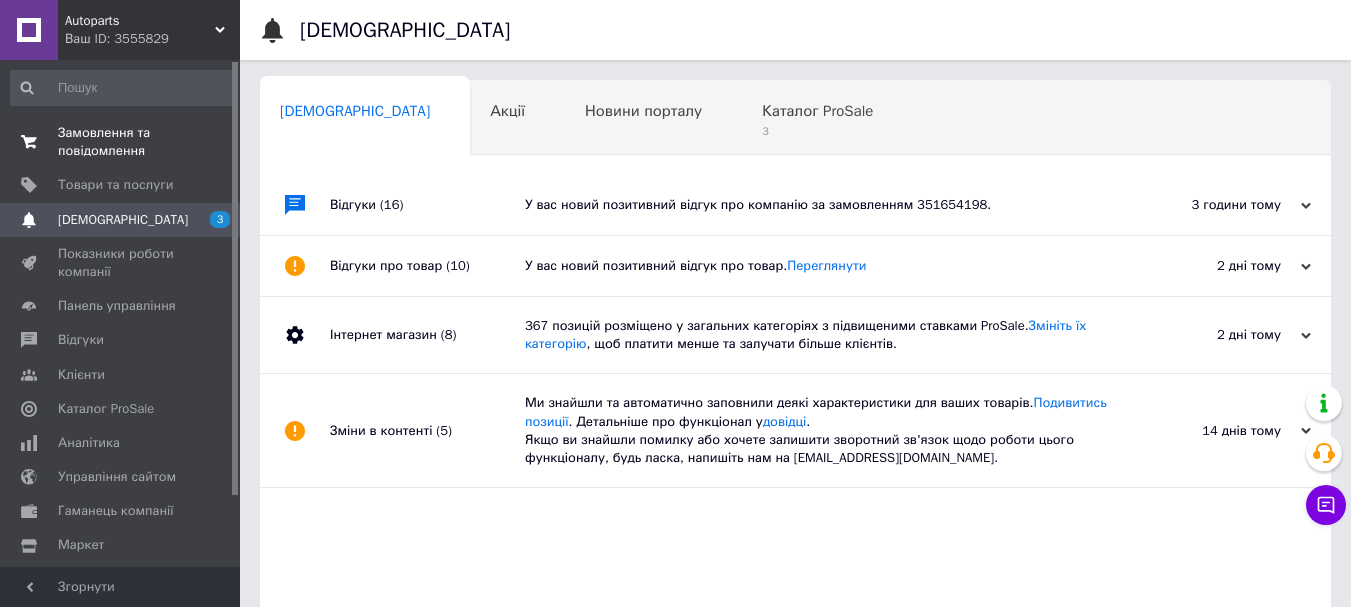 click on "Замовлення та повідомлення" at bounding box center (121, 142) 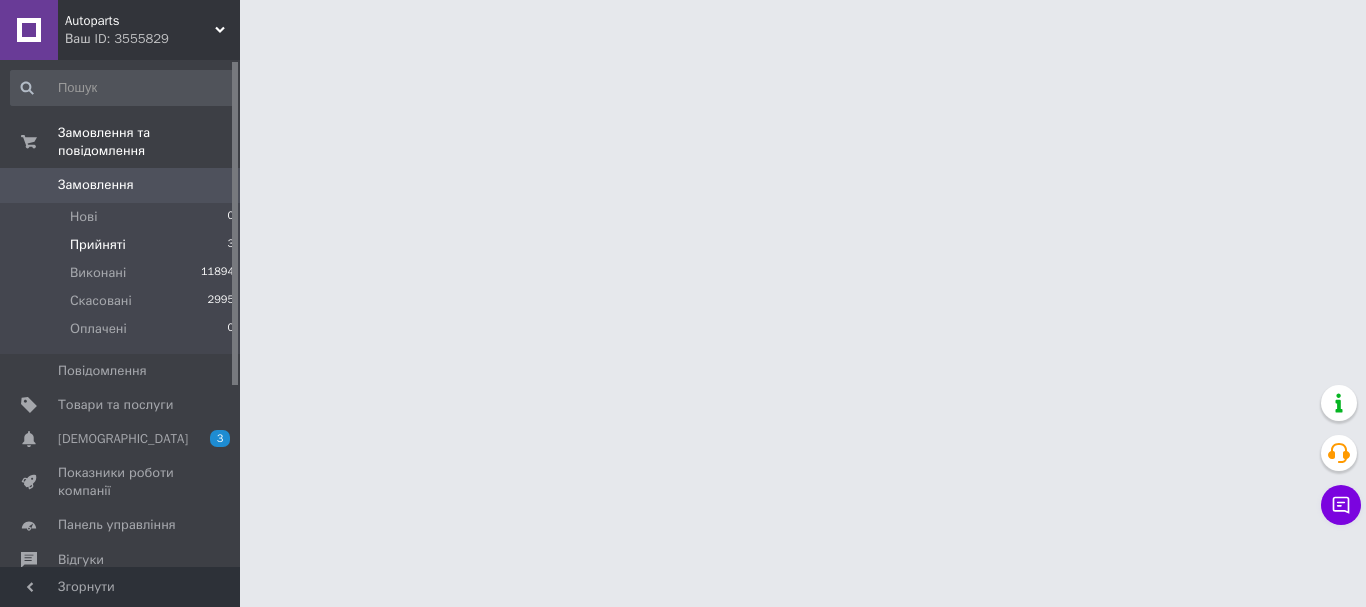click on "Прийняті" at bounding box center [98, 245] 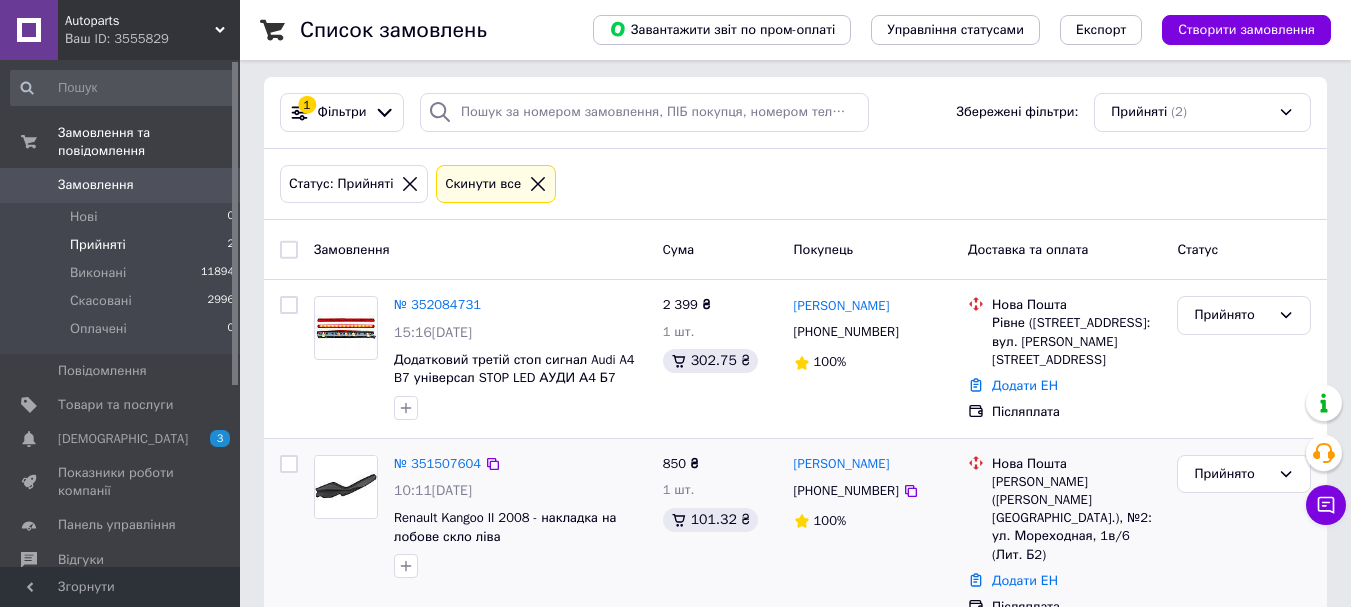 scroll, scrollTop: 20, scrollLeft: 0, axis: vertical 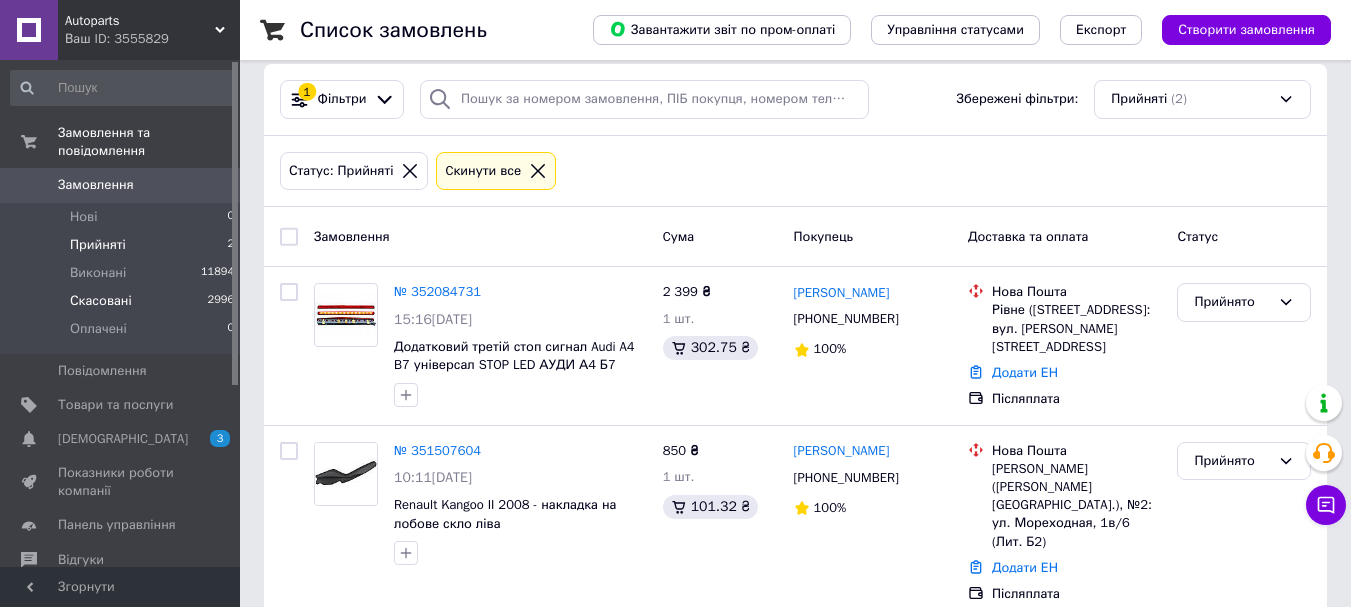 click on "Скасовані" at bounding box center (101, 301) 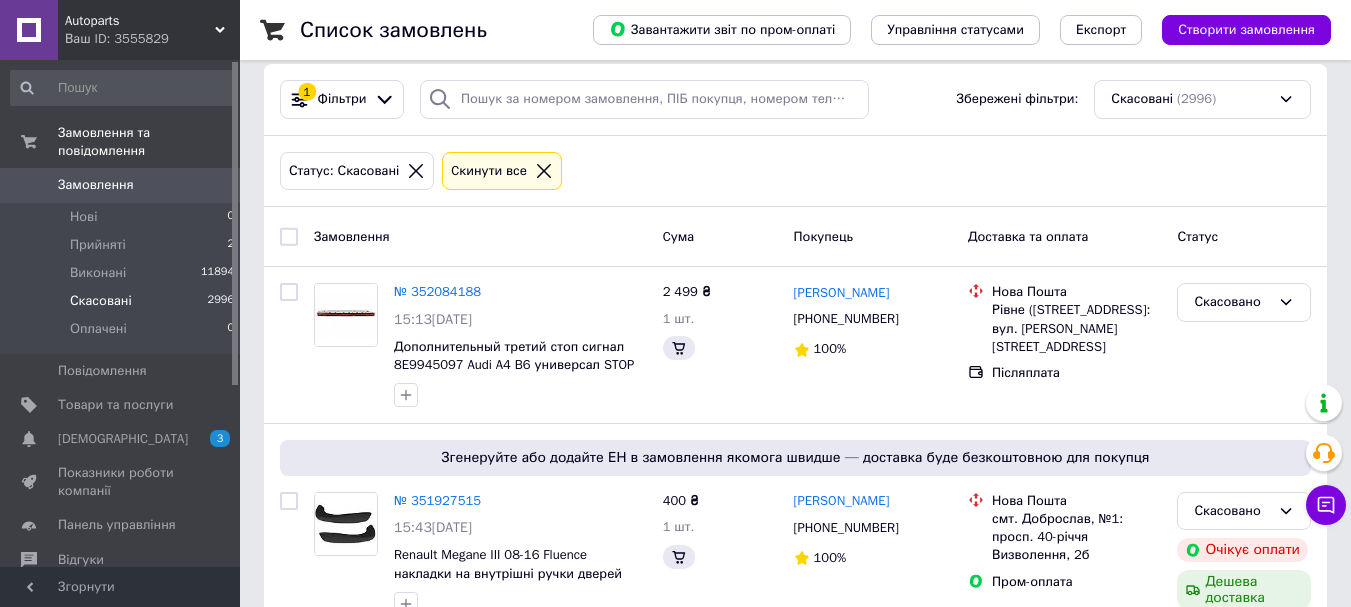 scroll, scrollTop: 0, scrollLeft: 0, axis: both 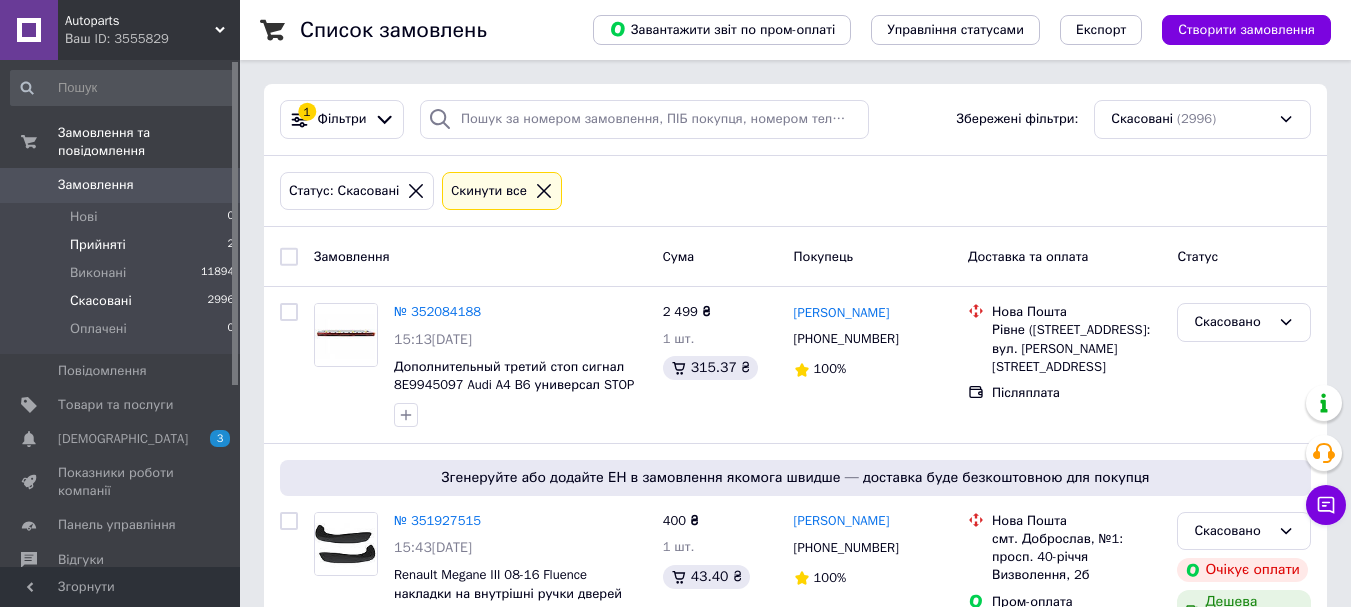 click on "Прийняті 2" at bounding box center (123, 245) 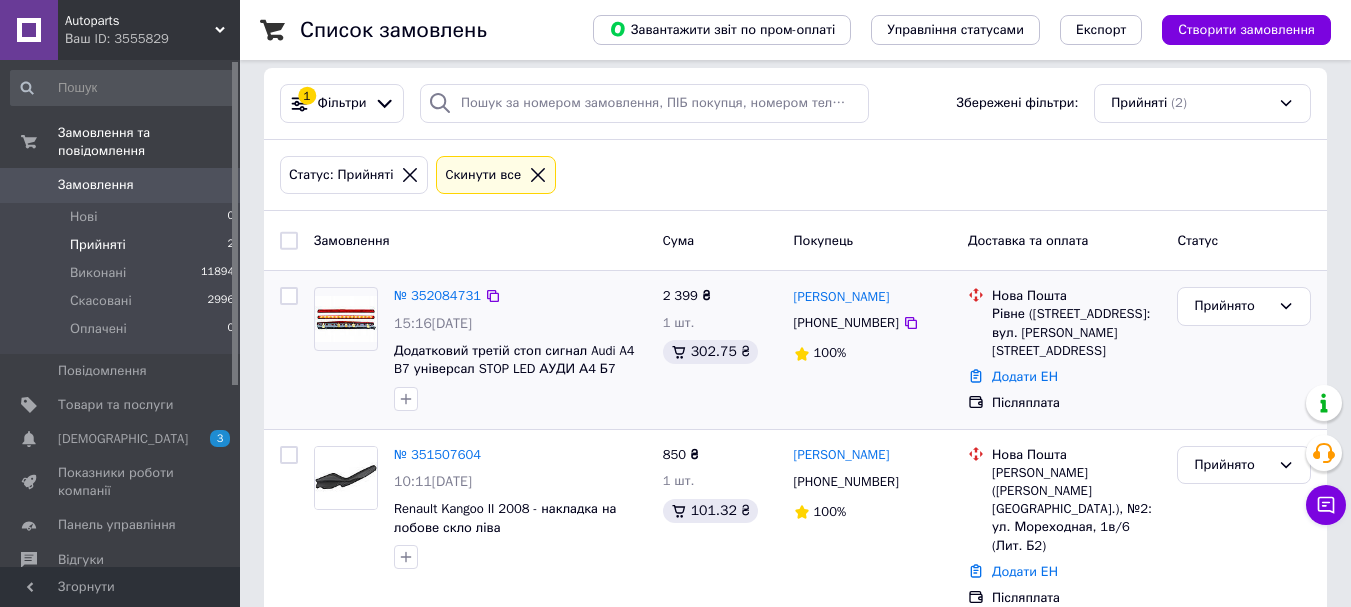 scroll, scrollTop: 20, scrollLeft: 0, axis: vertical 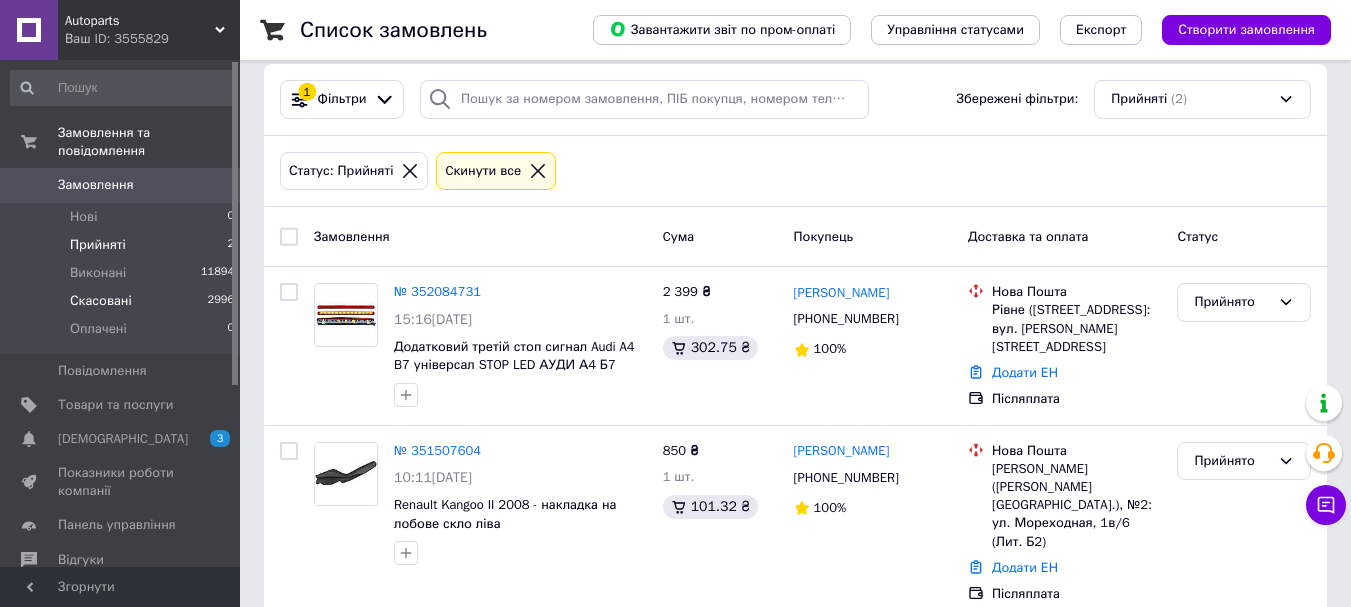 click on "Скасовані 2996" at bounding box center (123, 301) 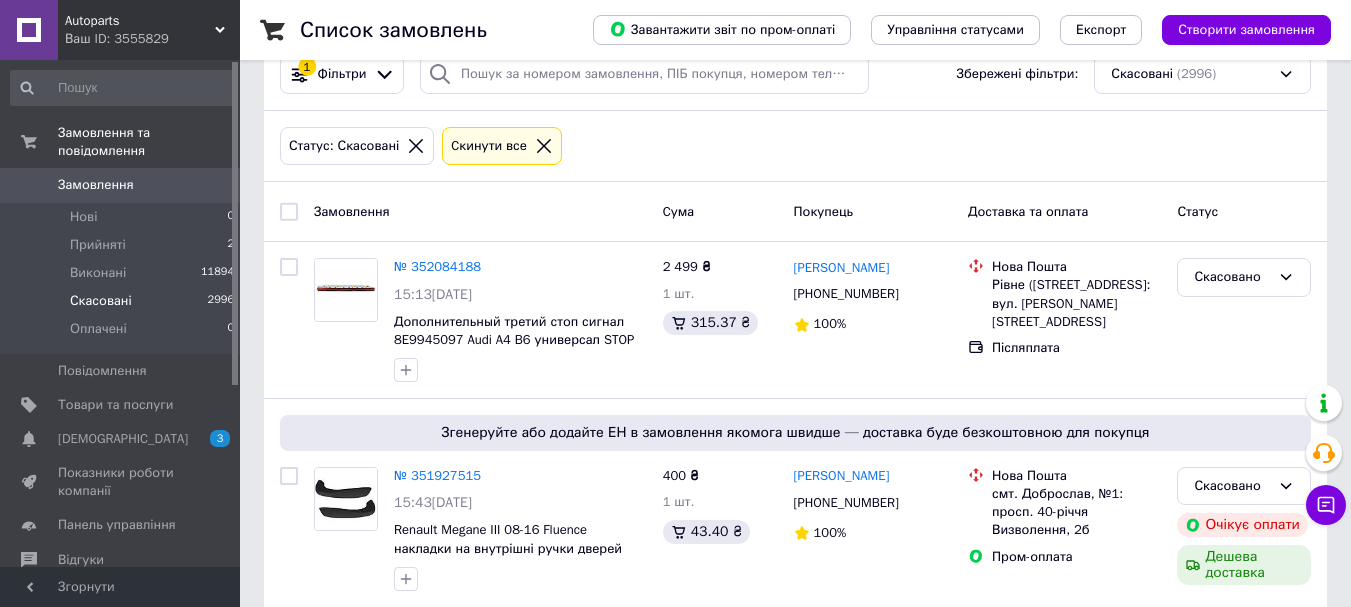 scroll, scrollTop: 0, scrollLeft: 0, axis: both 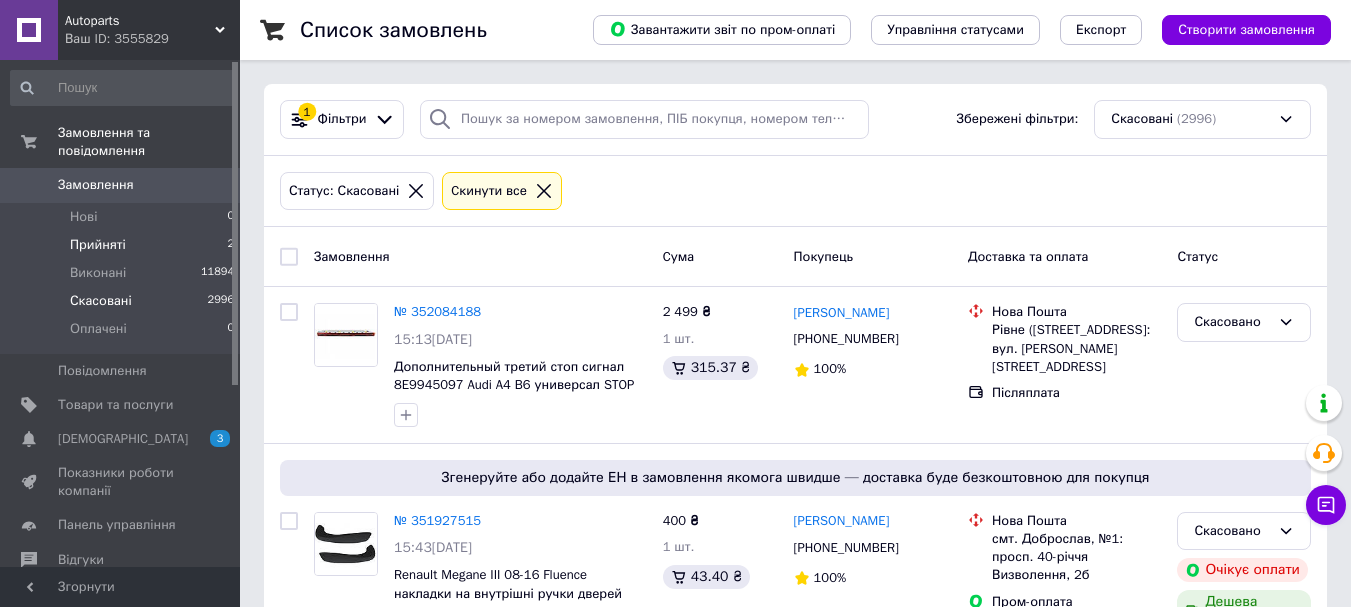 click on "Прийняті 2" at bounding box center [123, 245] 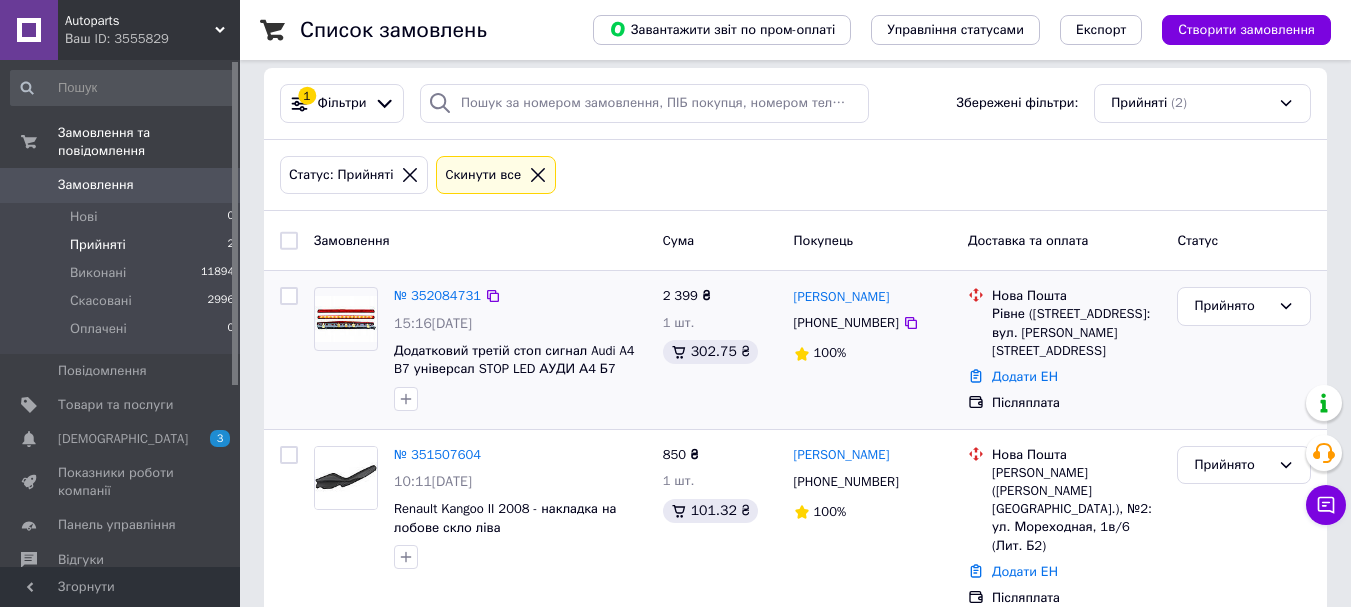 scroll, scrollTop: 20, scrollLeft: 0, axis: vertical 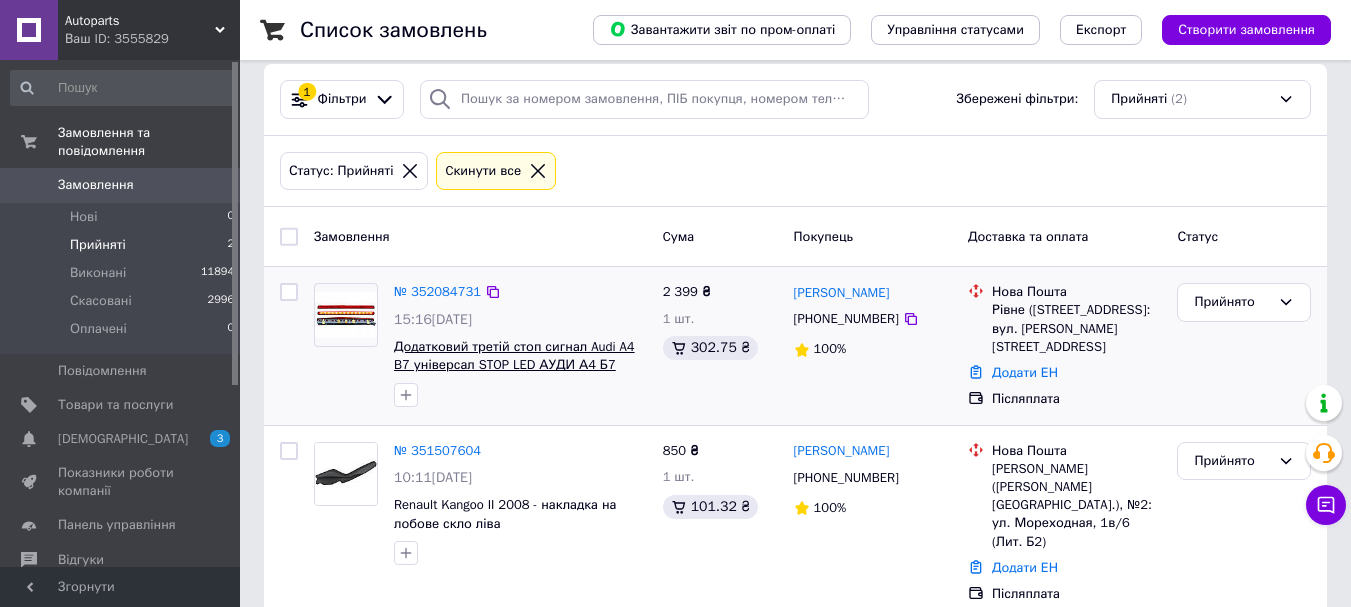 click on "Додатковий третій стоп сигнал Audi A4 B7 універсал STOP LED АУДИ А4 Б7 8E9945097B 003-26-870" at bounding box center (514, 365) 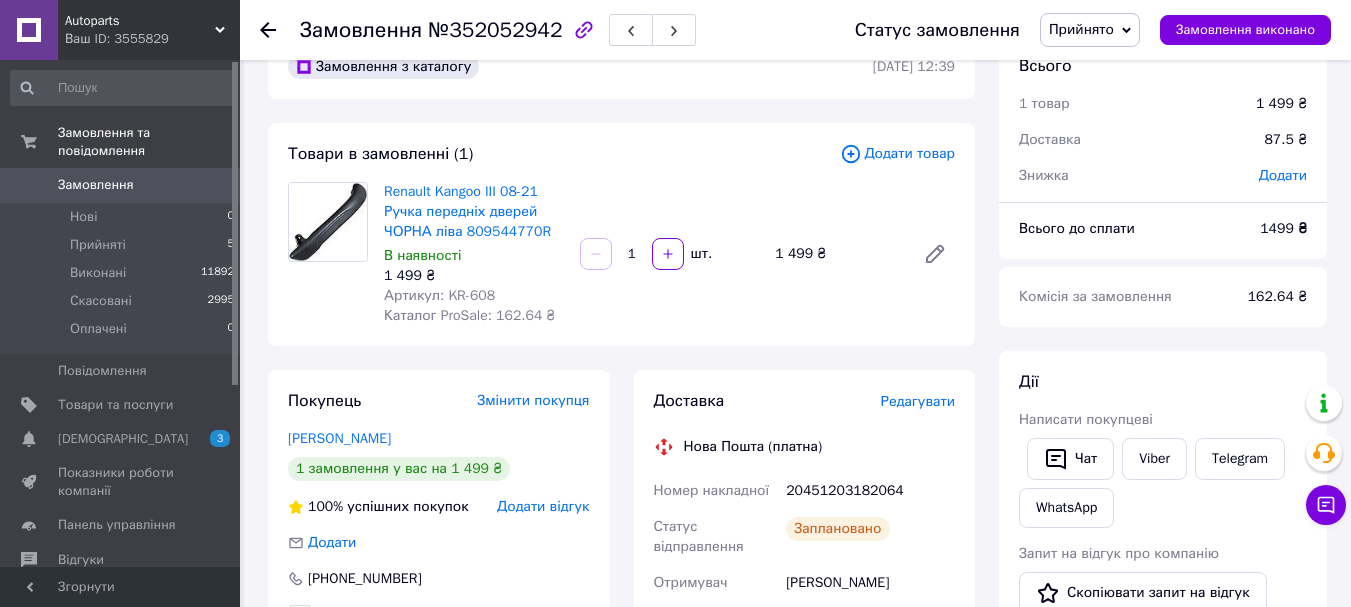 scroll, scrollTop: 0, scrollLeft: 0, axis: both 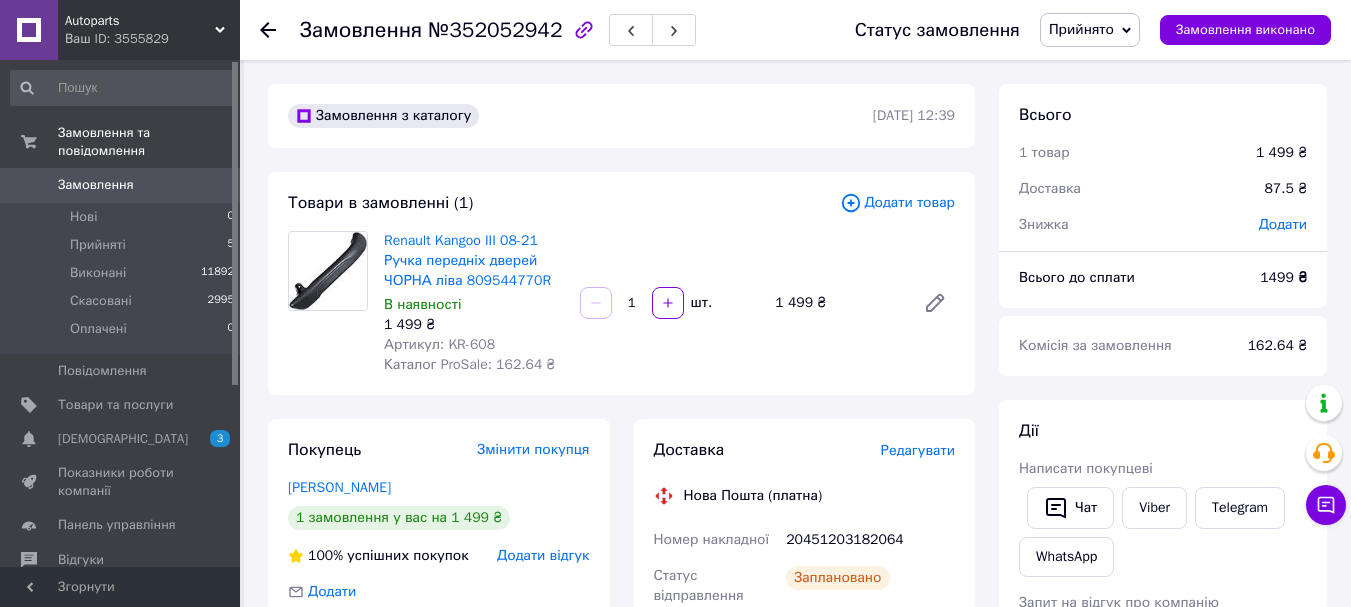 click on "Прийнято" at bounding box center (1081, 29) 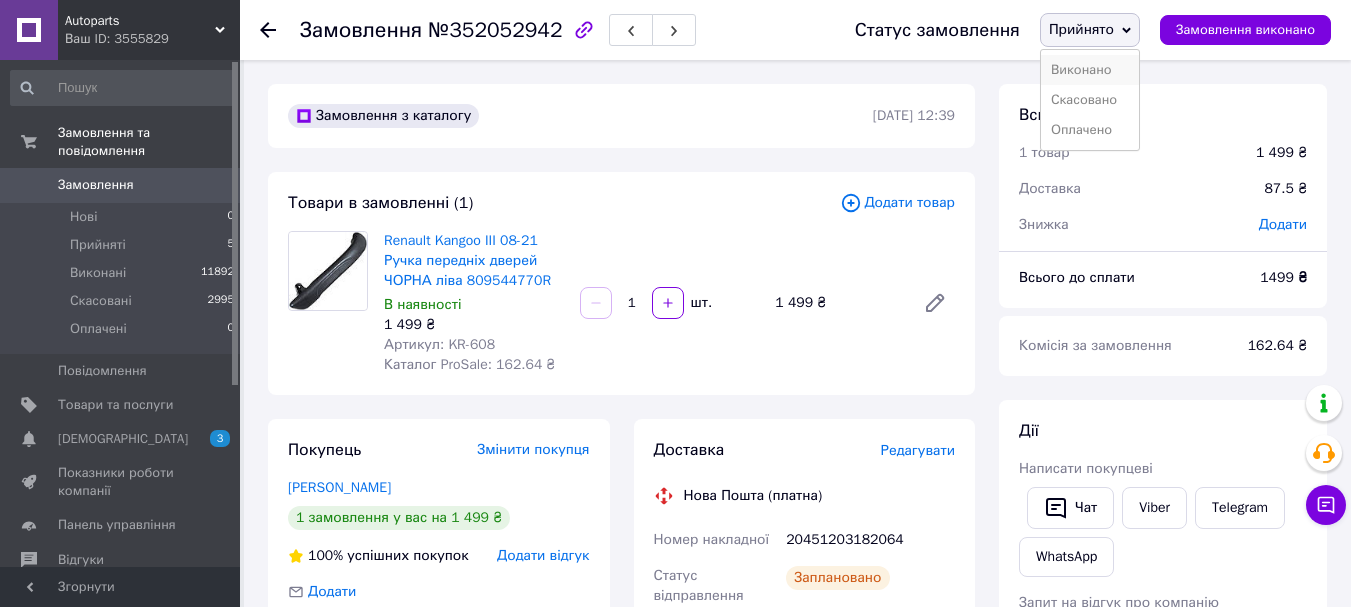 click on "Виконано" at bounding box center (1090, 70) 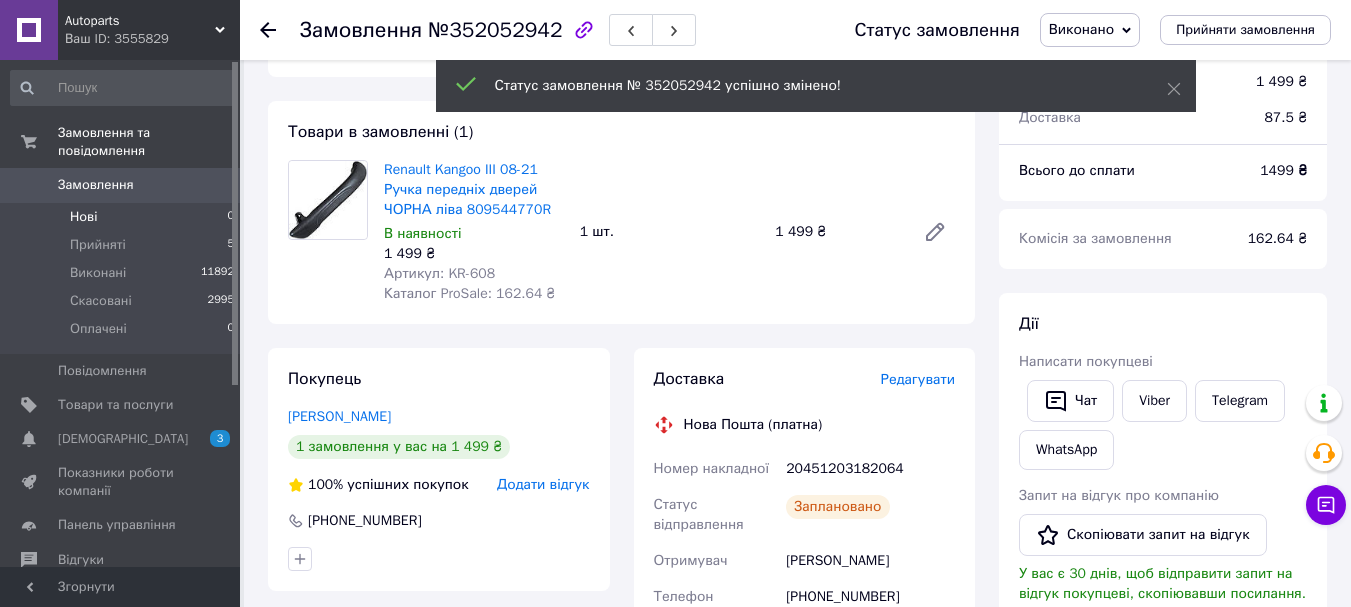 scroll, scrollTop: 0, scrollLeft: 0, axis: both 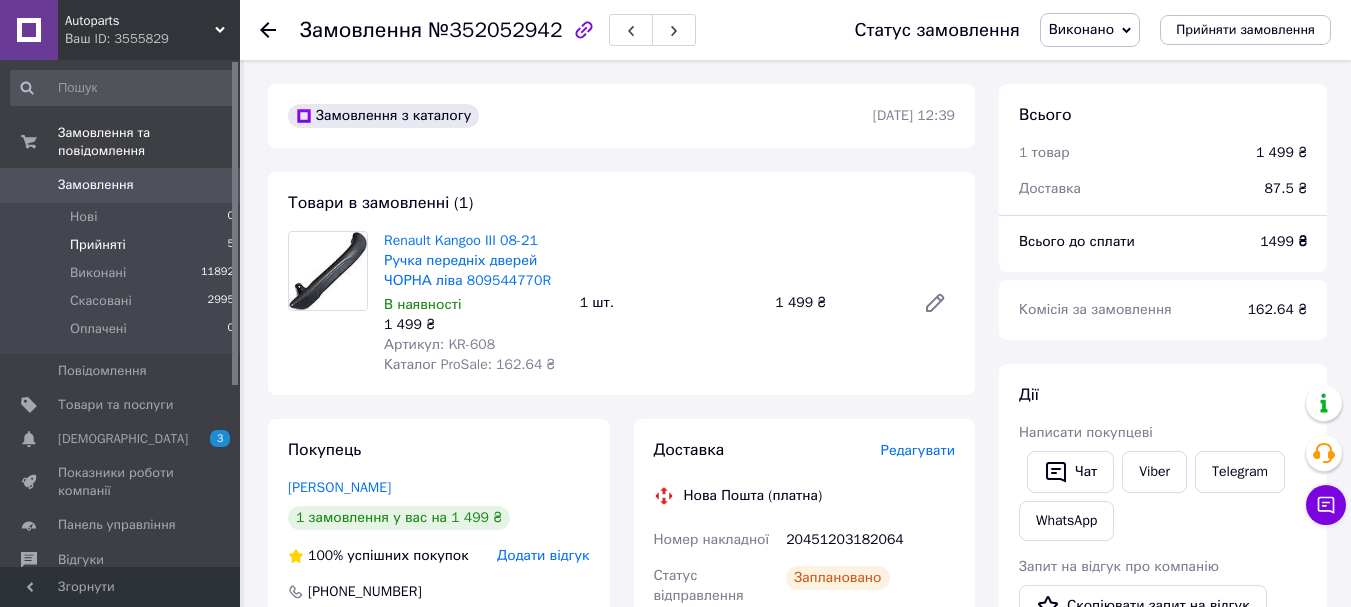 click on "Прийняті 5" at bounding box center [123, 245] 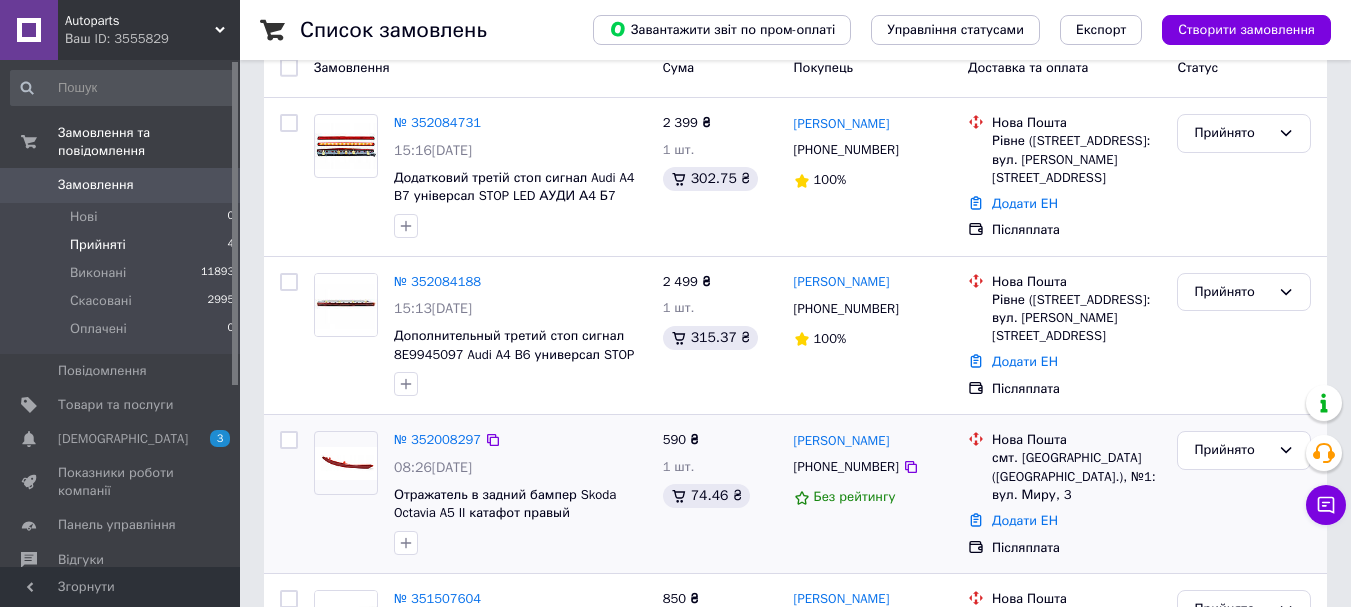scroll, scrollTop: 335, scrollLeft: 0, axis: vertical 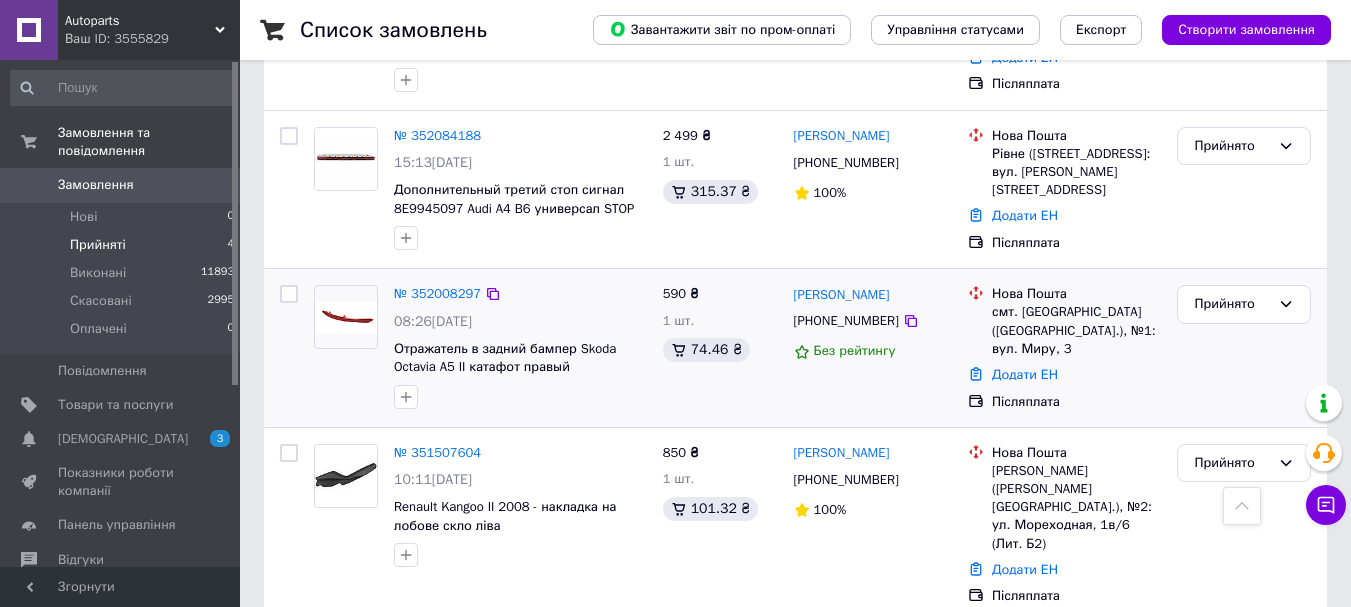 drag, startPoint x: 534, startPoint y: 367, endPoint x: 577, endPoint y: 402, distance: 55.443665 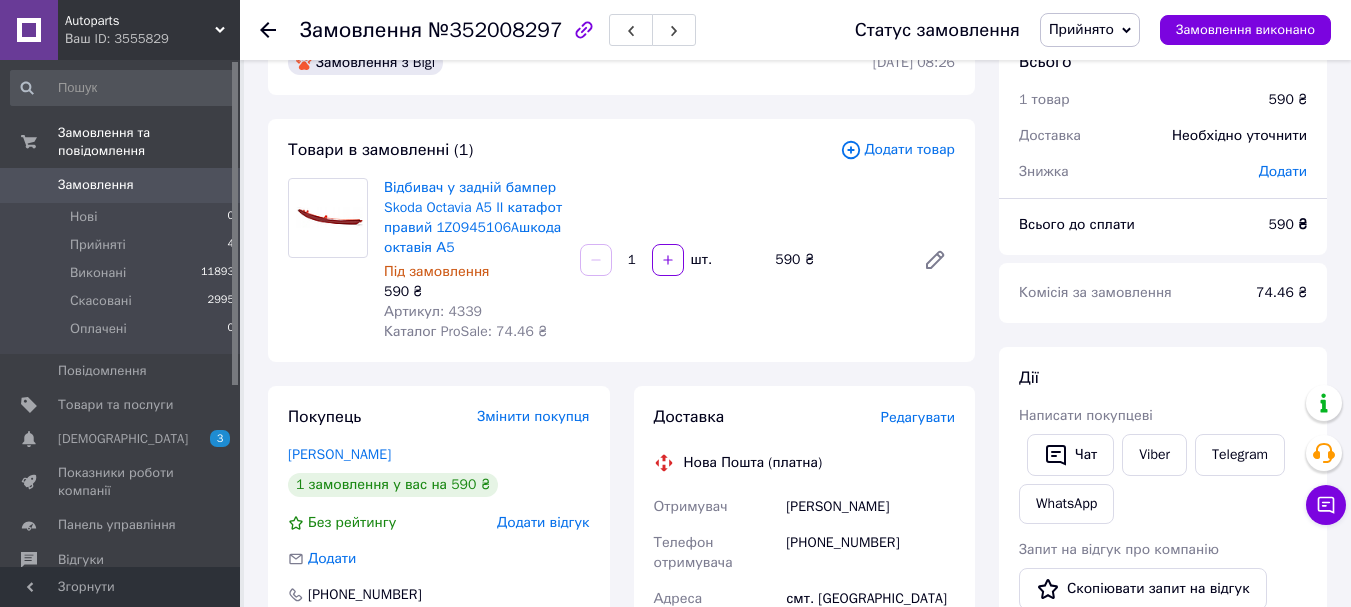 scroll, scrollTop: 100, scrollLeft: 0, axis: vertical 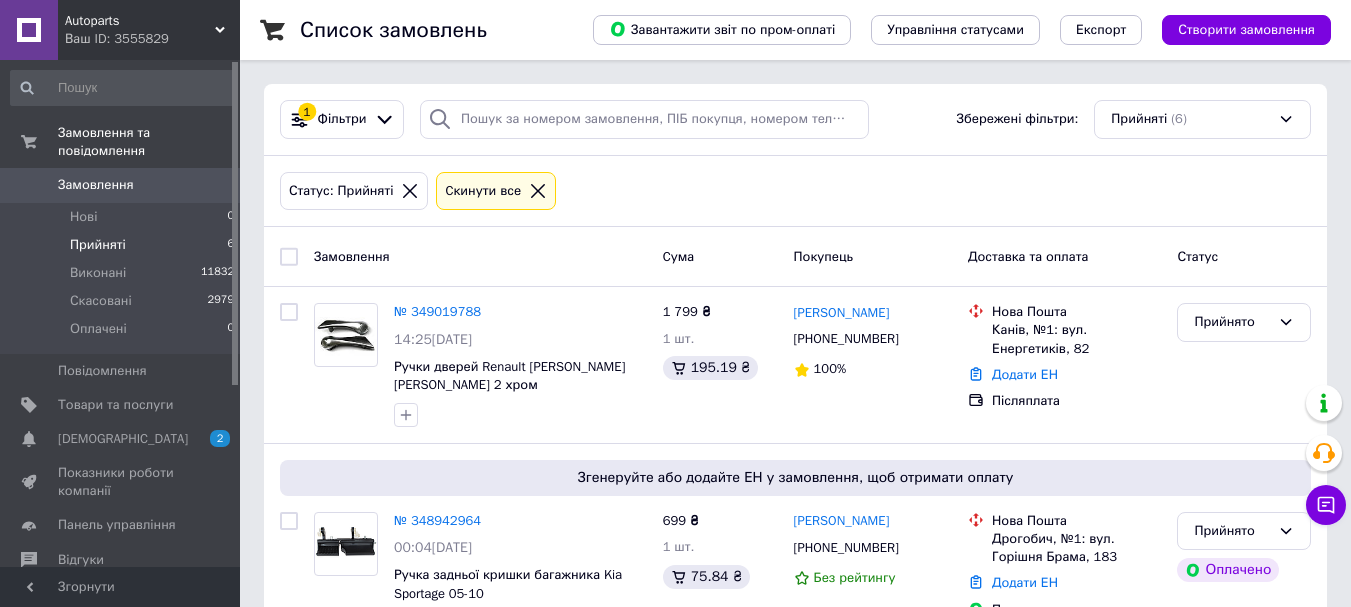 click on "Прийняті 6" at bounding box center (123, 245) 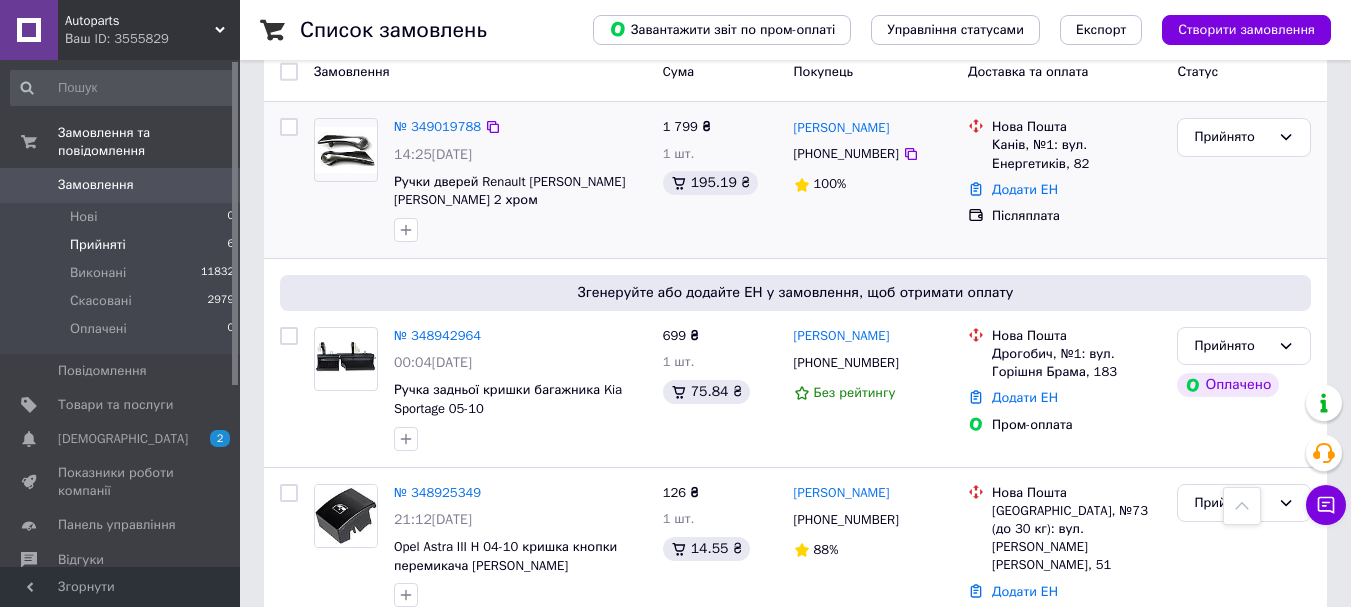 scroll, scrollTop: 0, scrollLeft: 0, axis: both 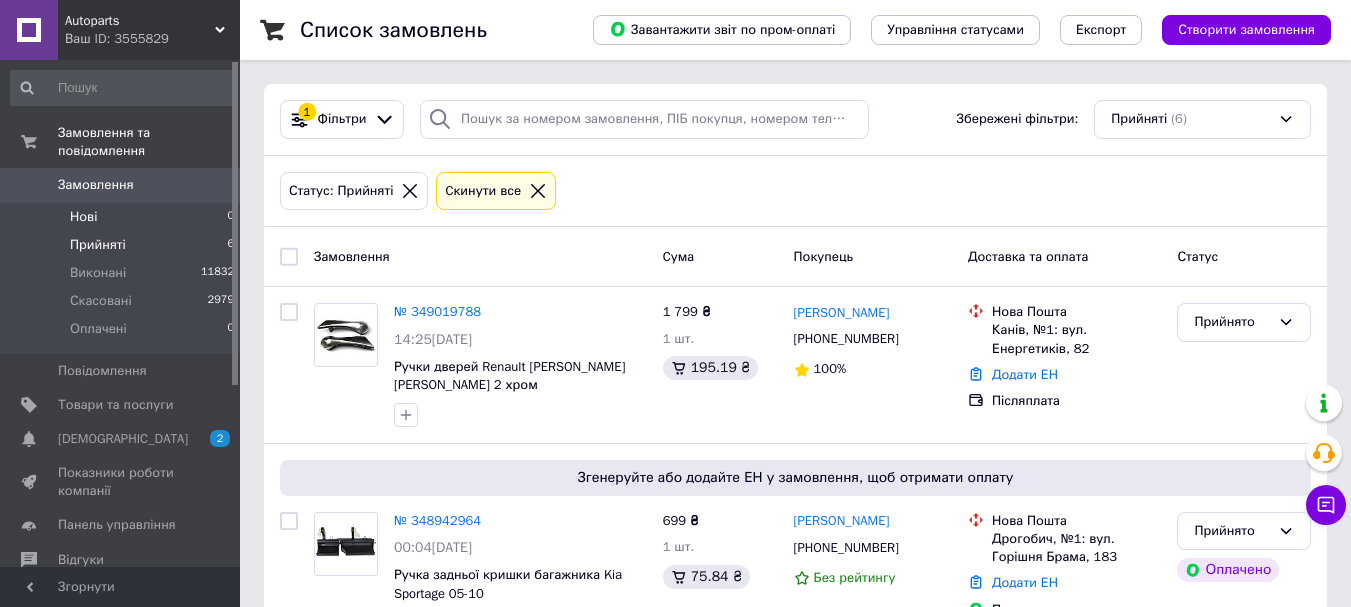 click on "Нові 0" at bounding box center [123, 217] 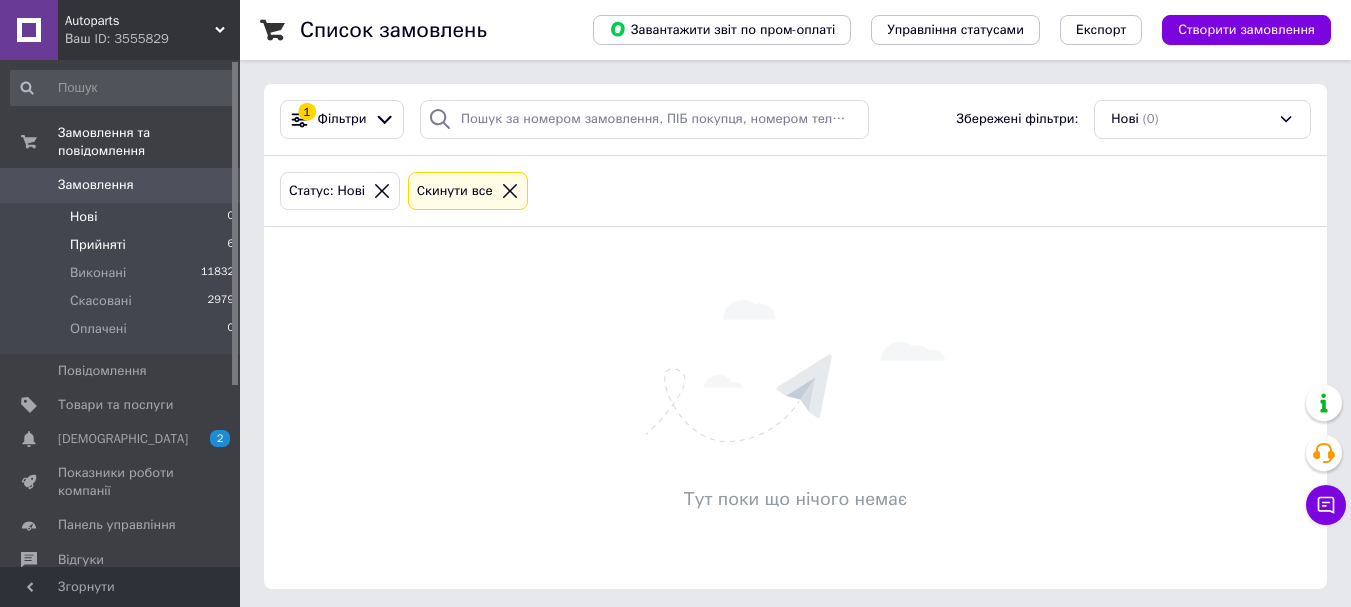 click on "Прийняті" at bounding box center [98, 245] 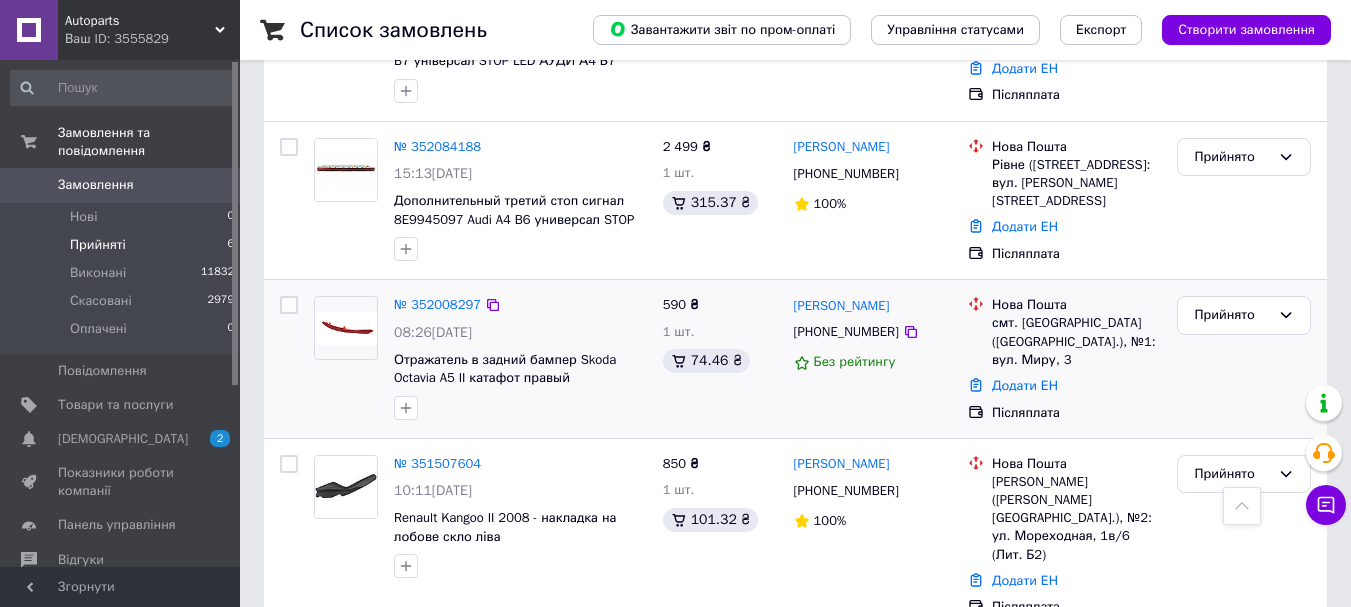 scroll, scrollTop: 335, scrollLeft: 0, axis: vertical 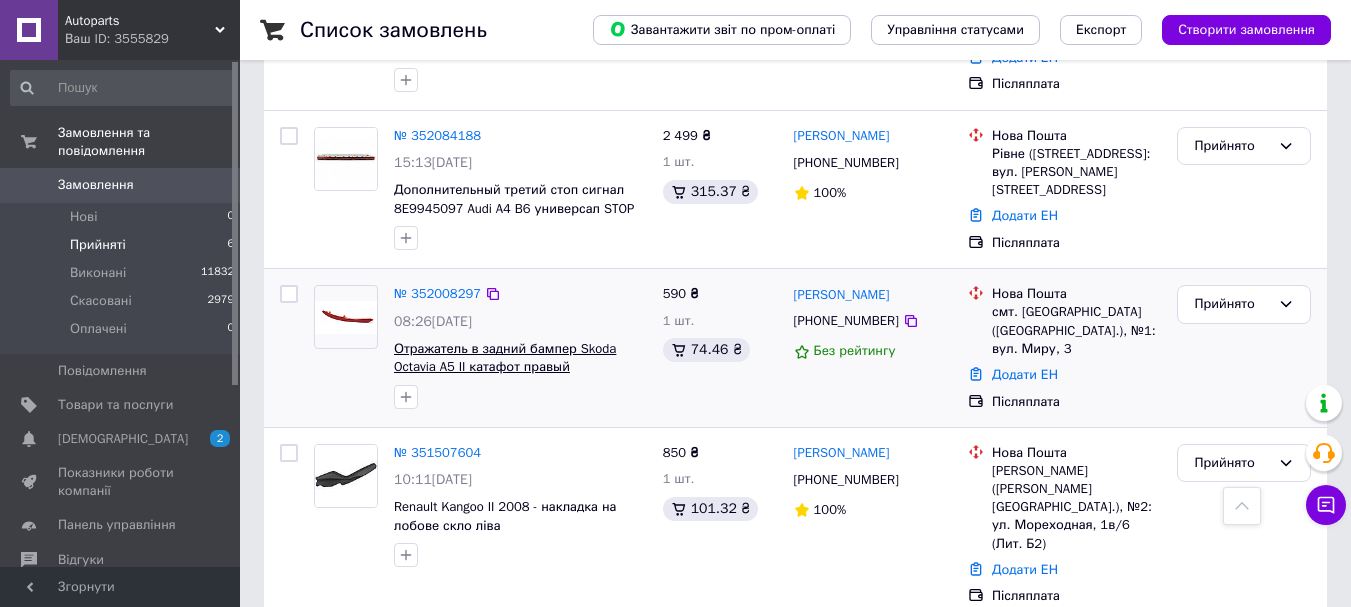 click on "Отражатель в задний бампер Skoda Octavia A5 II катафот правый 1Z0945106A шкода октавия А5" at bounding box center (505, 367) 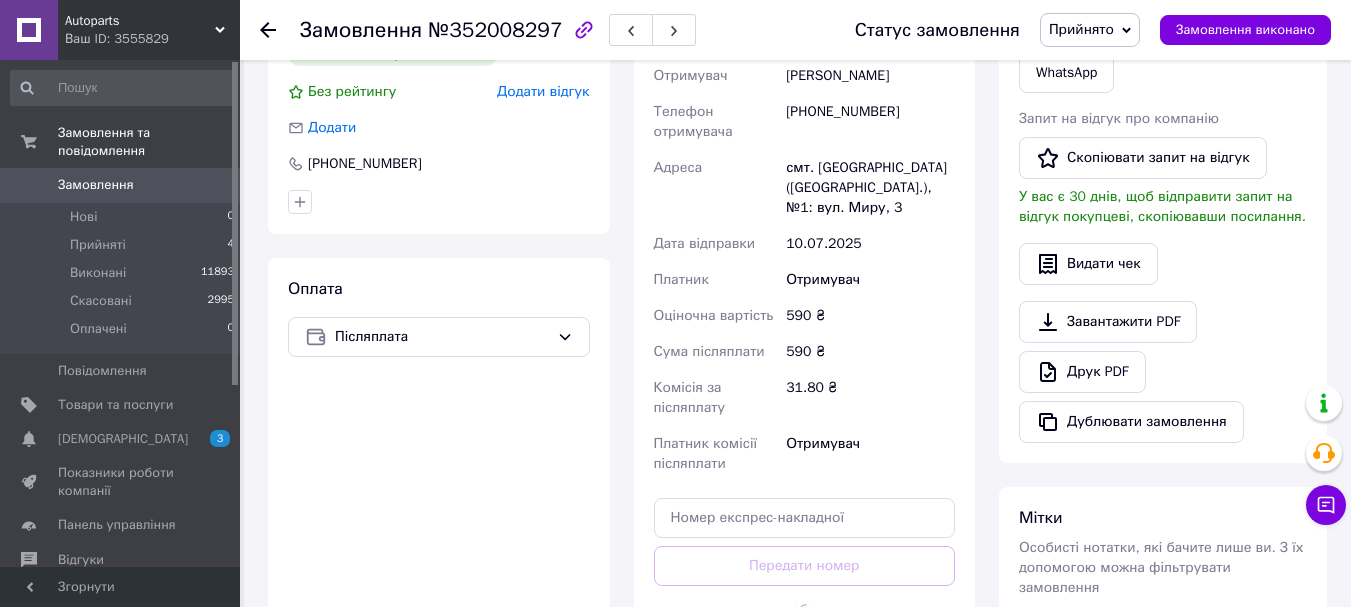 scroll, scrollTop: 700, scrollLeft: 0, axis: vertical 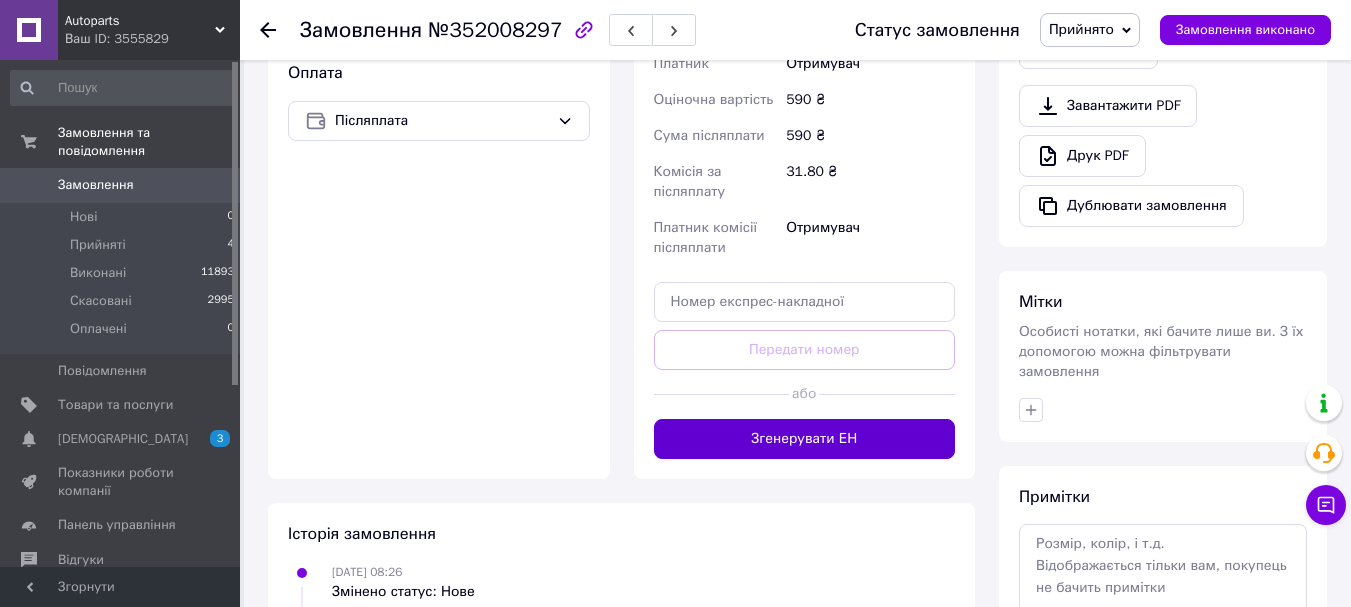 click on "Згенерувати ЕН" at bounding box center [805, 439] 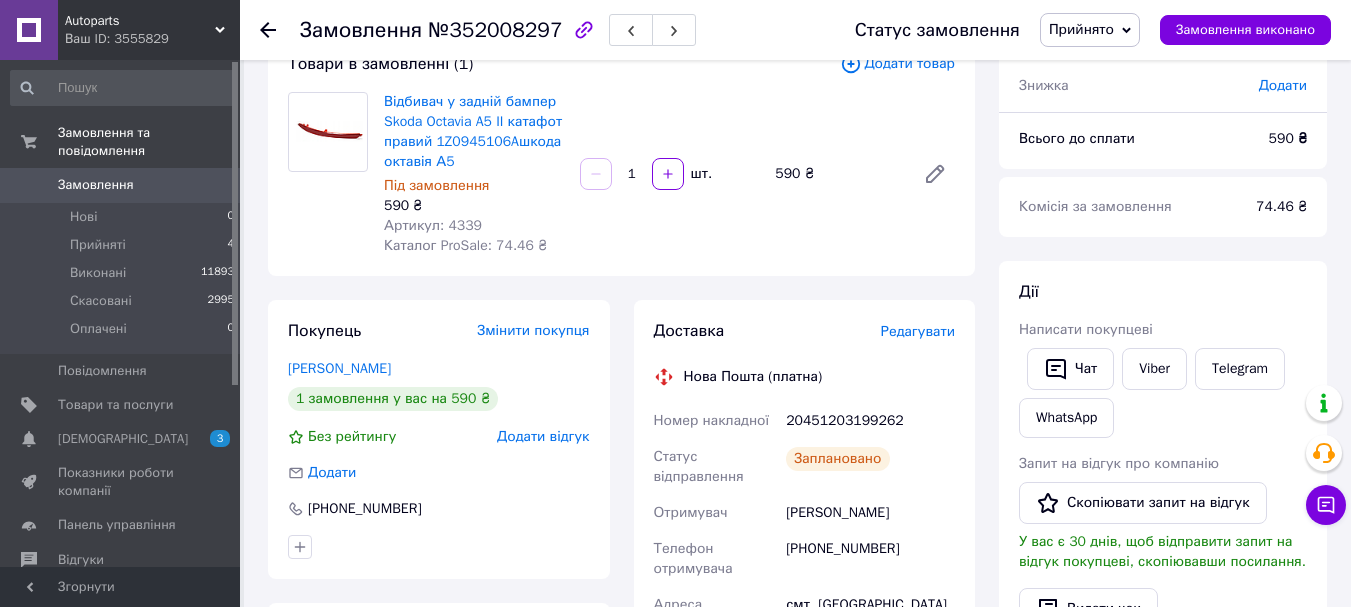 scroll, scrollTop: 0, scrollLeft: 0, axis: both 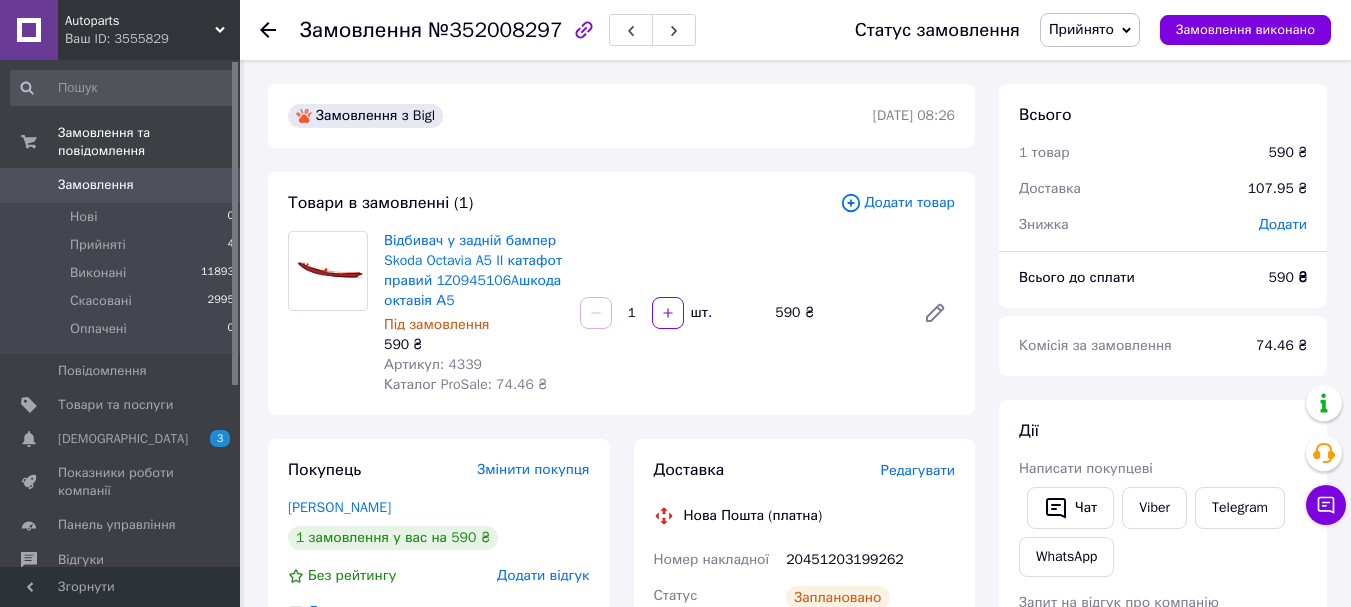 click on "Прийнято" at bounding box center [1081, 29] 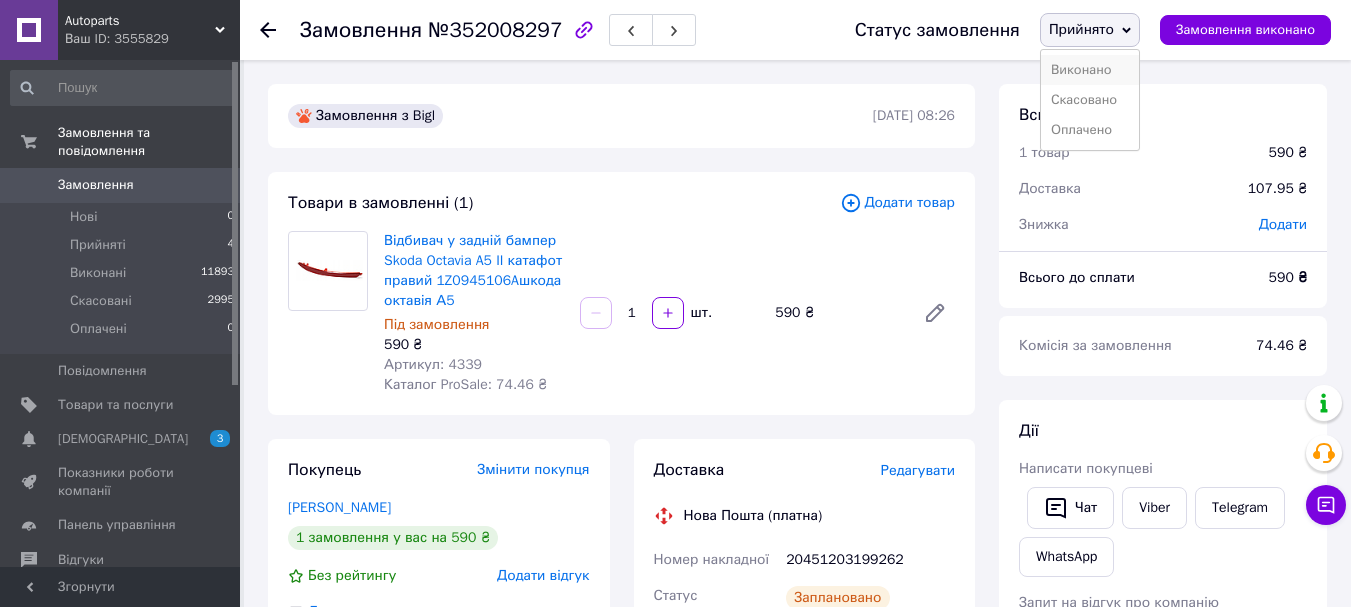 click on "Виконано" at bounding box center [1090, 70] 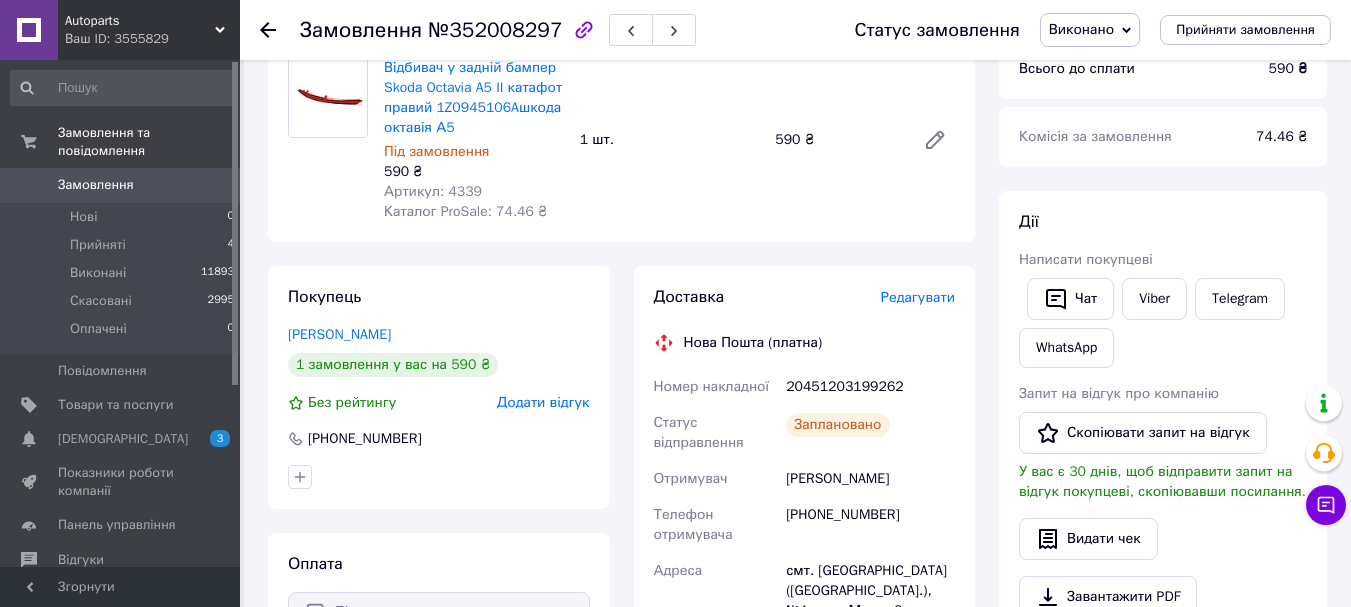 scroll, scrollTop: 0, scrollLeft: 0, axis: both 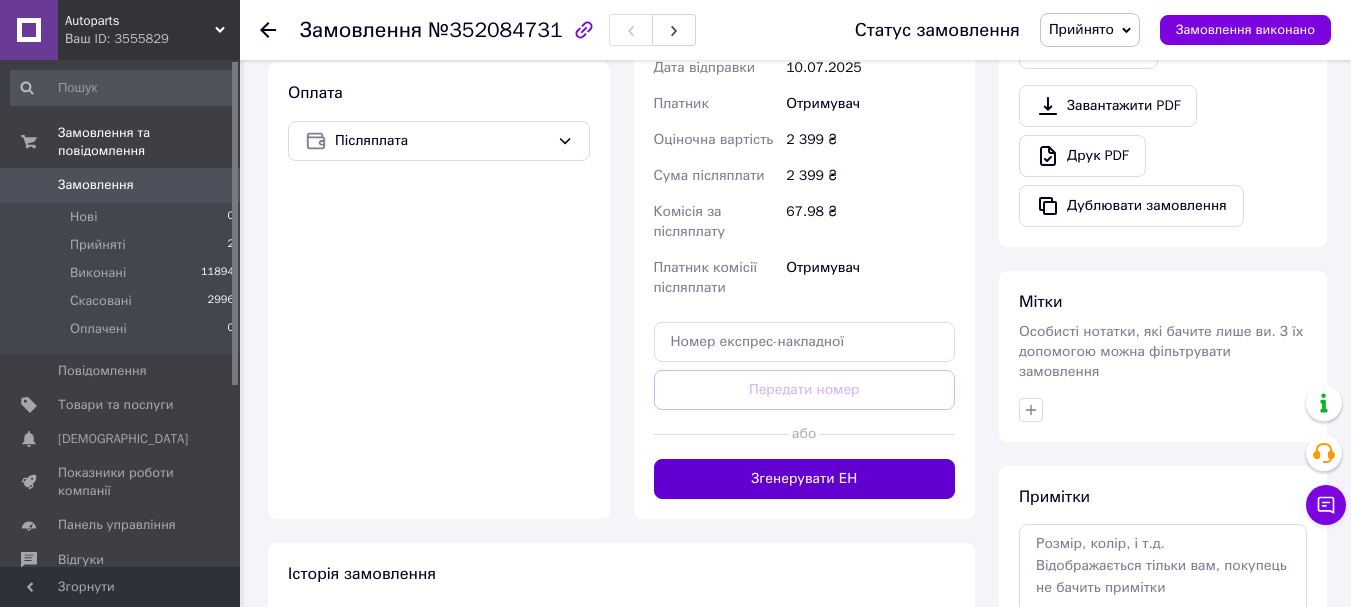 click on "Згенерувати ЕН" at bounding box center [805, 479] 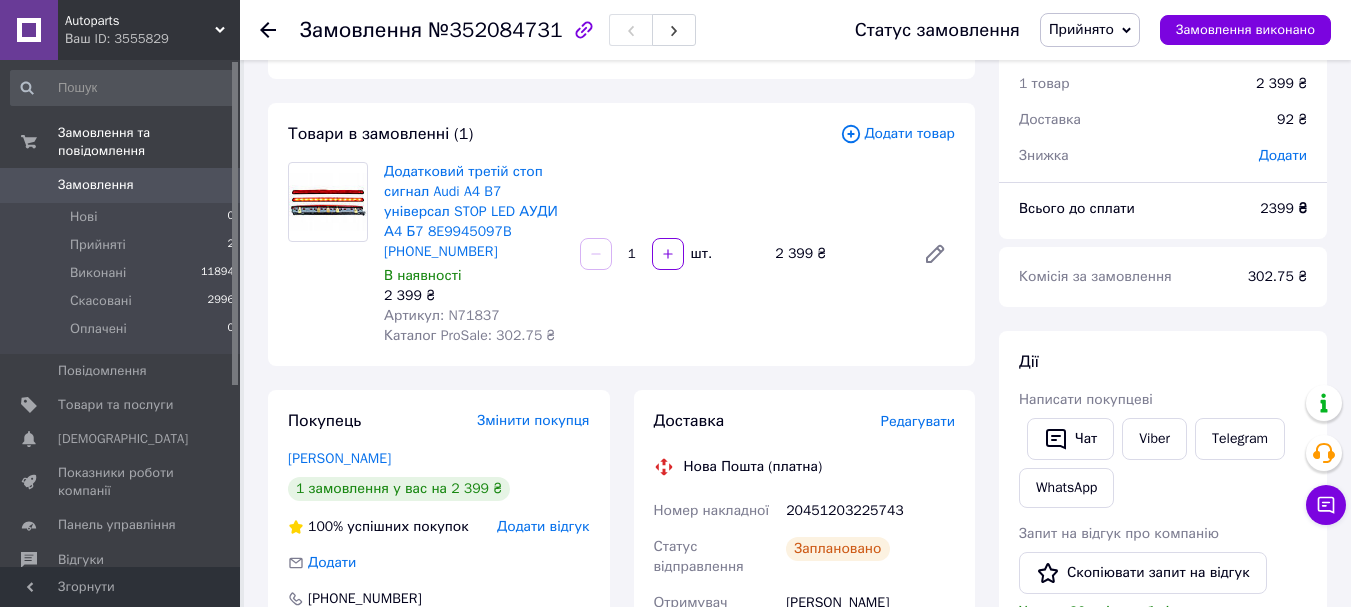 scroll, scrollTop: 100, scrollLeft: 0, axis: vertical 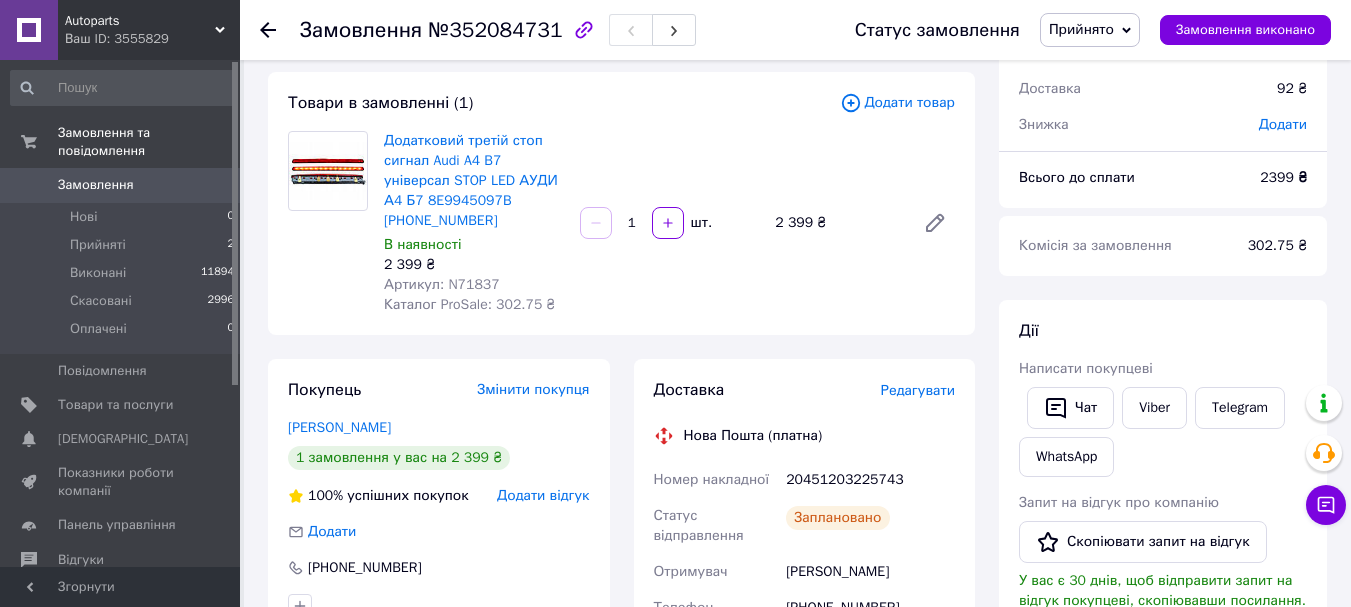 click at bounding box center [328, 171] 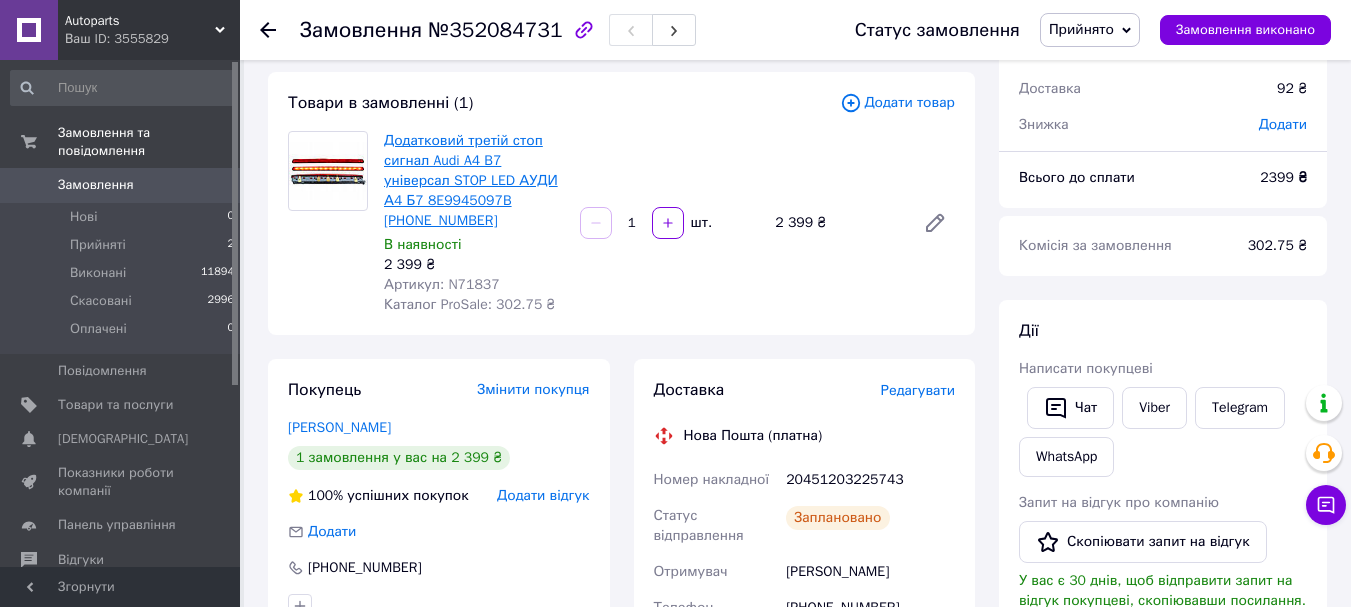click on "Додатковий третій стоп сигнал Audi A4 B7 універсал STOP LED АУДИ А4 Б7 8E9945097B [PHONE_NUMBER]" at bounding box center (471, 180) 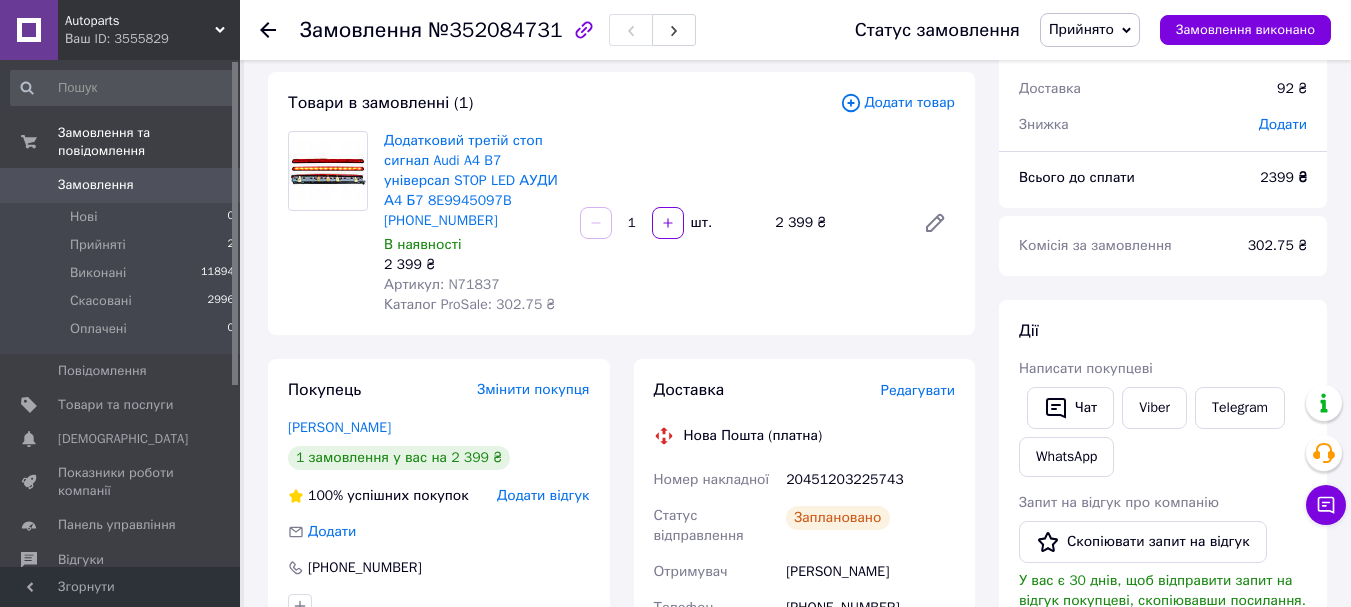 click on "Прийнято" at bounding box center [1090, 30] 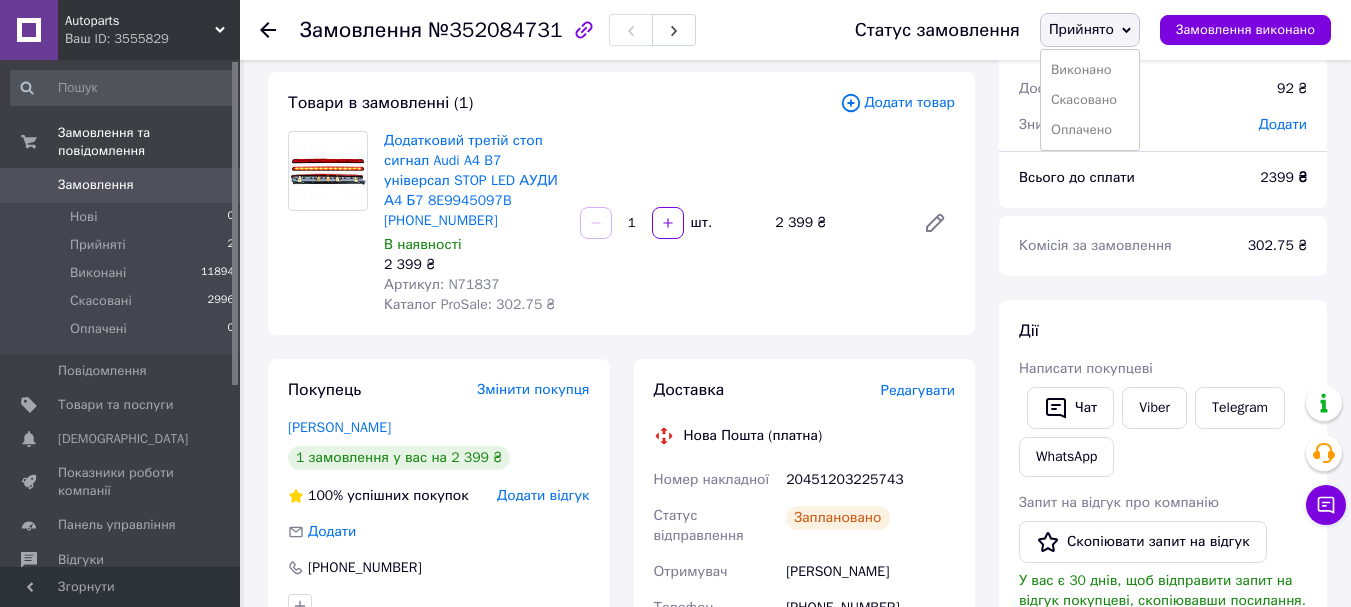 drag, startPoint x: 1064, startPoint y: 65, endPoint x: 1064, endPoint y: 86, distance: 21 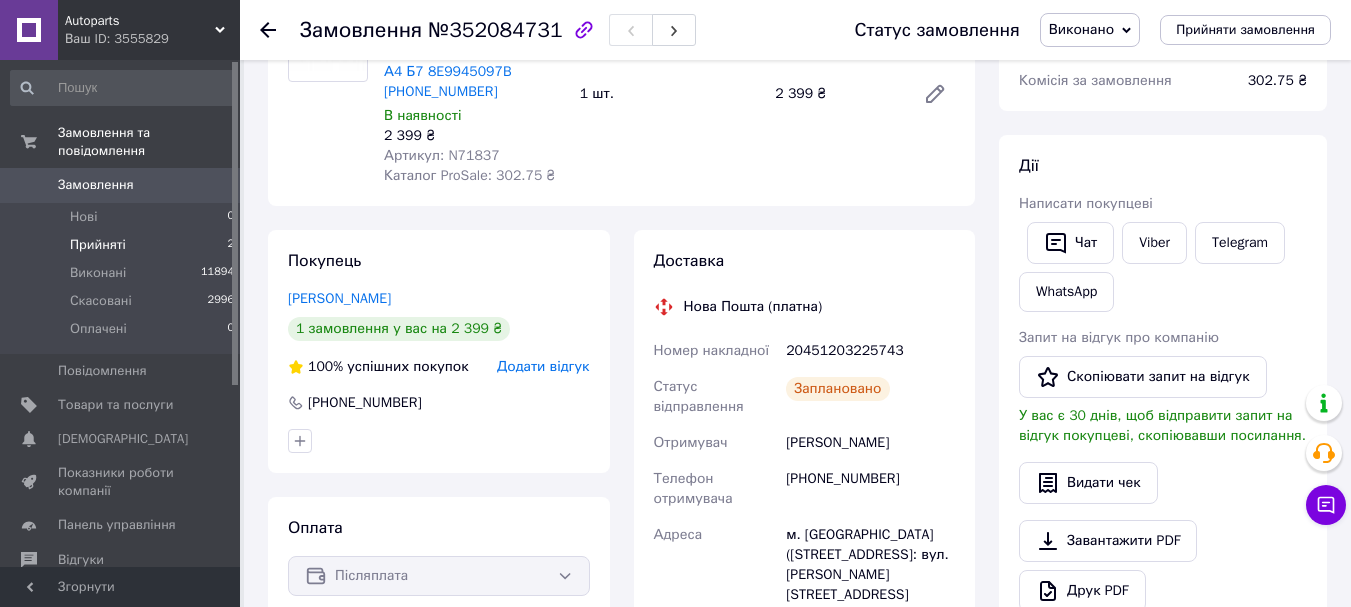 scroll, scrollTop: 200, scrollLeft: 0, axis: vertical 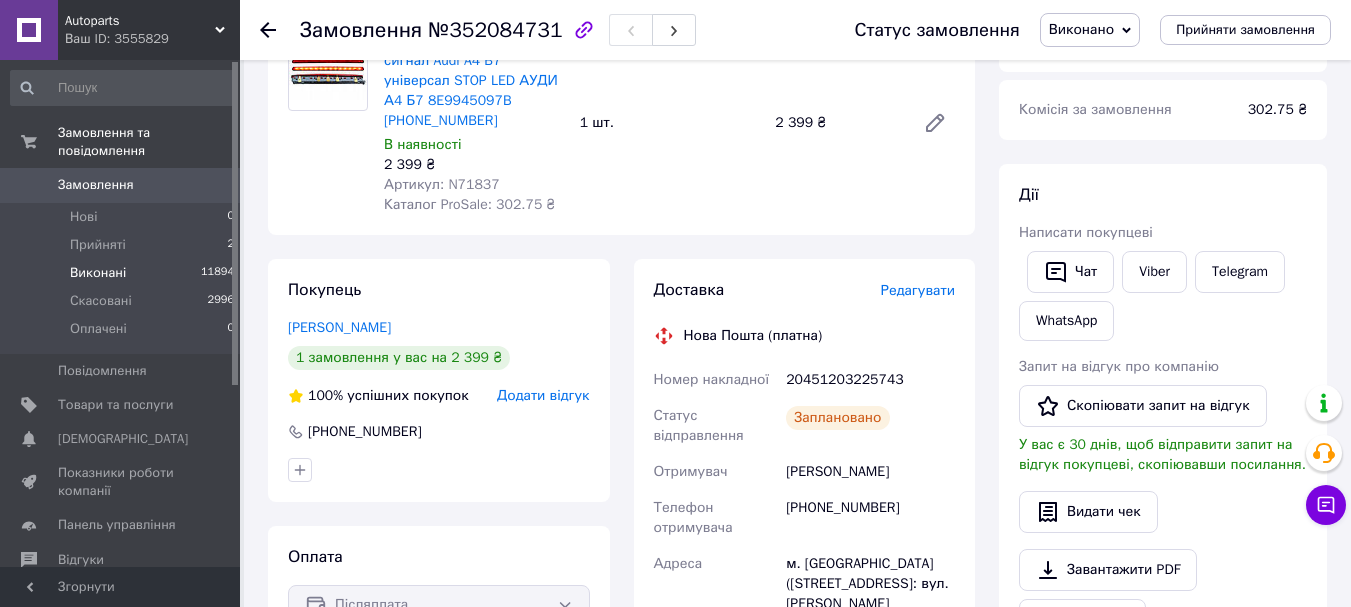 click on "Виконані" at bounding box center (98, 273) 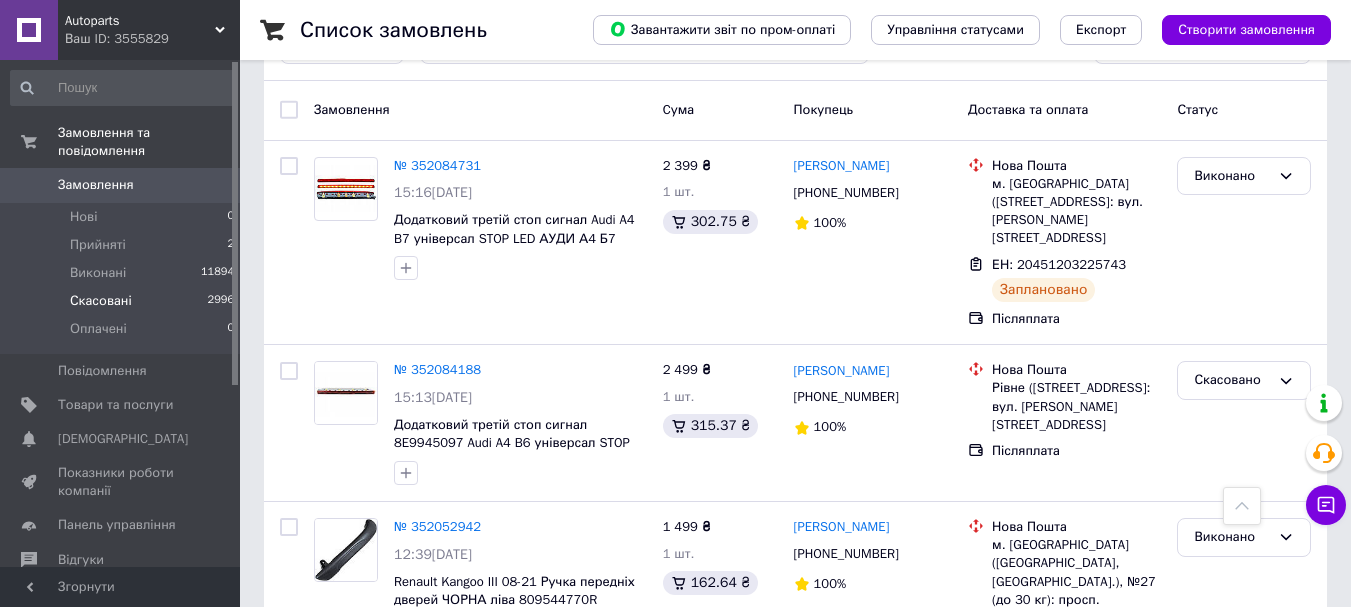 scroll, scrollTop: 0, scrollLeft: 0, axis: both 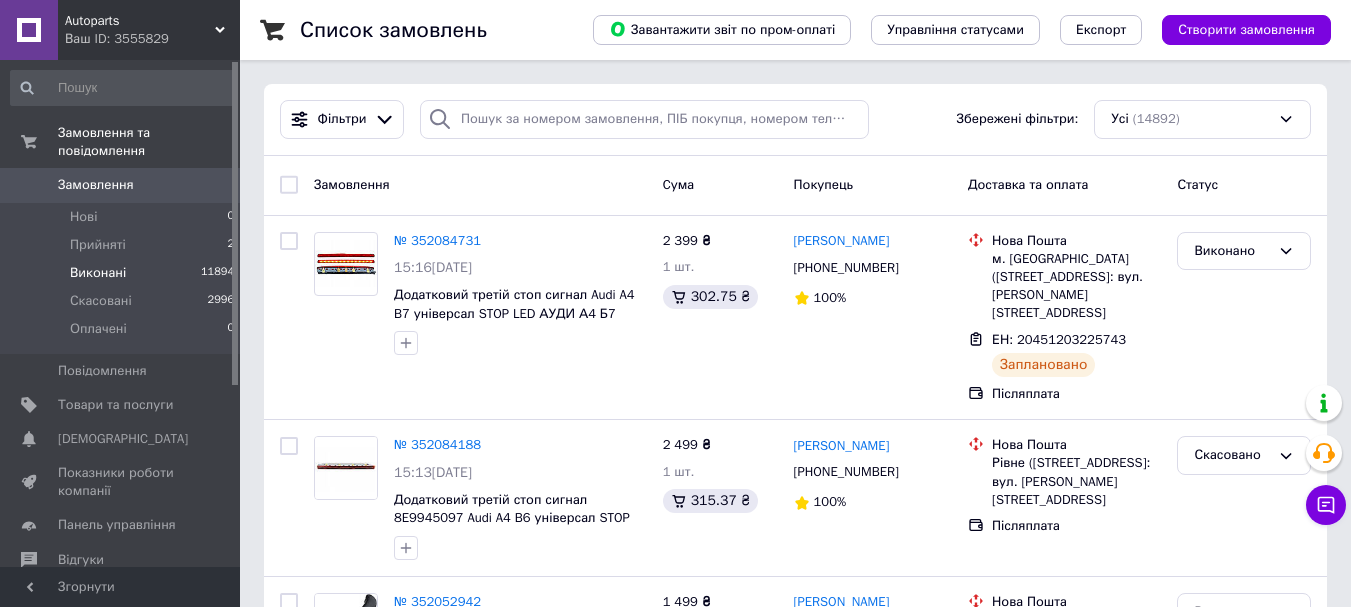 click on "Виконані 11894" at bounding box center (123, 273) 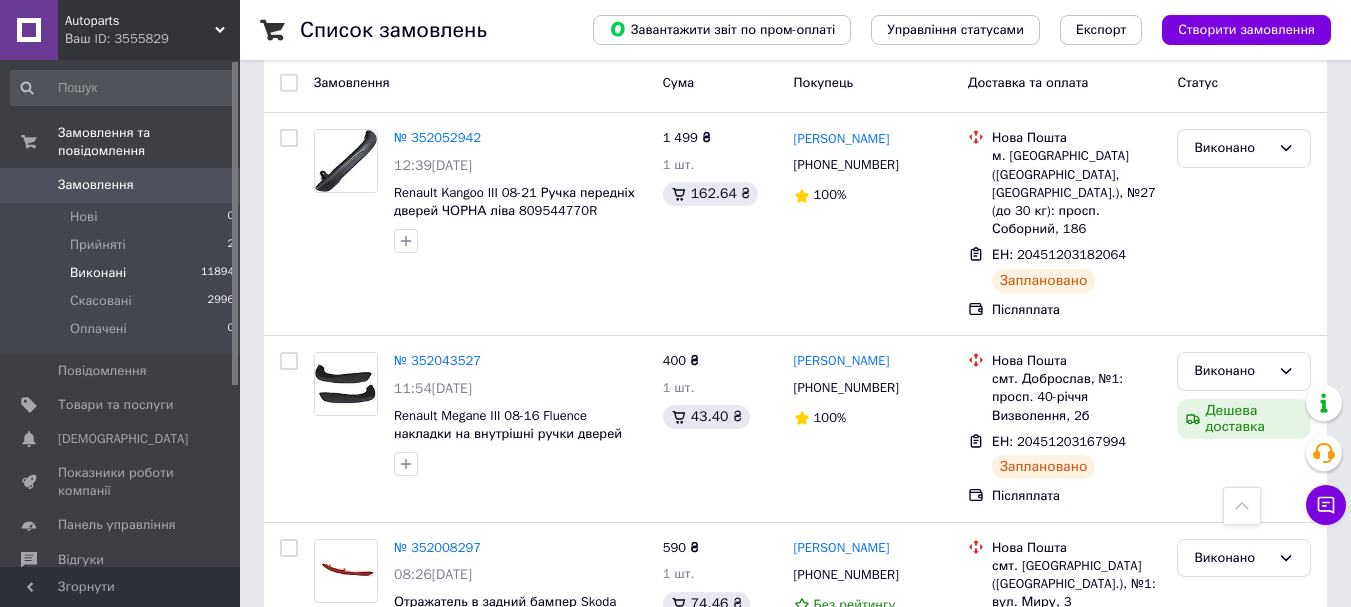 scroll, scrollTop: 0, scrollLeft: 0, axis: both 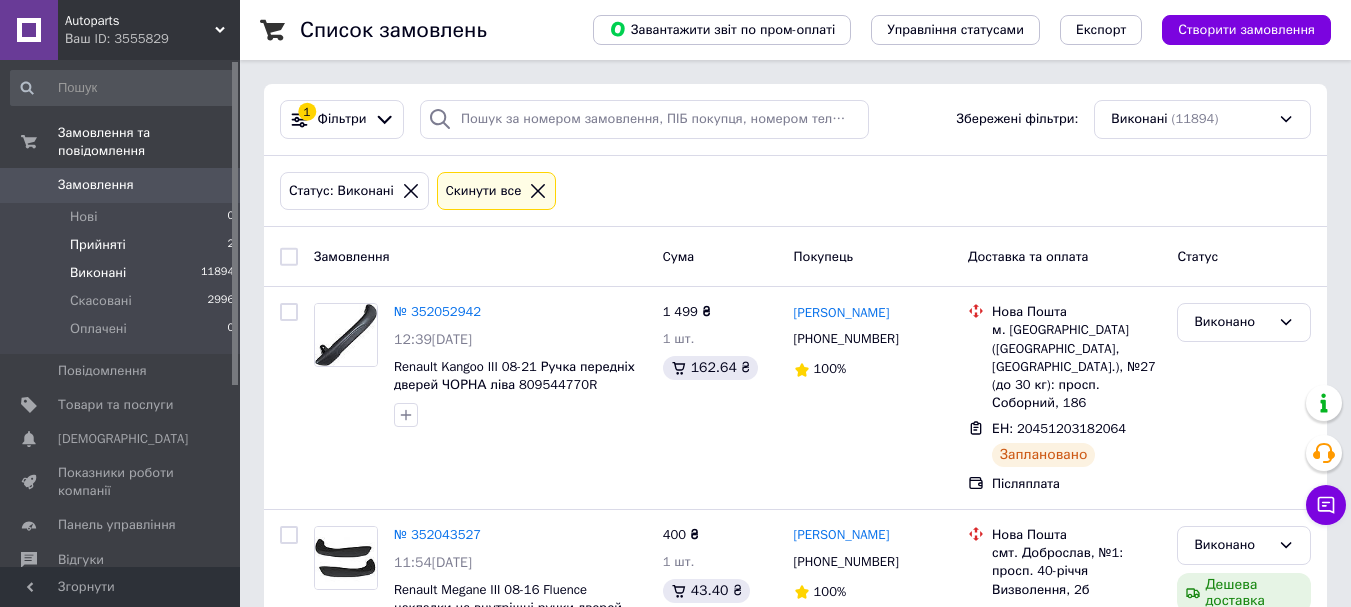 click on "Прийняті 2" at bounding box center [123, 245] 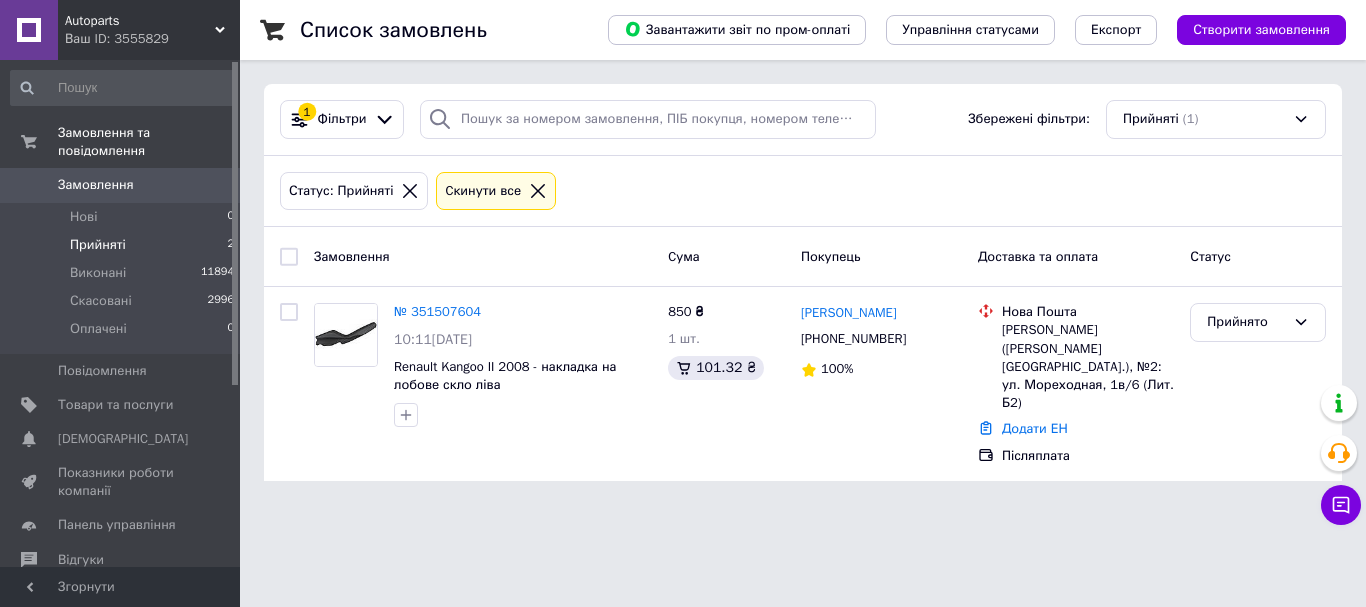 click on "Прийняті 2" at bounding box center (123, 245) 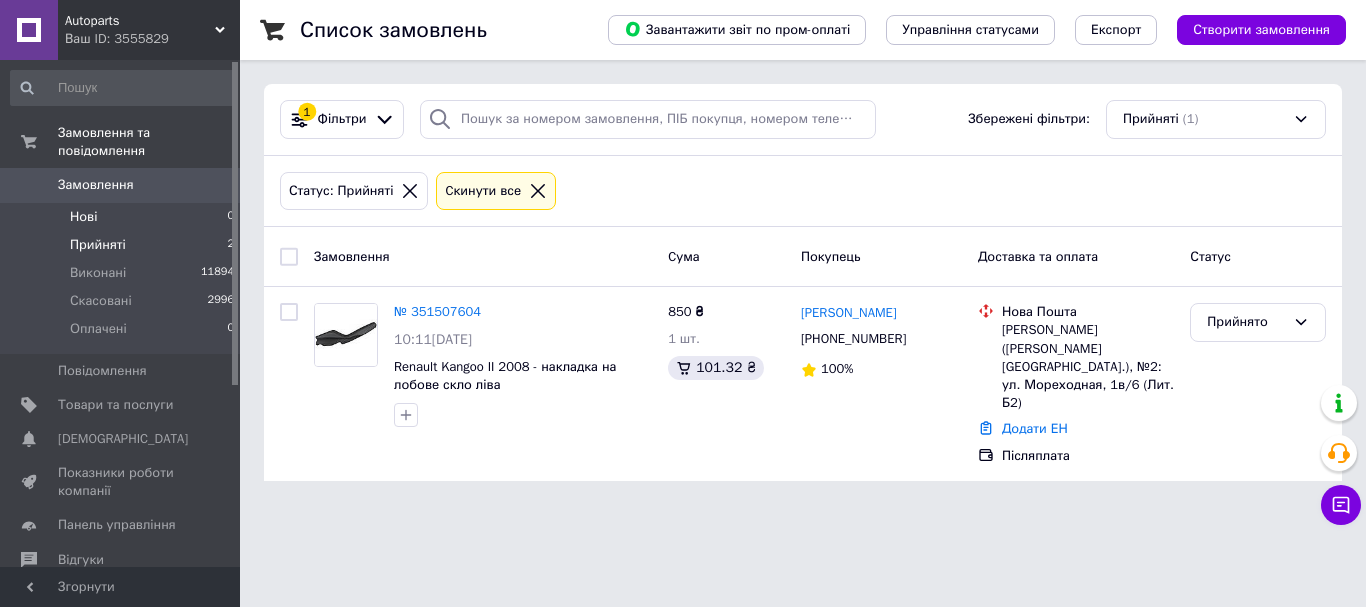 click on "Нові 0" at bounding box center [123, 217] 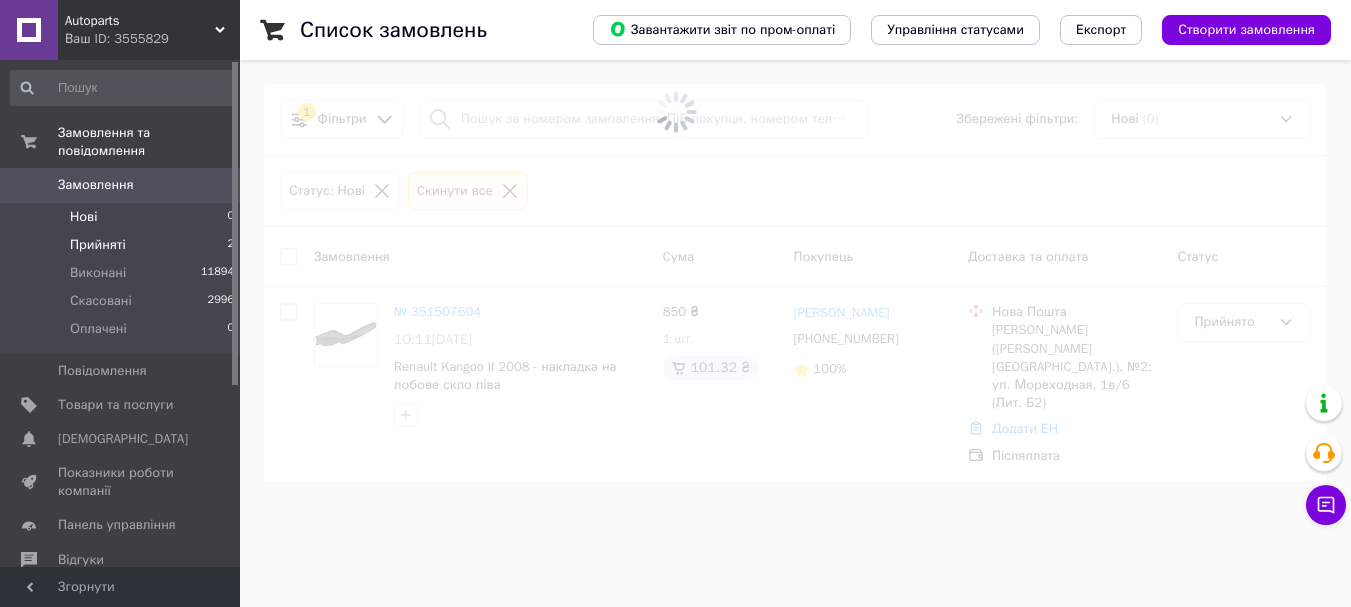 click on "Прийняті" at bounding box center (98, 245) 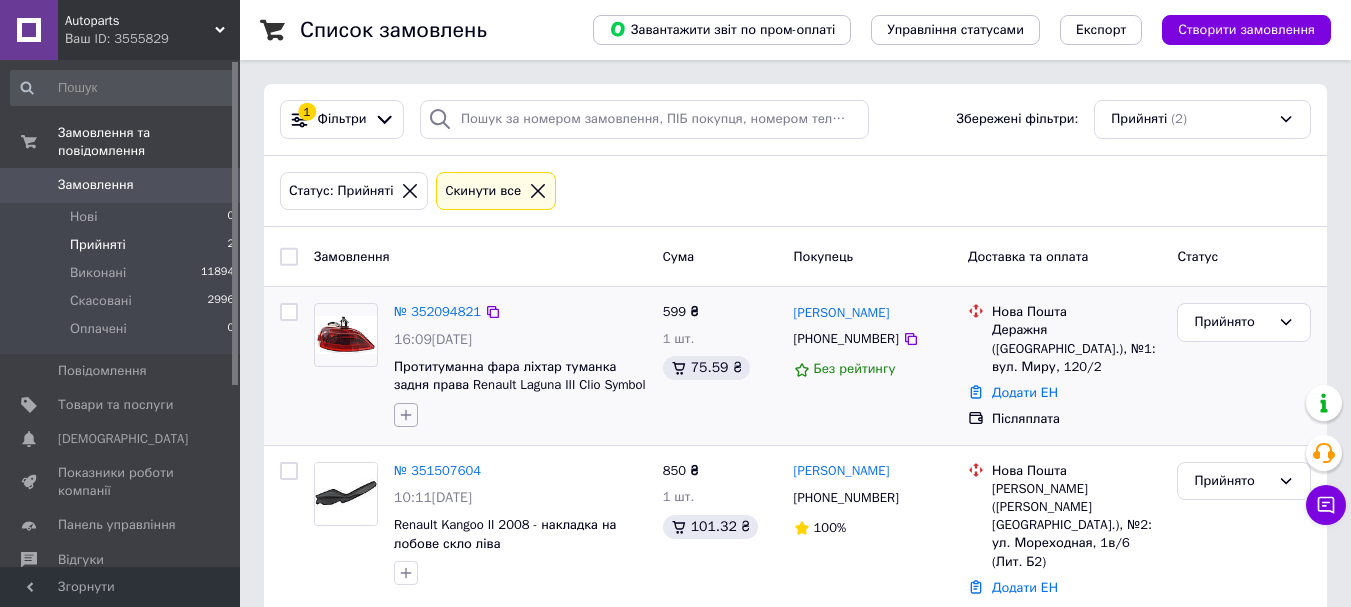 scroll, scrollTop: 18, scrollLeft: 0, axis: vertical 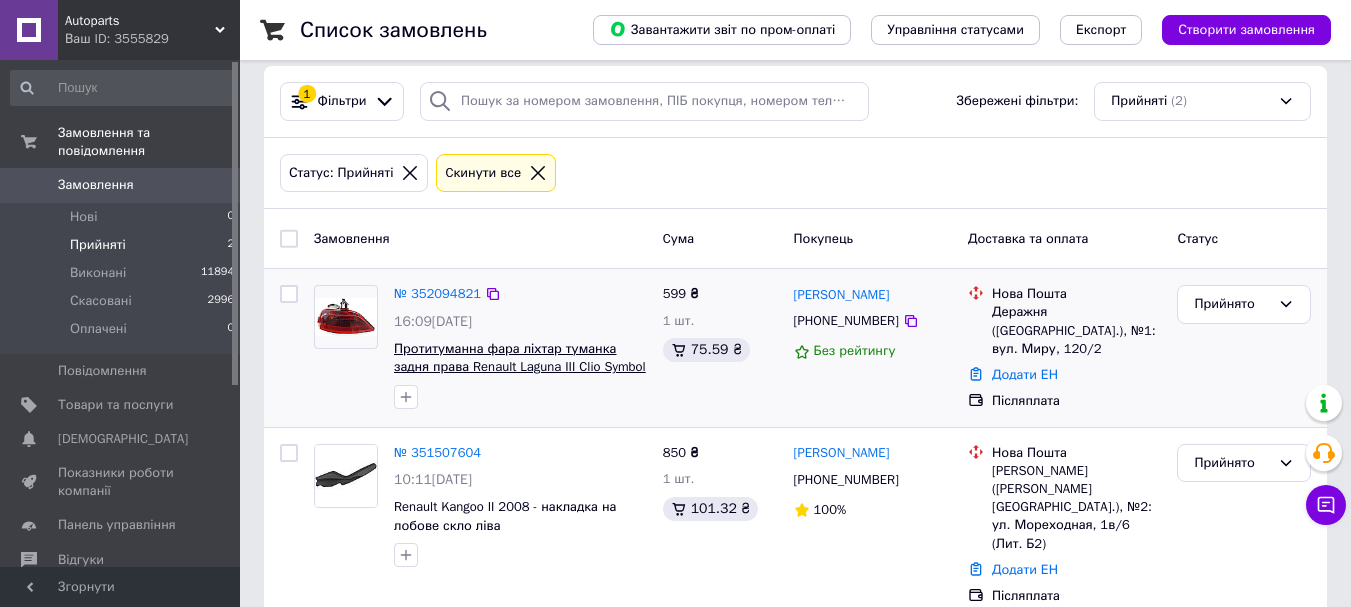 click on "Протитуманна фара ліхтар туманка задня права Renault Laguna III Clio Symbol  265605279R ПТФ" at bounding box center [520, 367] 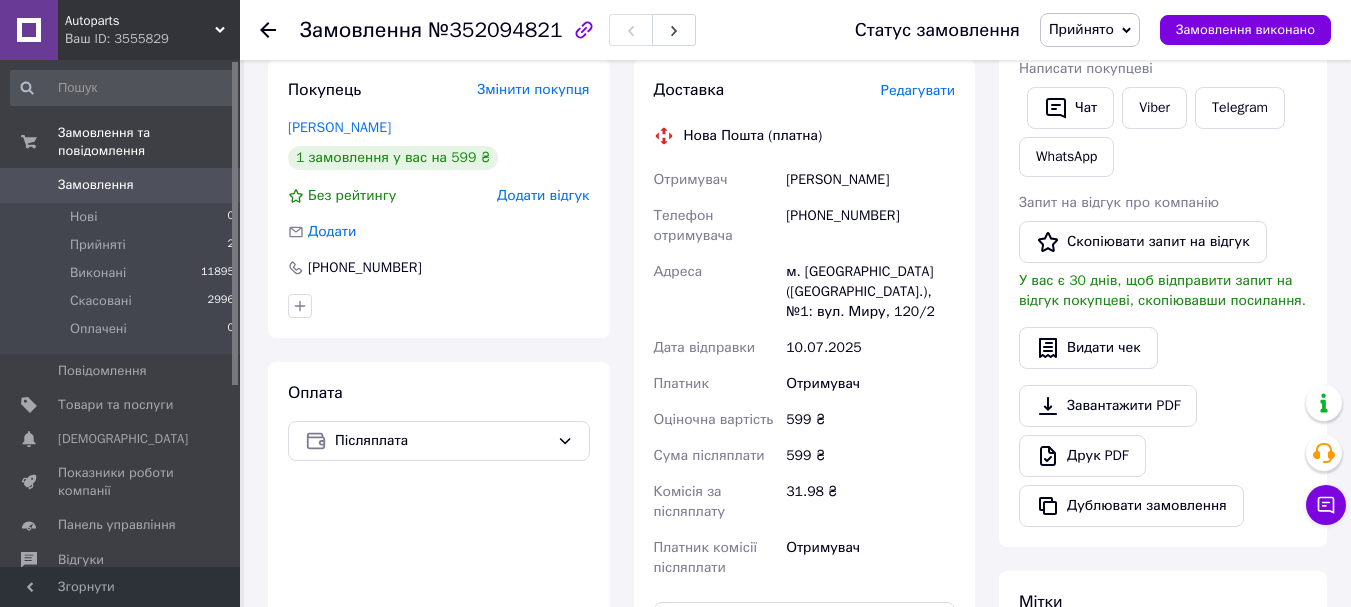 scroll, scrollTop: 700, scrollLeft: 0, axis: vertical 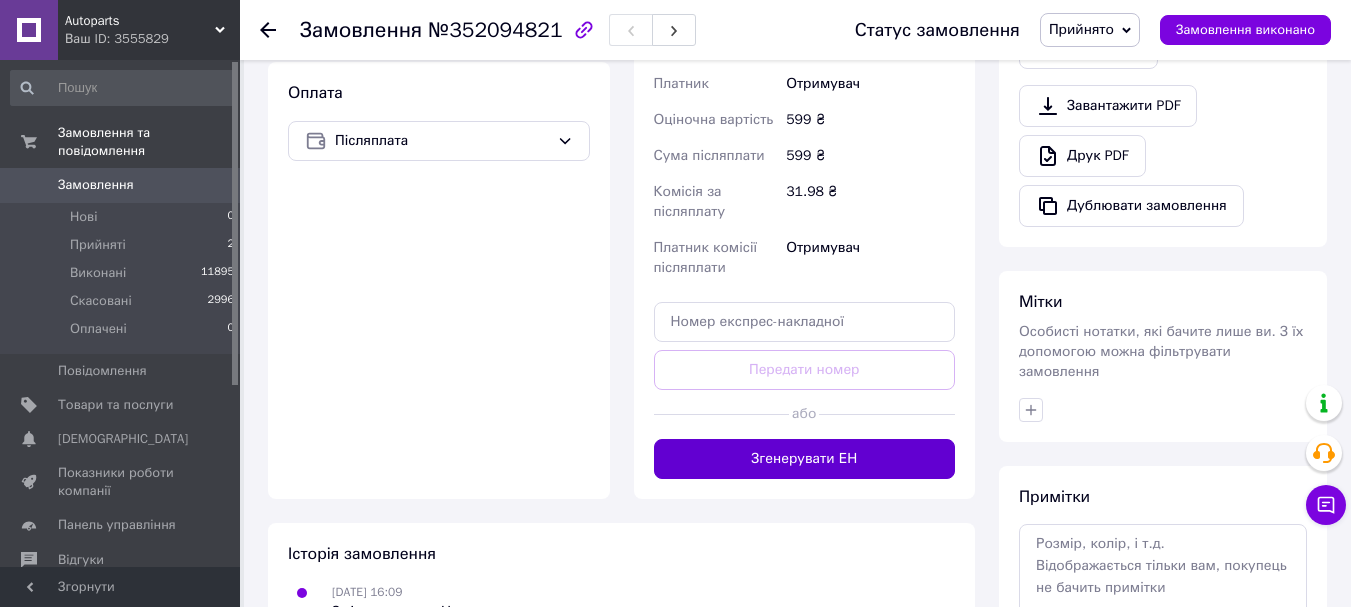 click on "Згенерувати ЕН" at bounding box center (805, 459) 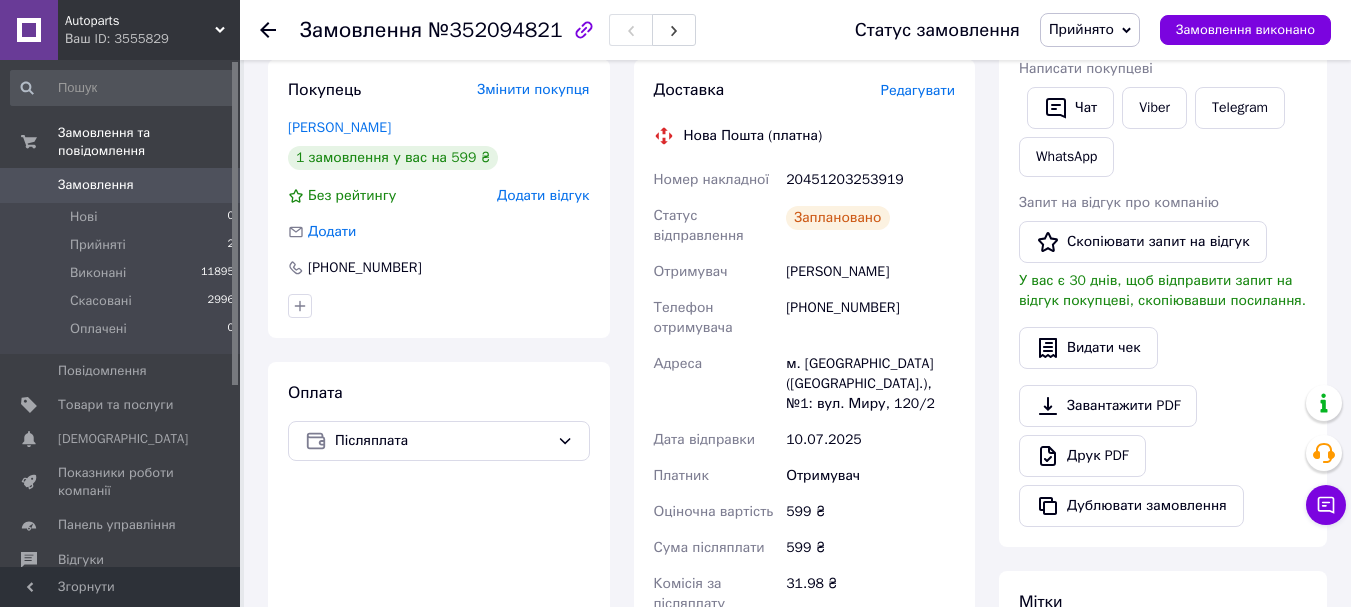 scroll, scrollTop: 0, scrollLeft: 0, axis: both 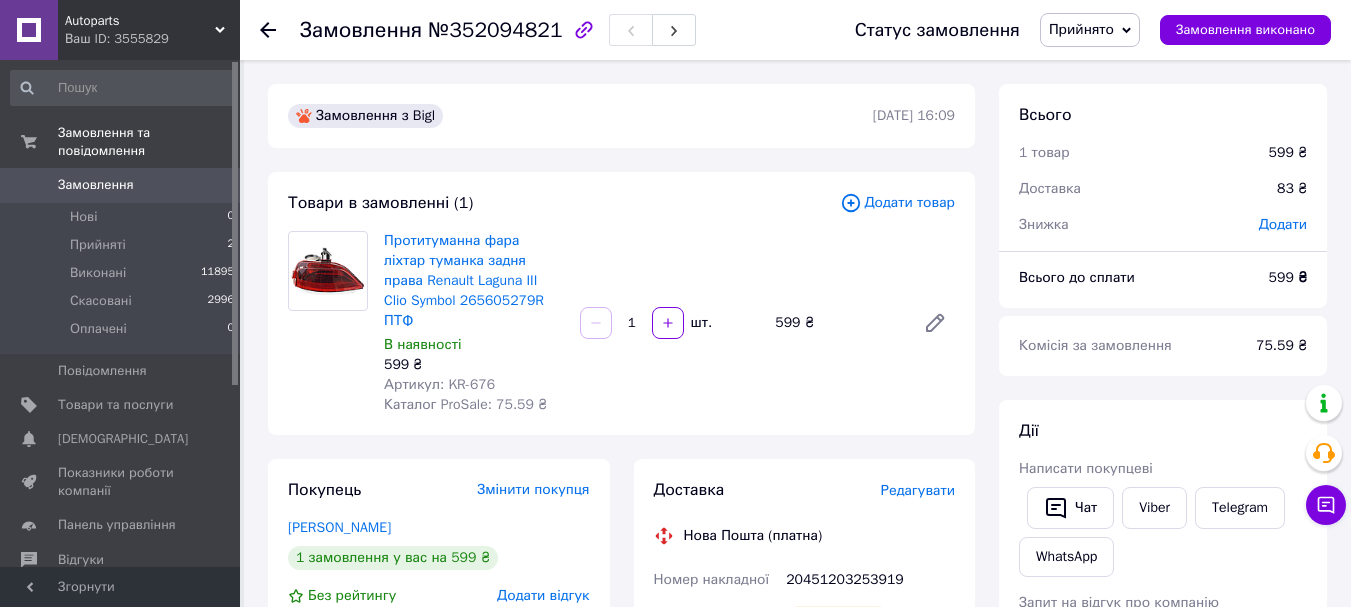 drag, startPoint x: 1137, startPoint y: 19, endPoint x: 1136, endPoint y: 29, distance: 10.049875 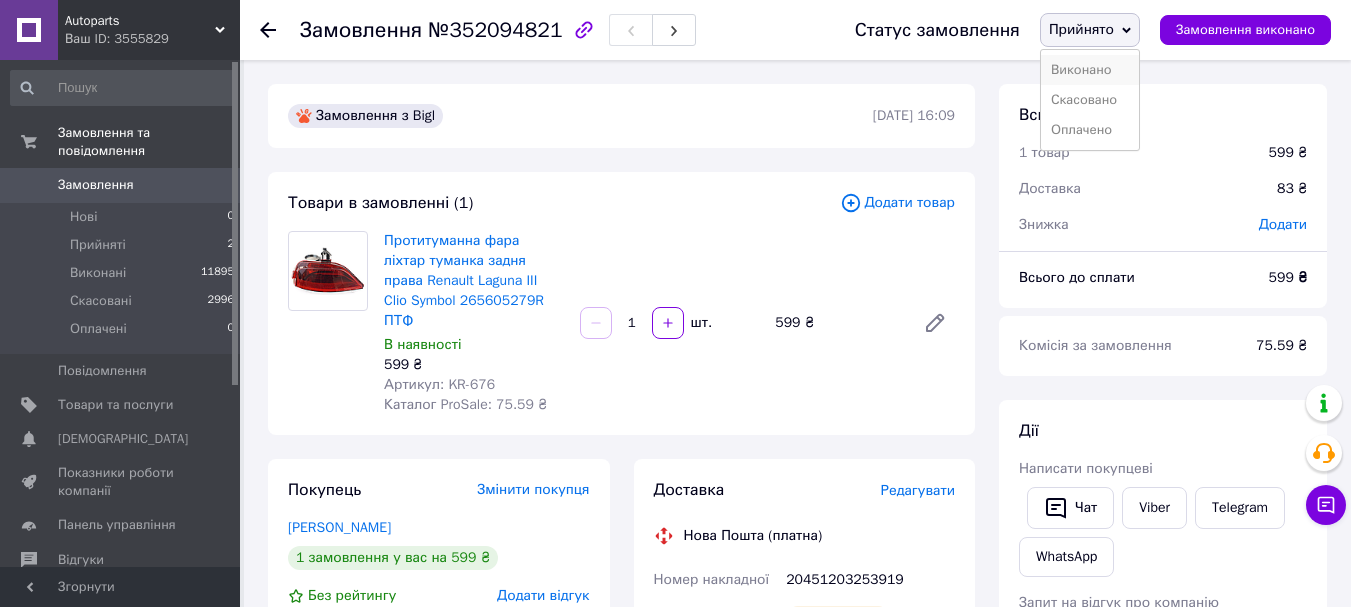 click on "Виконано" at bounding box center (1090, 70) 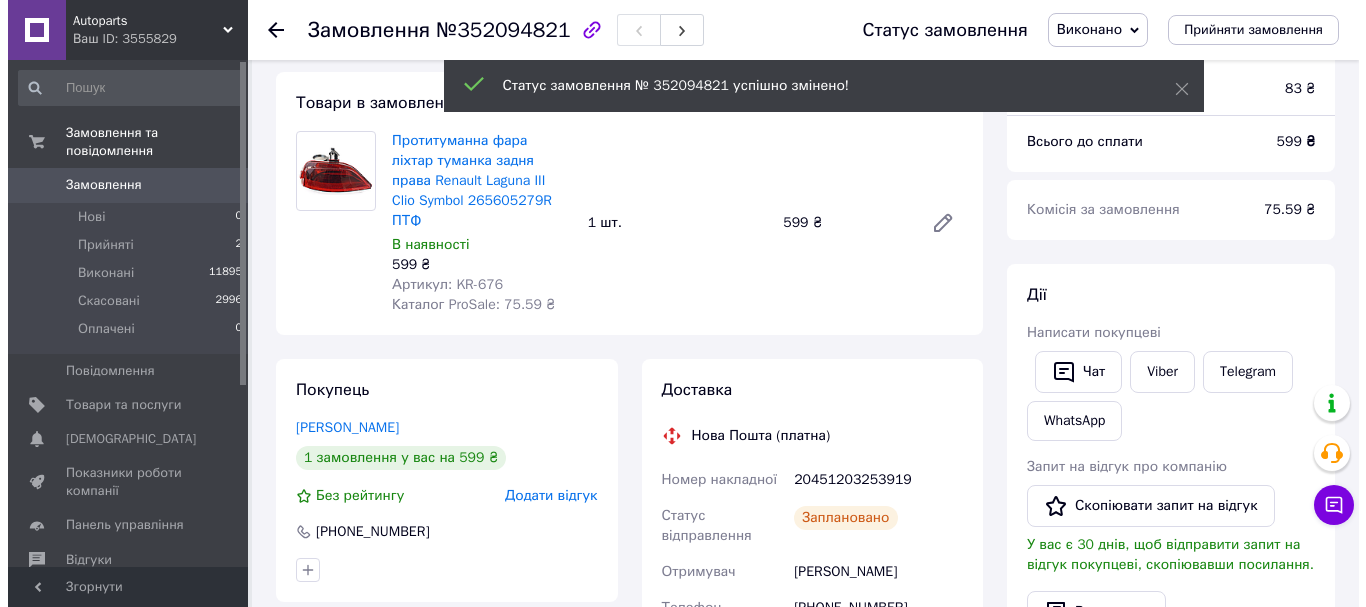 scroll, scrollTop: 0, scrollLeft: 0, axis: both 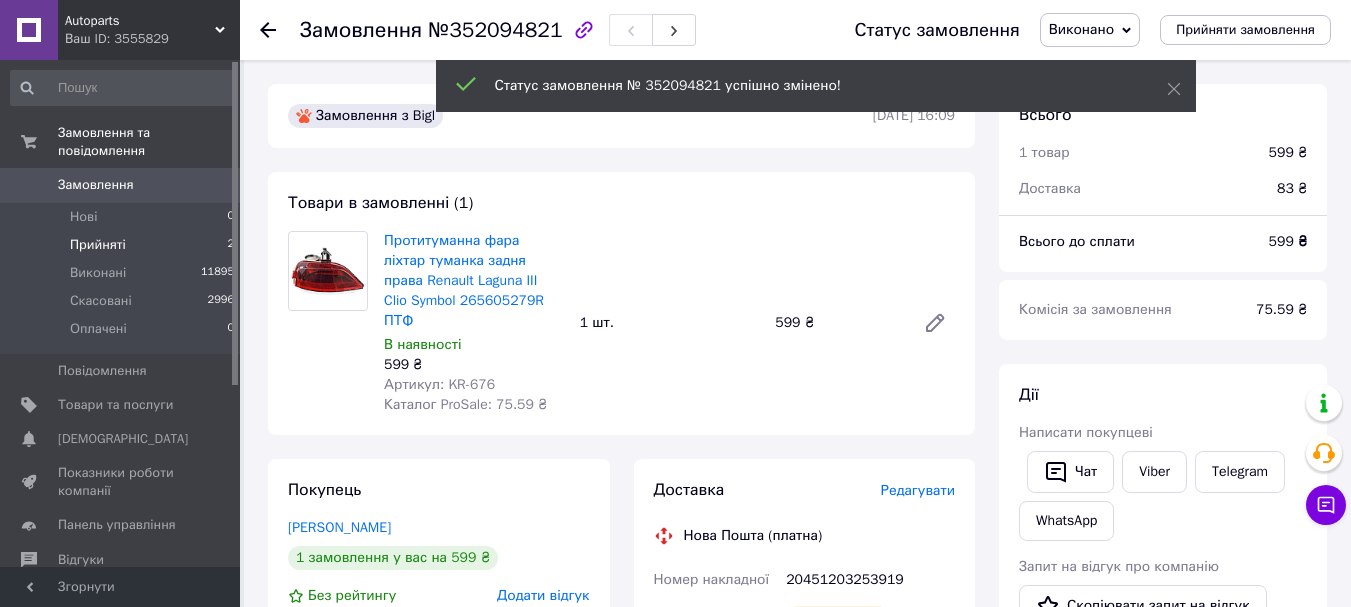 click on "Прийняті 2" at bounding box center (123, 245) 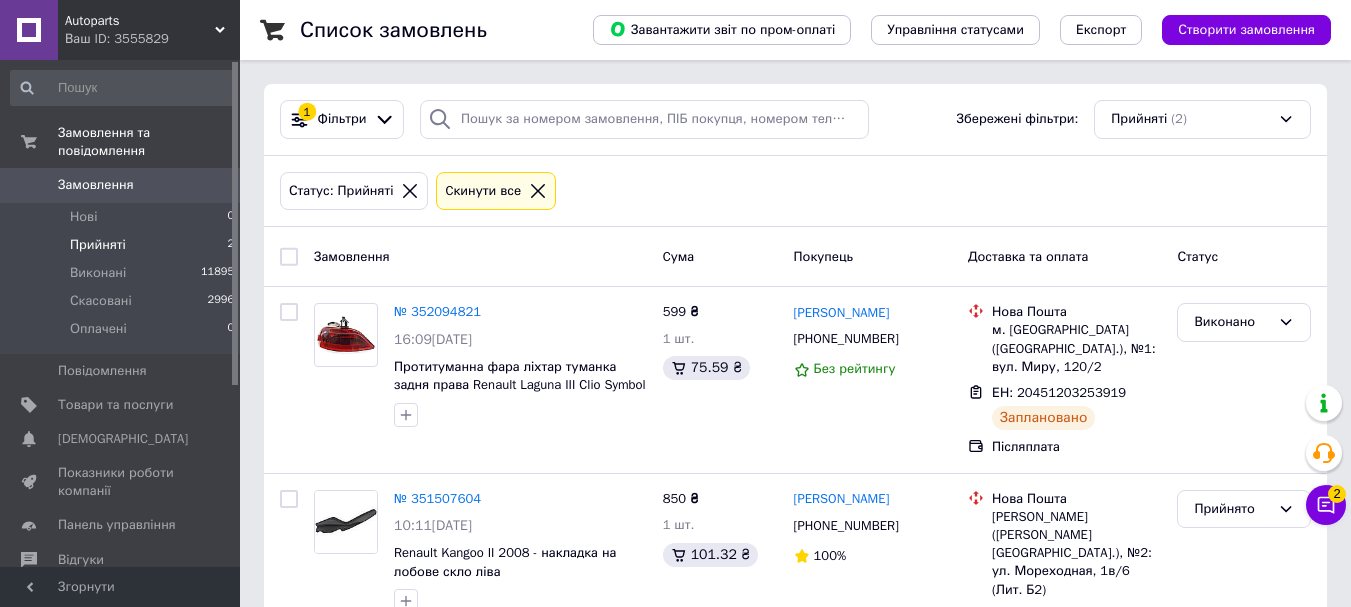 click on "Прийняті 2" at bounding box center (123, 245) 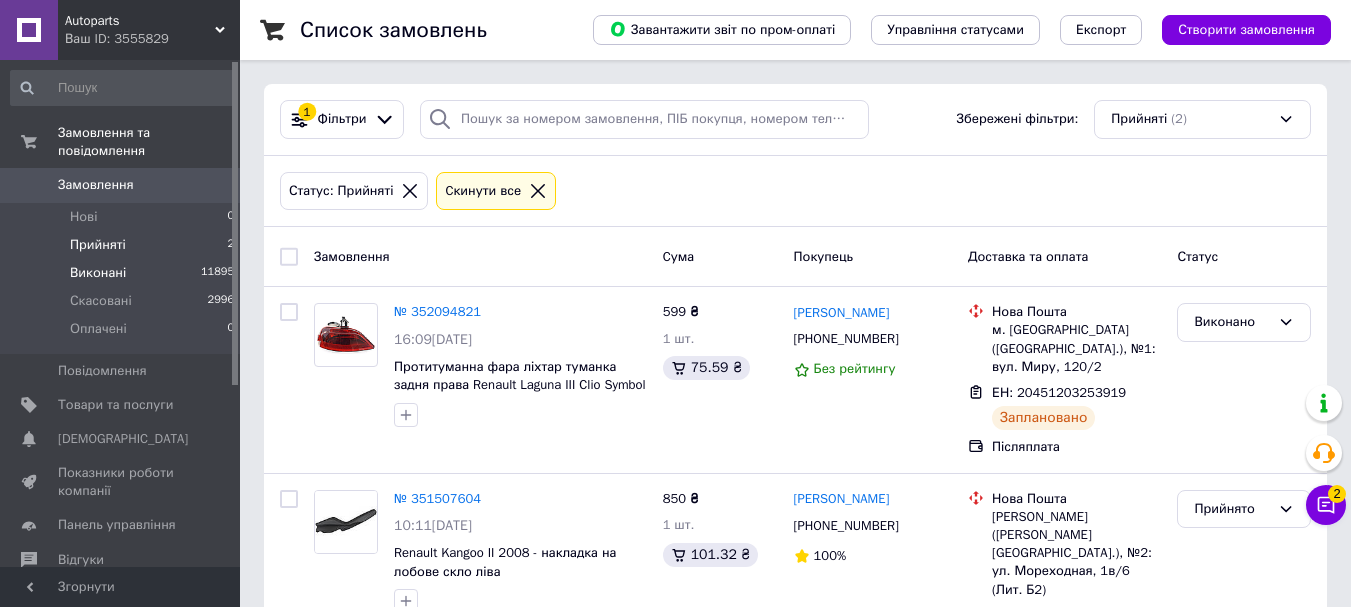 click on "Виконані 11895" at bounding box center (123, 273) 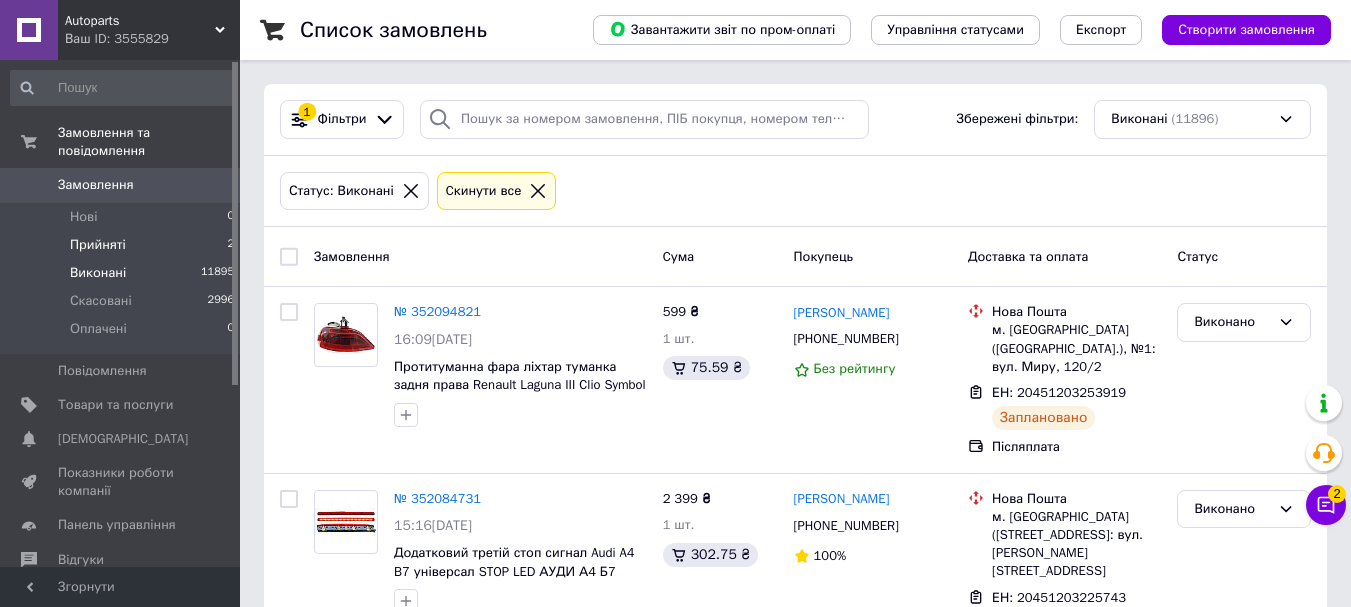 click on "Прийняті 2" at bounding box center (123, 245) 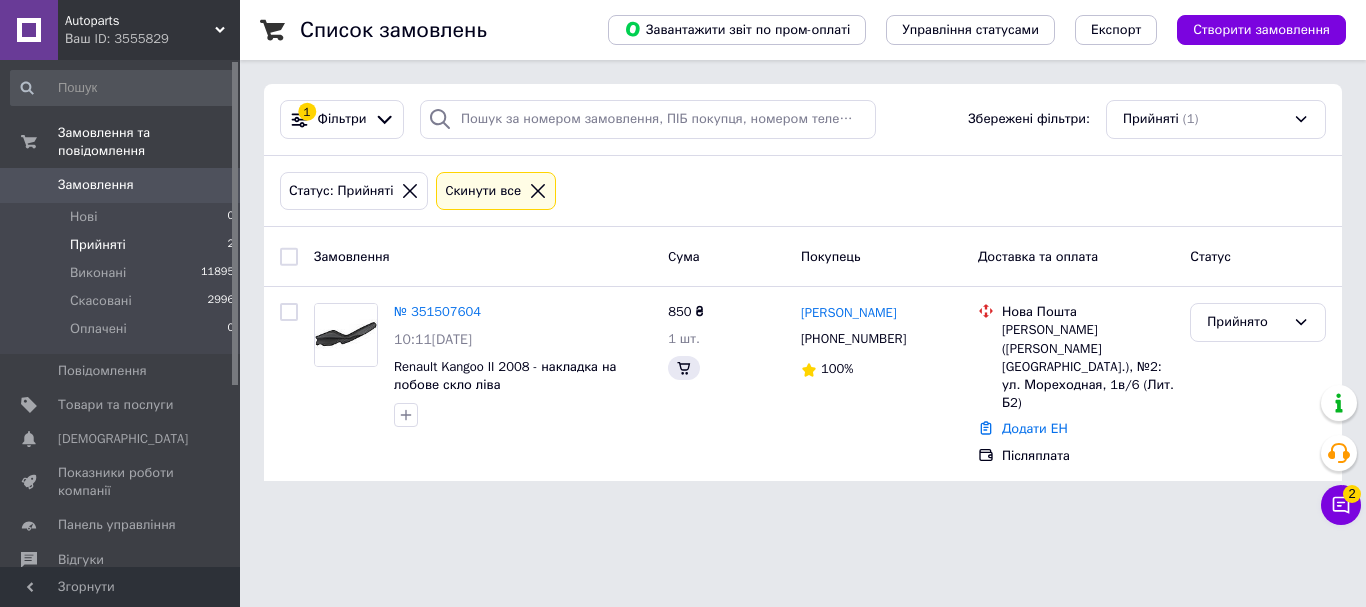 click on "Прийняті 2" at bounding box center [123, 245] 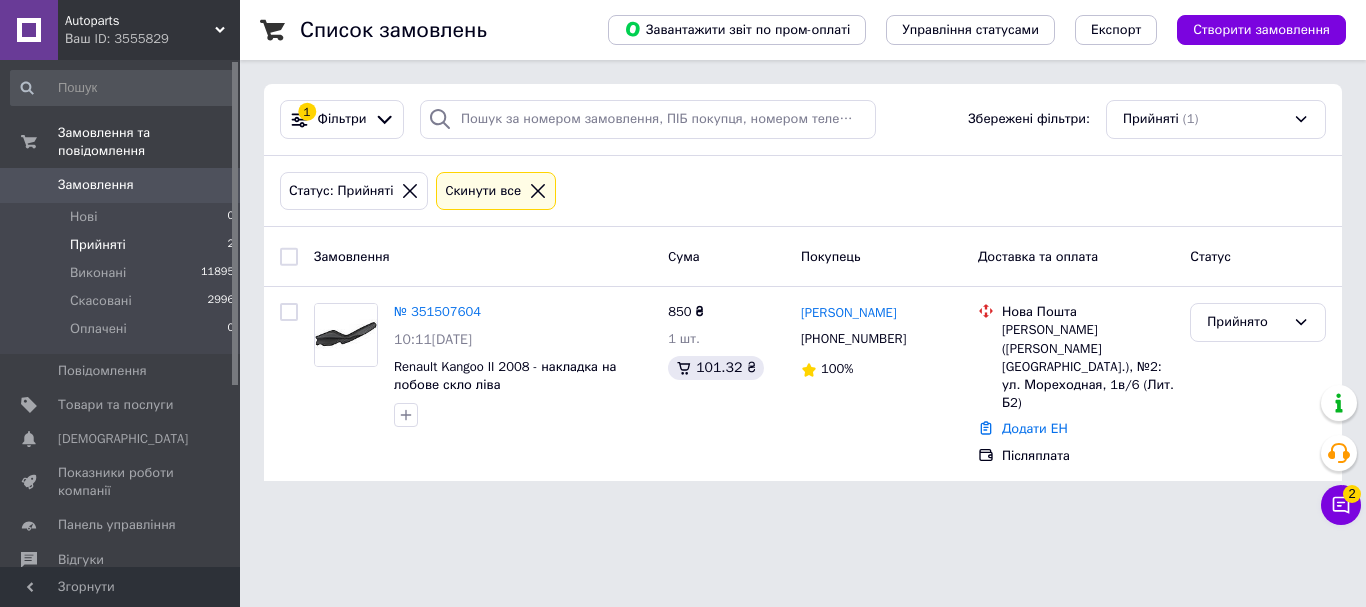 click on "Прийняті 2" at bounding box center (123, 245) 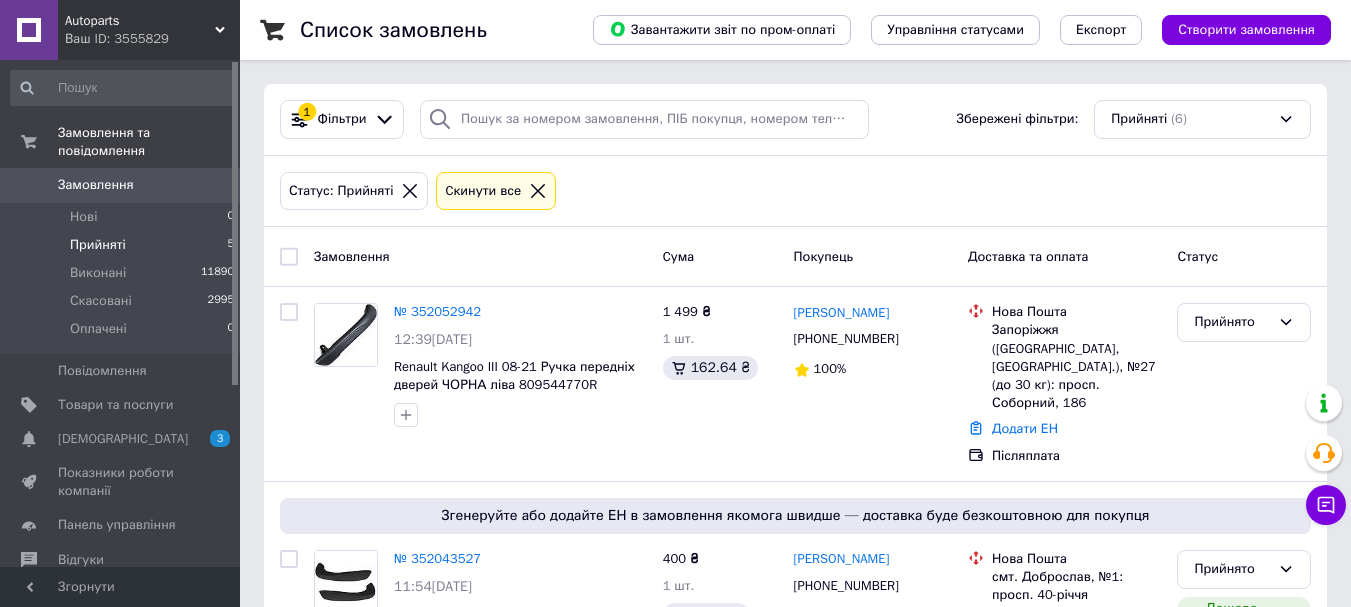 scroll, scrollTop: 0, scrollLeft: 0, axis: both 